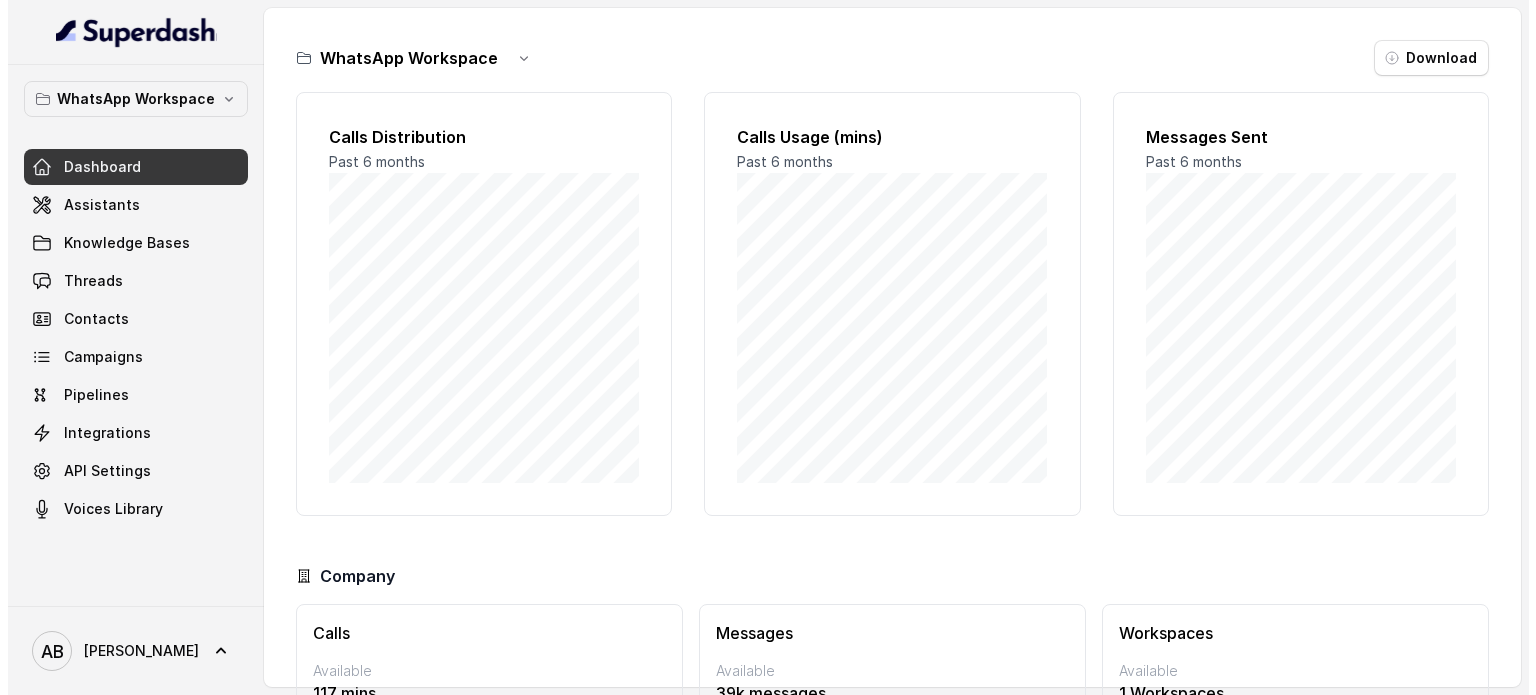 scroll, scrollTop: 0, scrollLeft: 0, axis: both 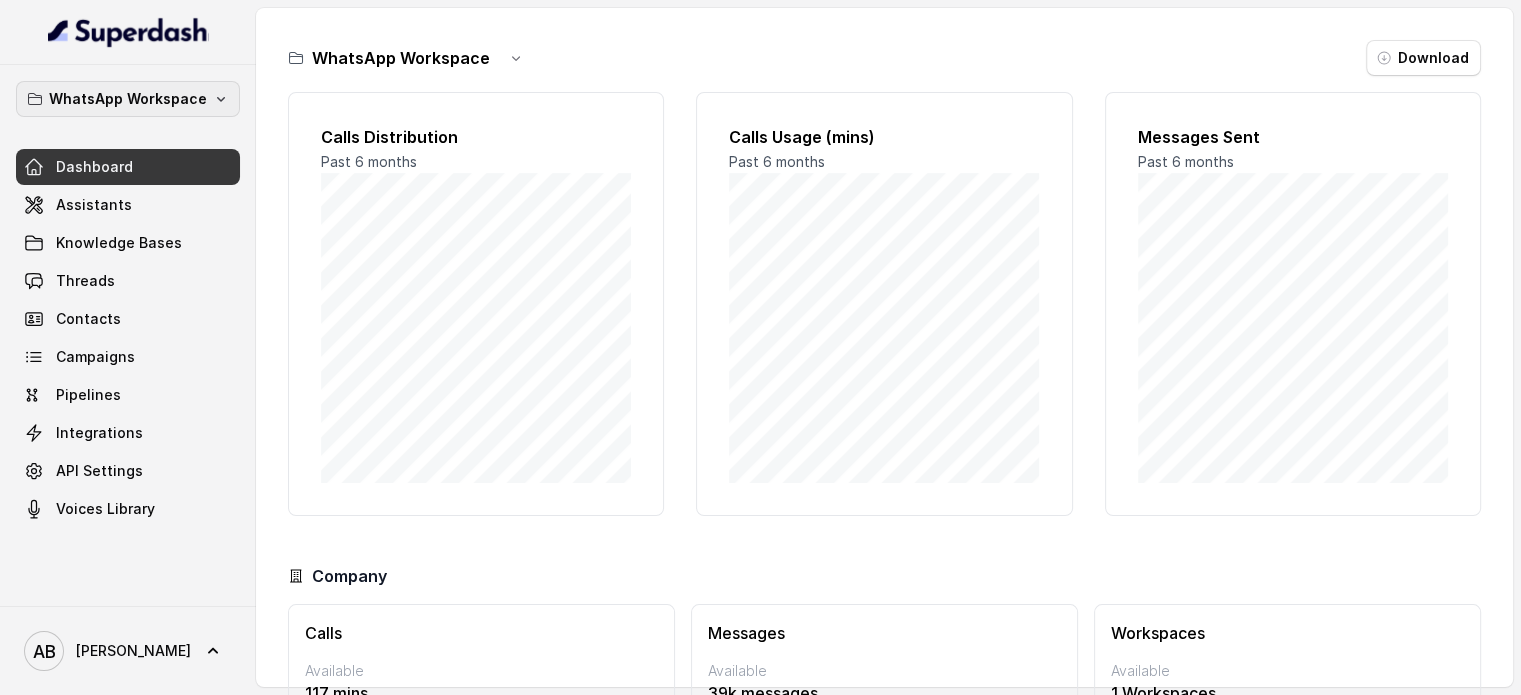 click on "WhatsApp Workspace" at bounding box center [128, 99] 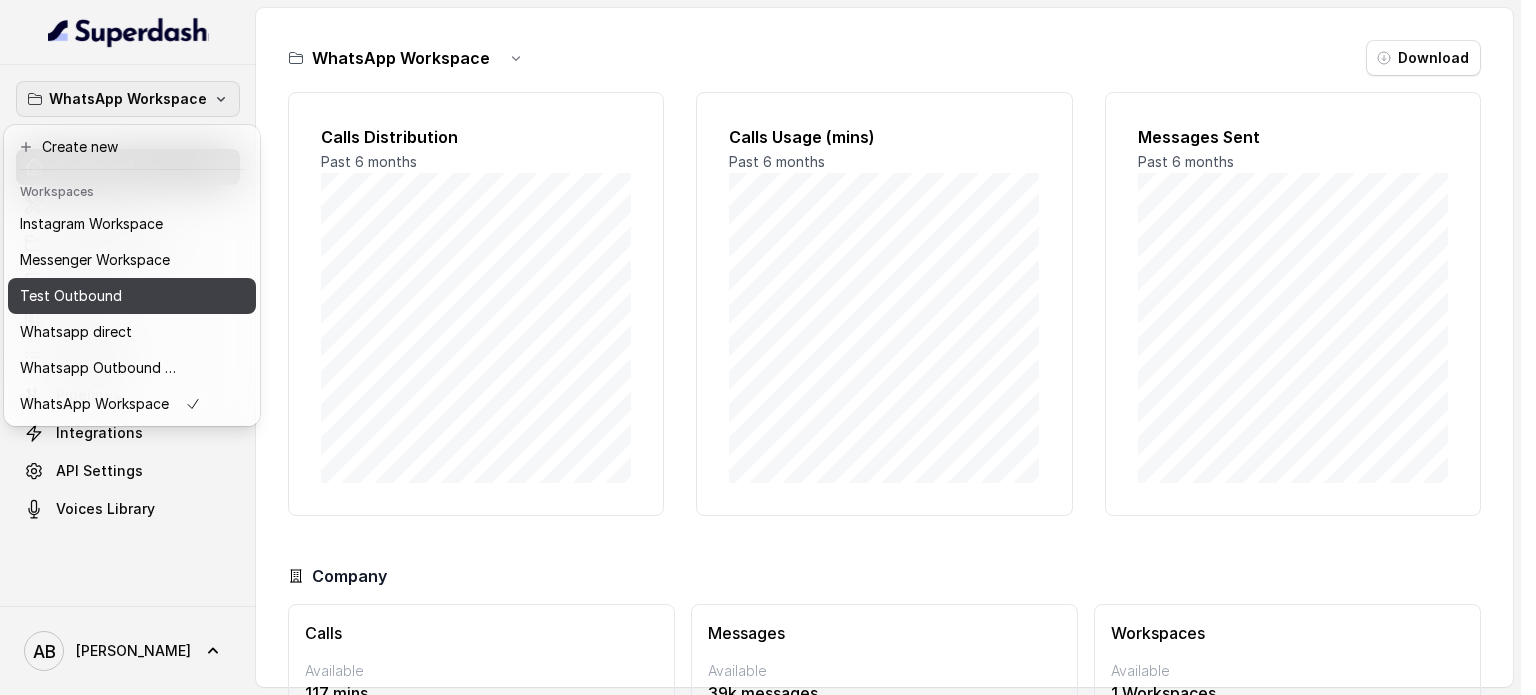 click on "Test Outbound" at bounding box center (110, 296) 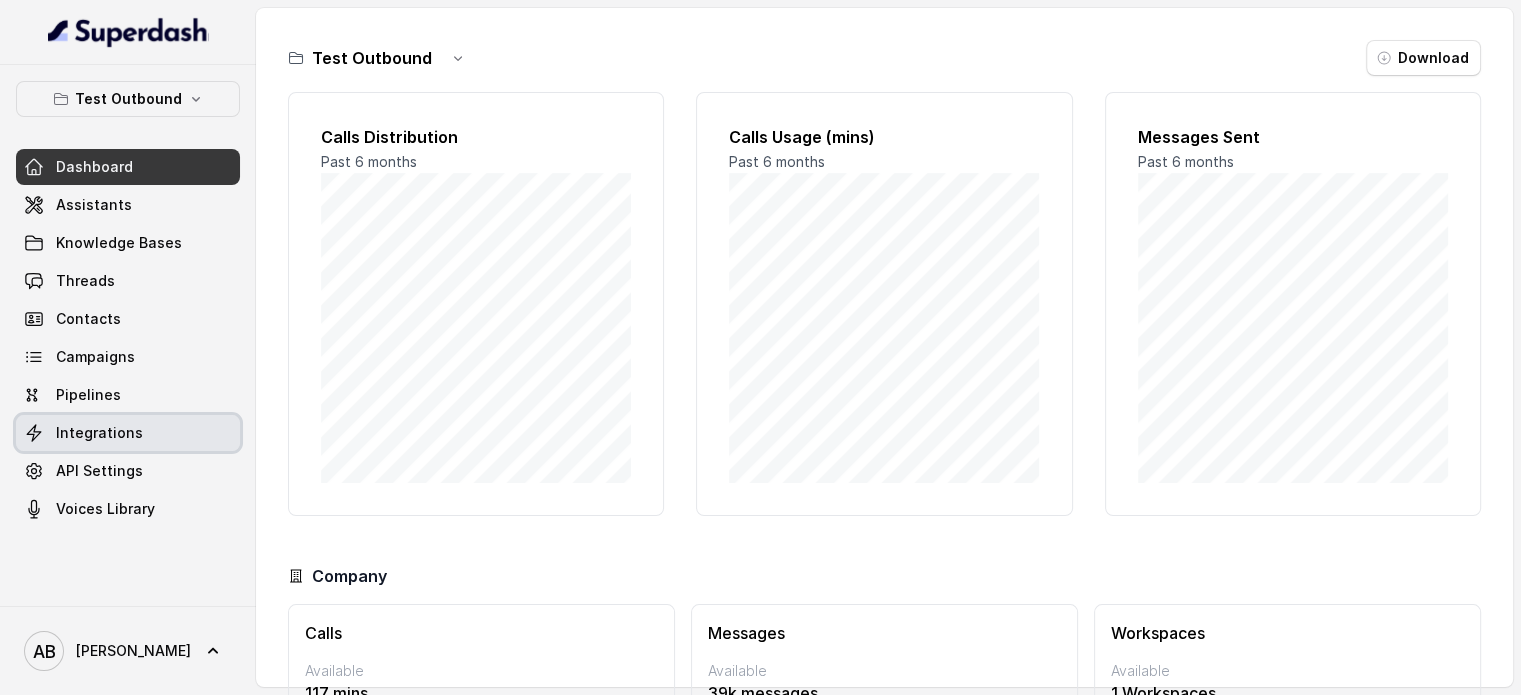 click on "Integrations" at bounding box center [99, 433] 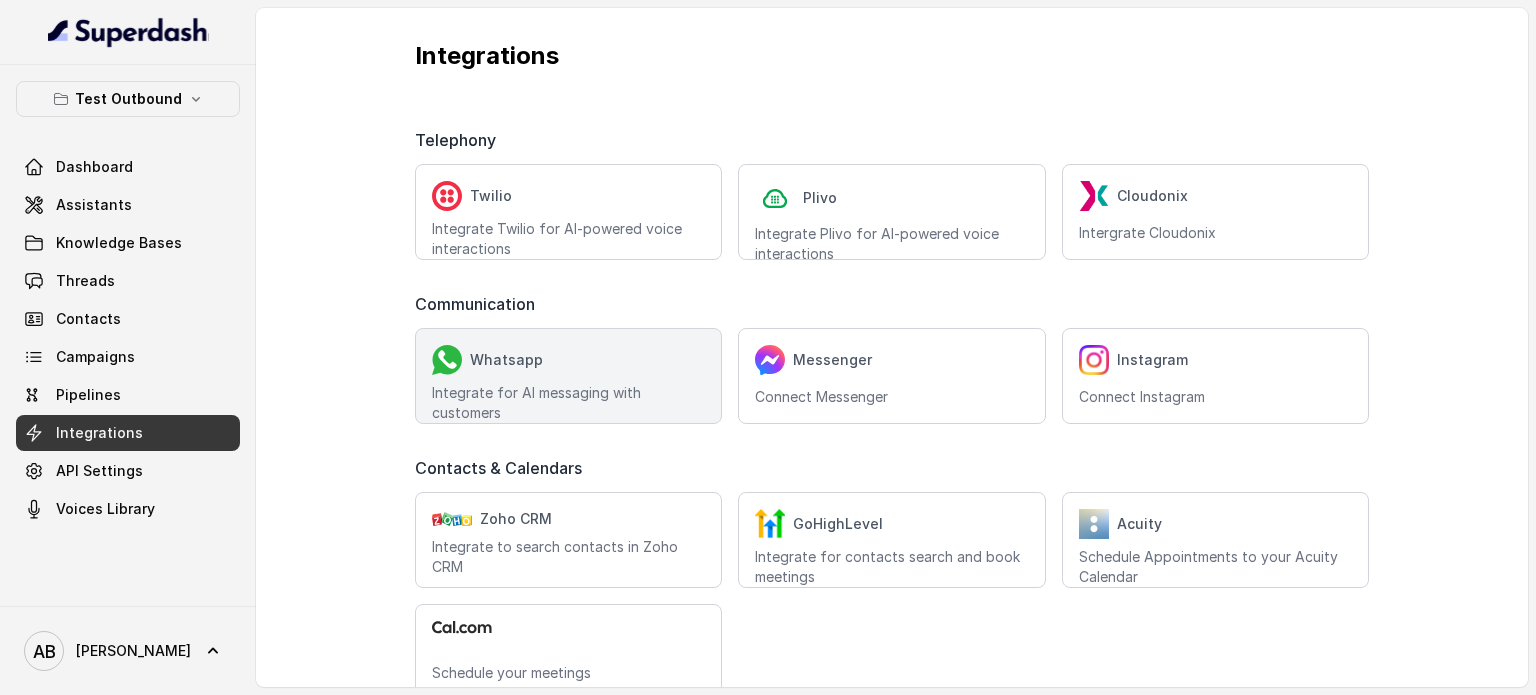 click on "Whatsapp Integrate for AI messaging with customers" at bounding box center (568, 376) 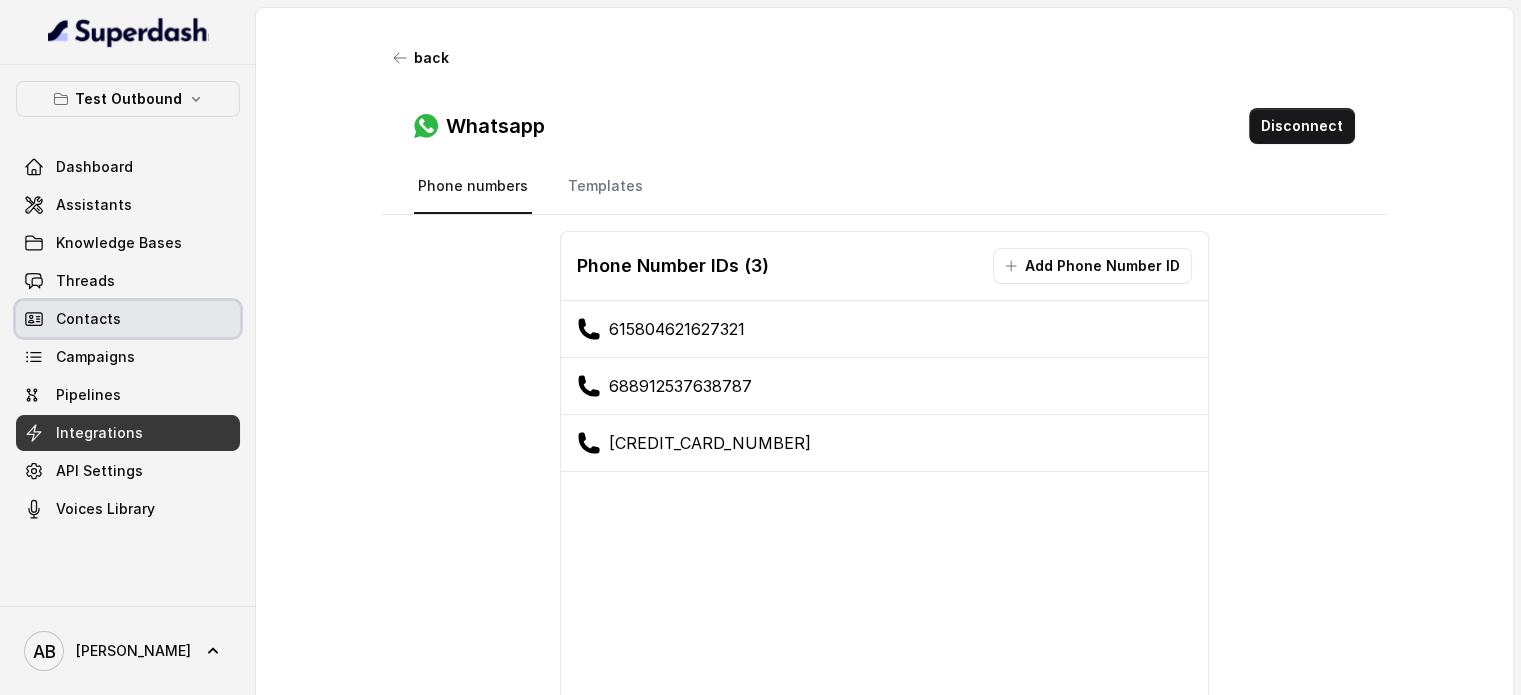 click on "Contacts" at bounding box center (128, 319) 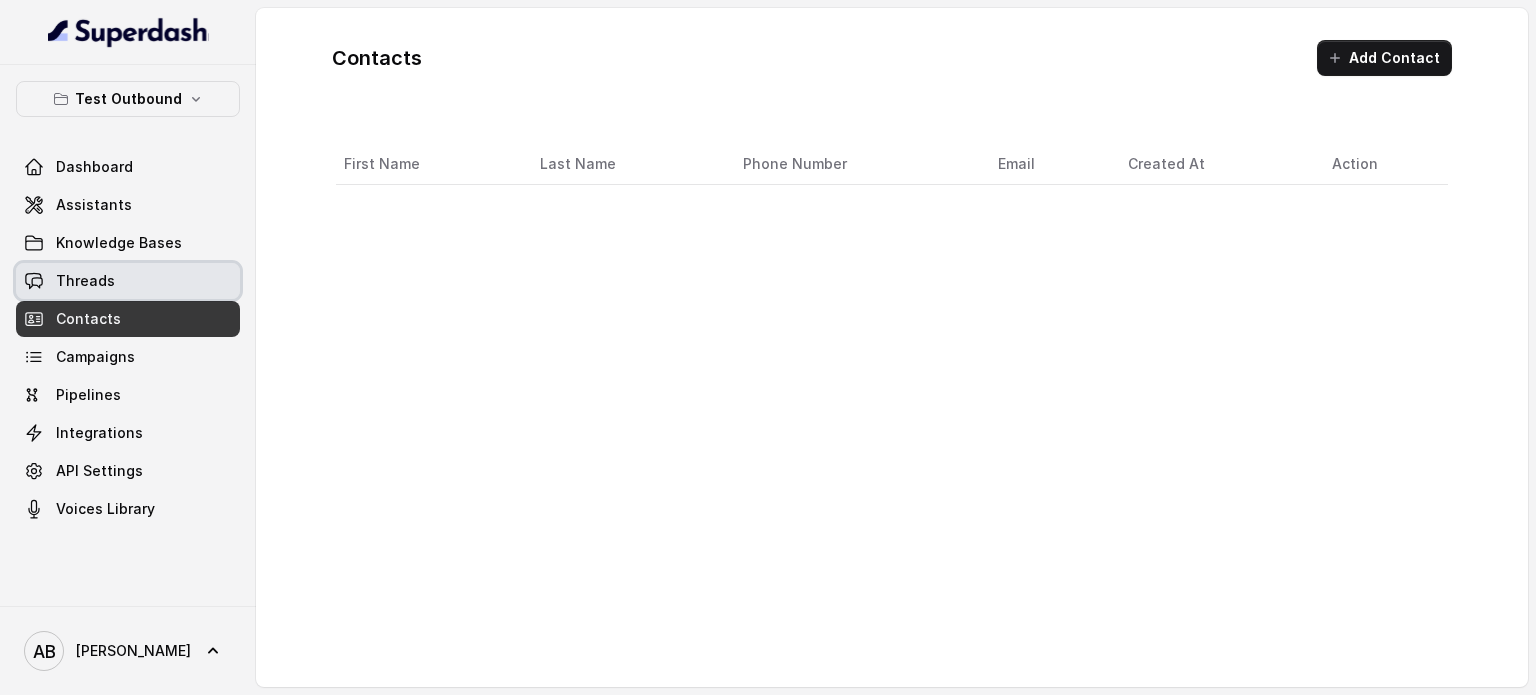 drag, startPoint x: 125, startPoint y: 286, endPoint x: 124, endPoint y: 251, distance: 35.014282 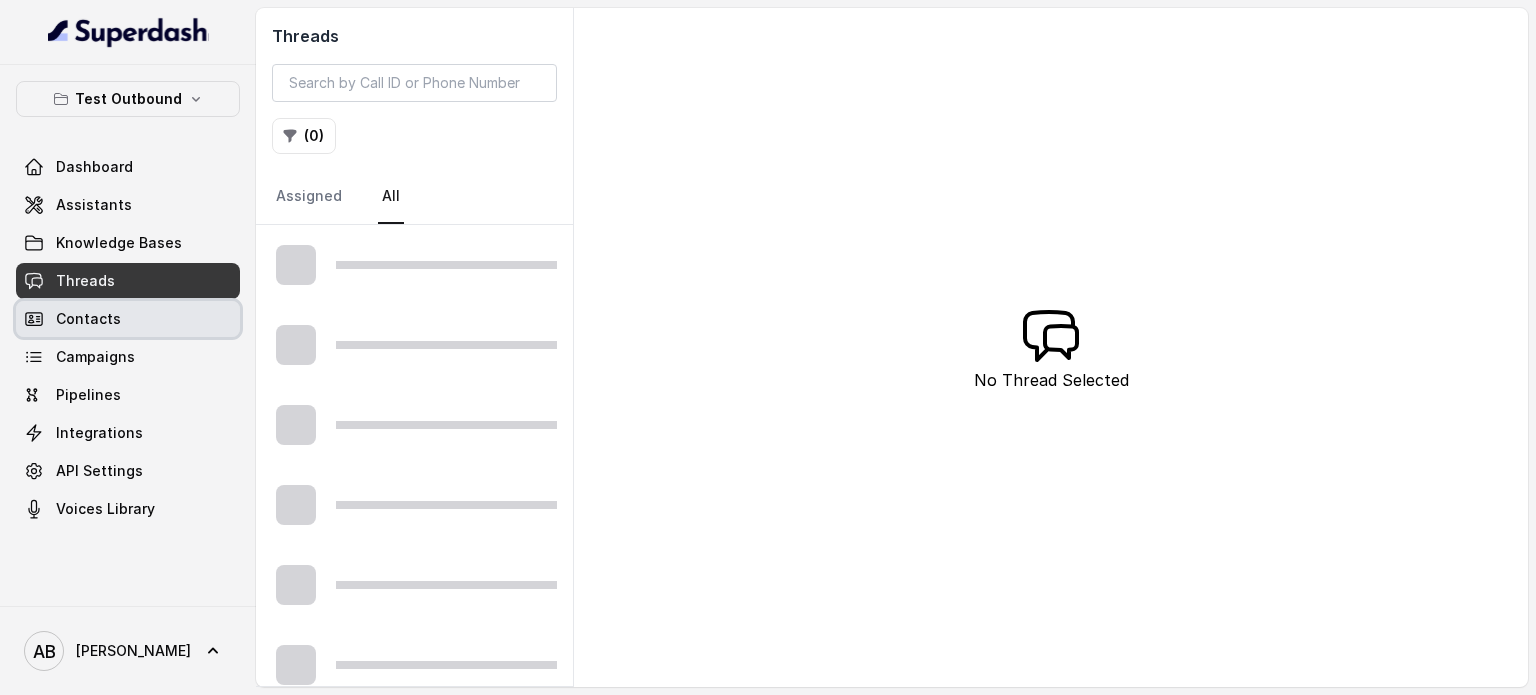click on "Contacts" at bounding box center (128, 319) 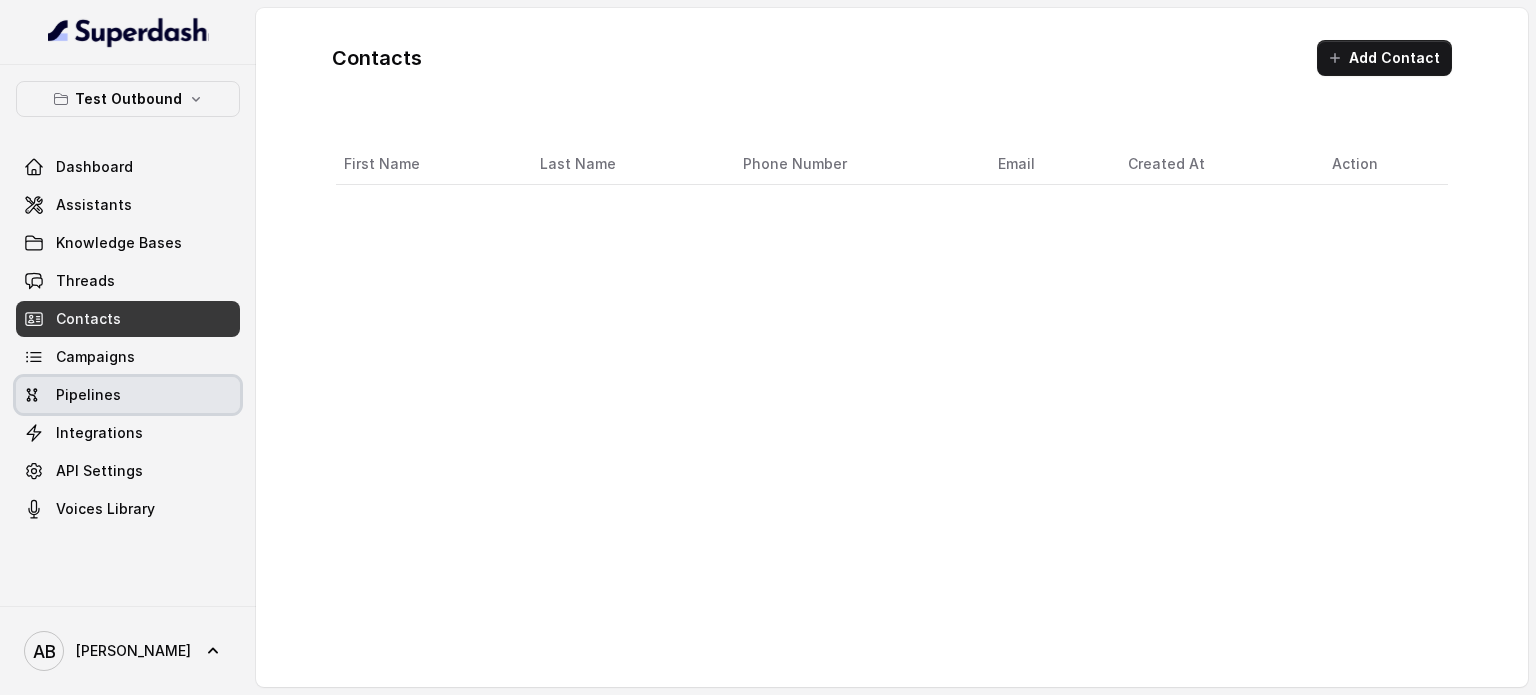 click on "Pipelines" at bounding box center [88, 395] 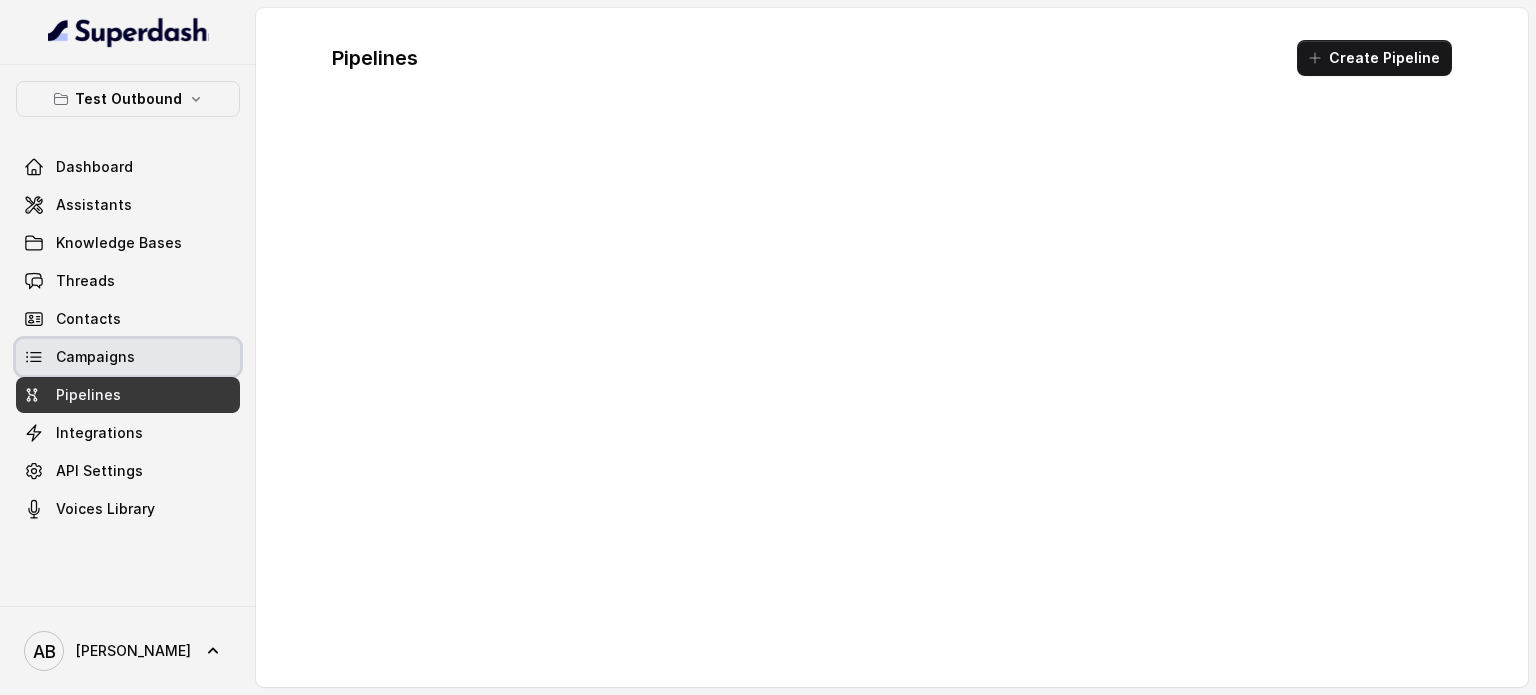click on "Campaigns" at bounding box center [128, 357] 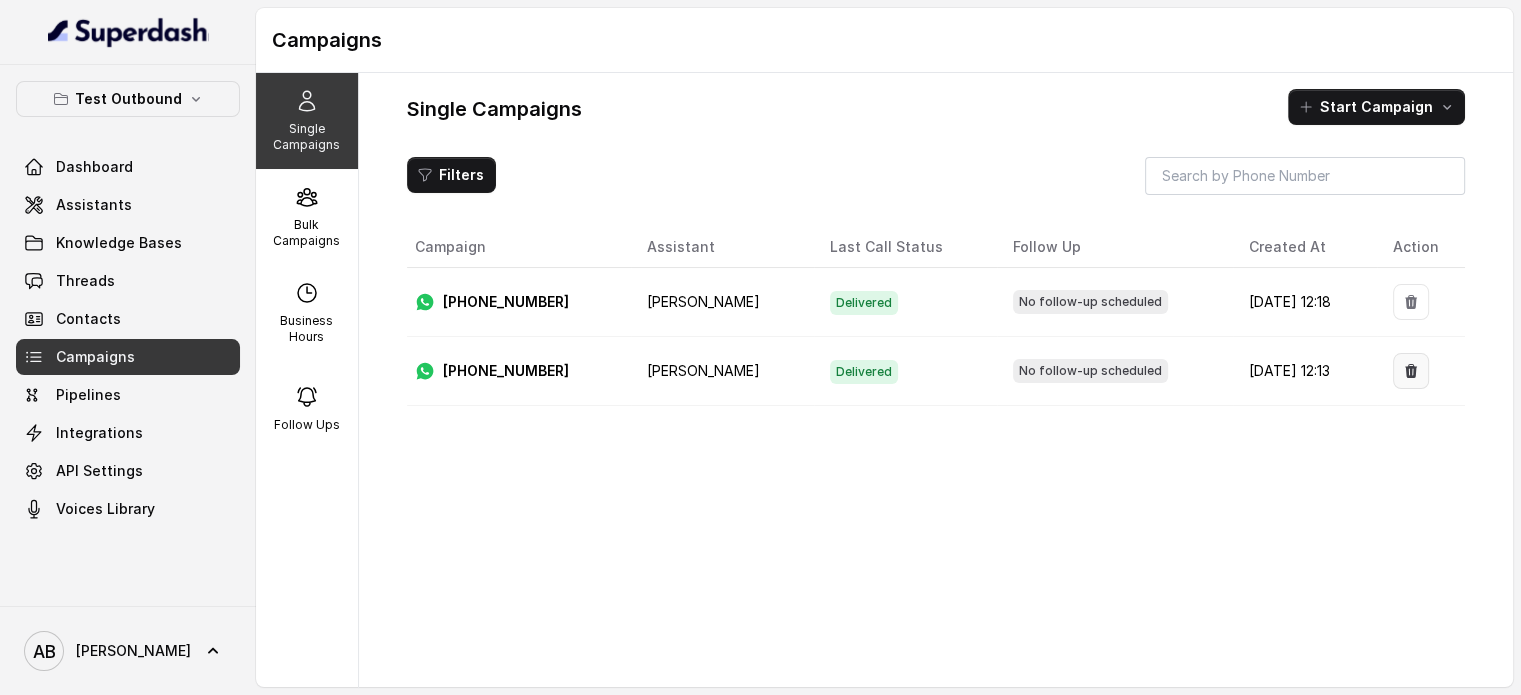click at bounding box center (1411, 371) 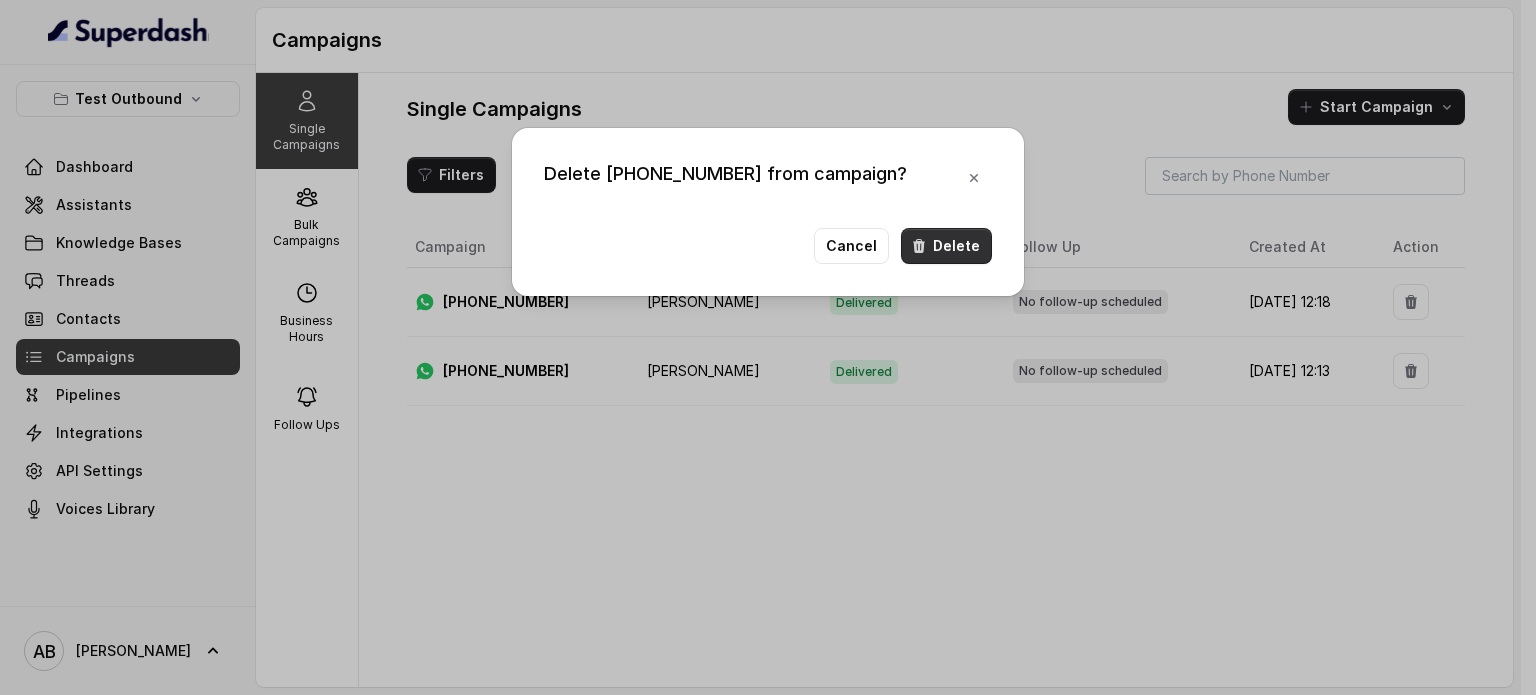 drag, startPoint x: 967, startPoint y: 232, endPoint x: 1012, endPoint y: 228, distance: 45.17743 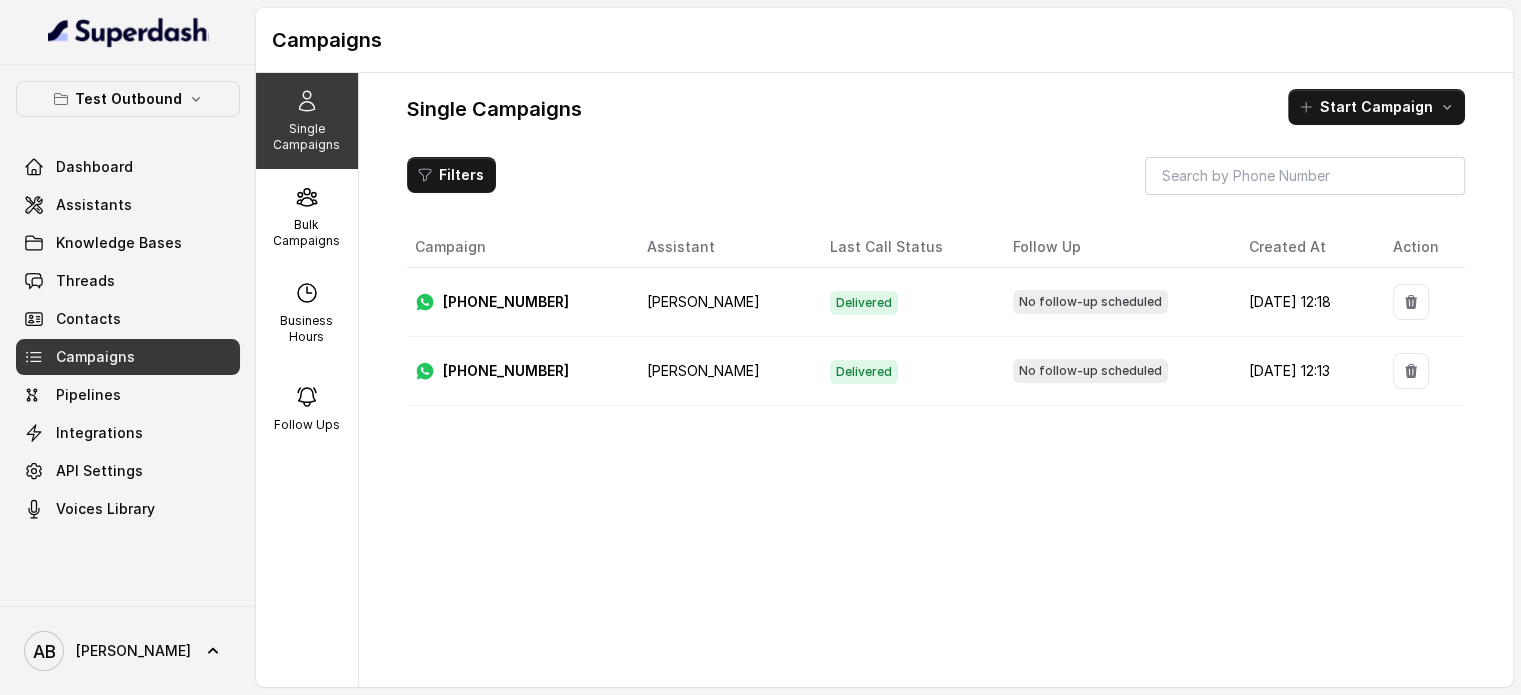 click on "Start Campaign" at bounding box center [1376, 107] 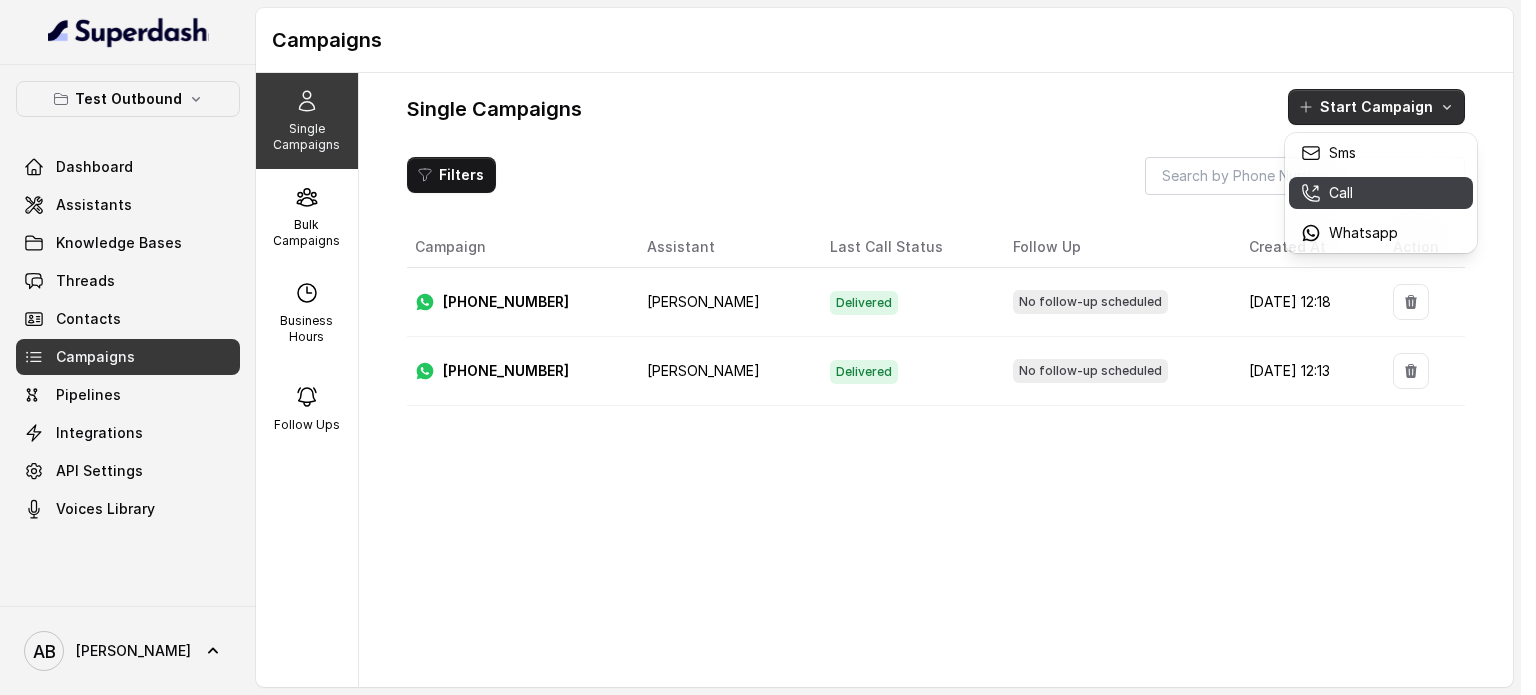 click on "Whatsapp" at bounding box center (1363, 233) 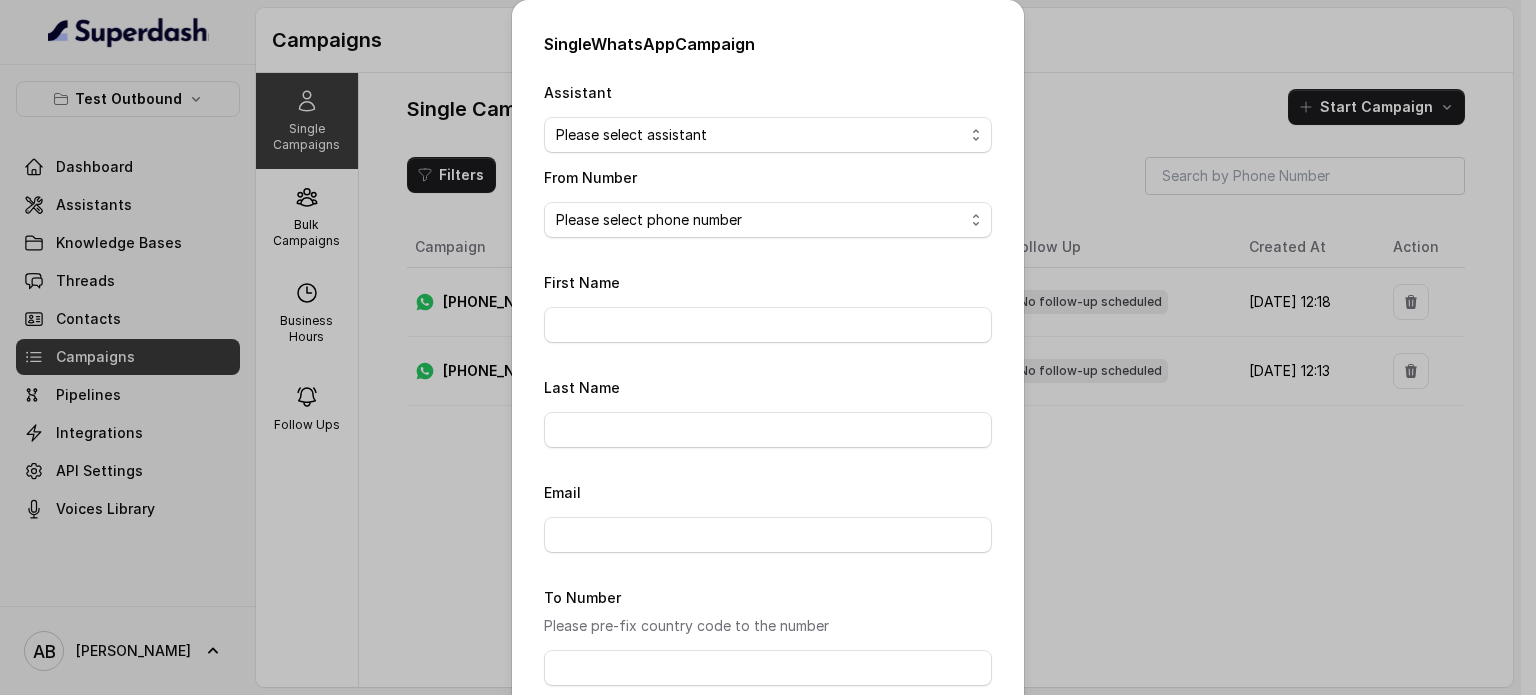 drag, startPoint x: 1133, startPoint y: 75, endPoint x: 1089, endPoint y: 335, distance: 263.6968 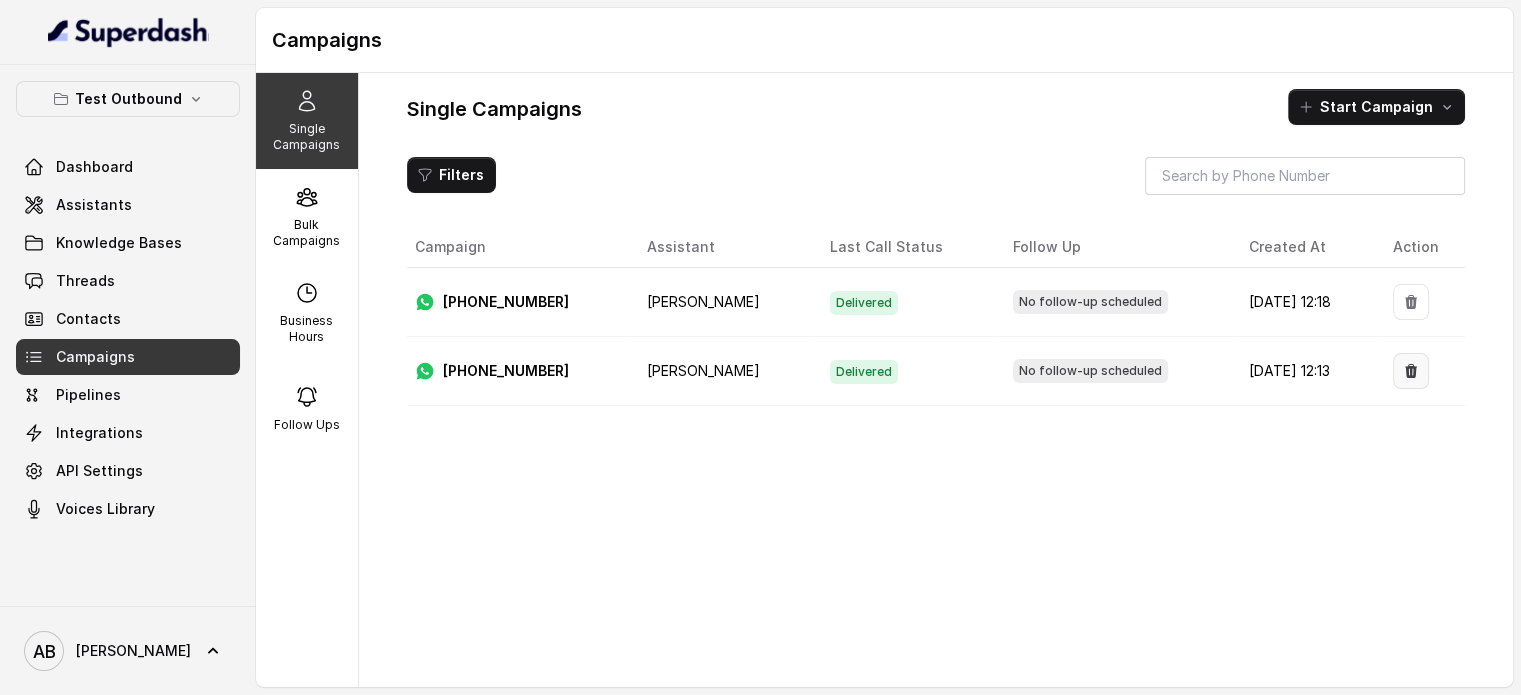click at bounding box center [1411, 371] 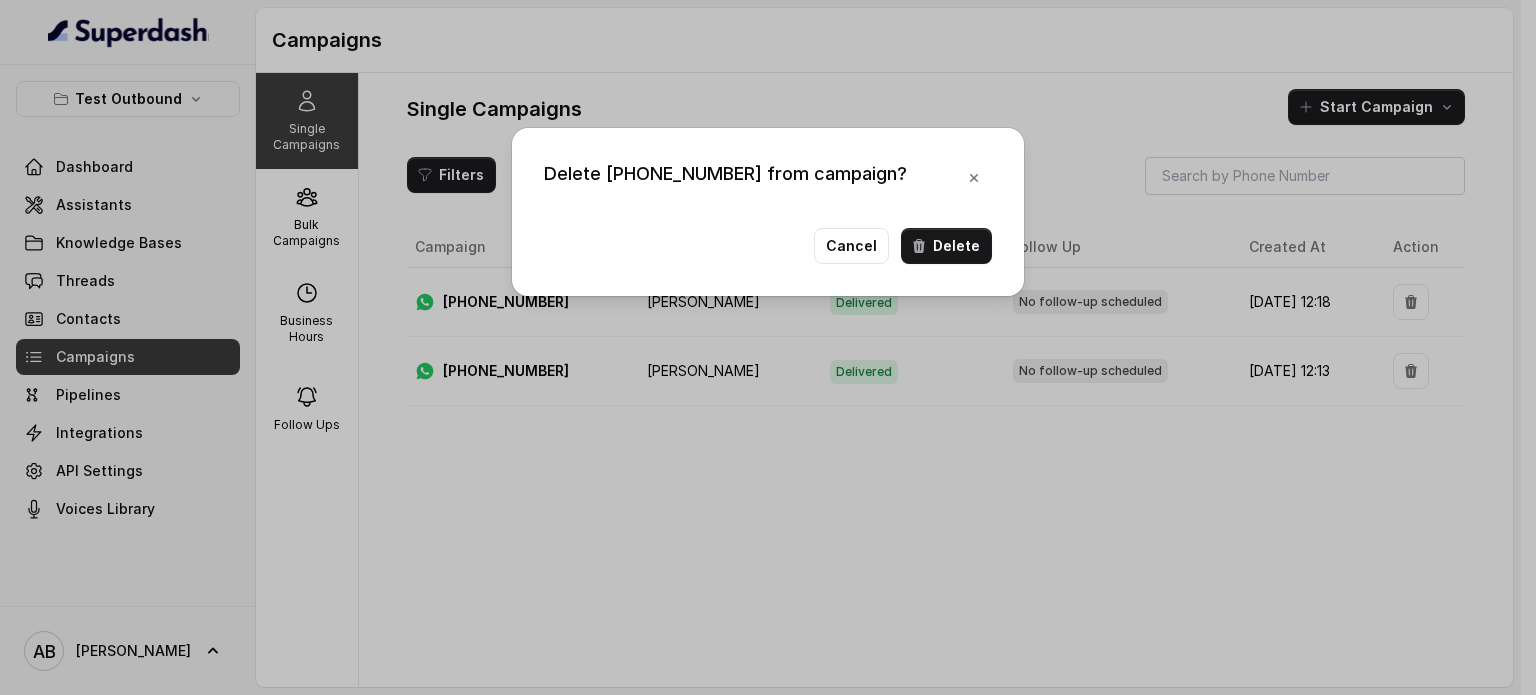 click on "Delete" at bounding box center [946, 246] 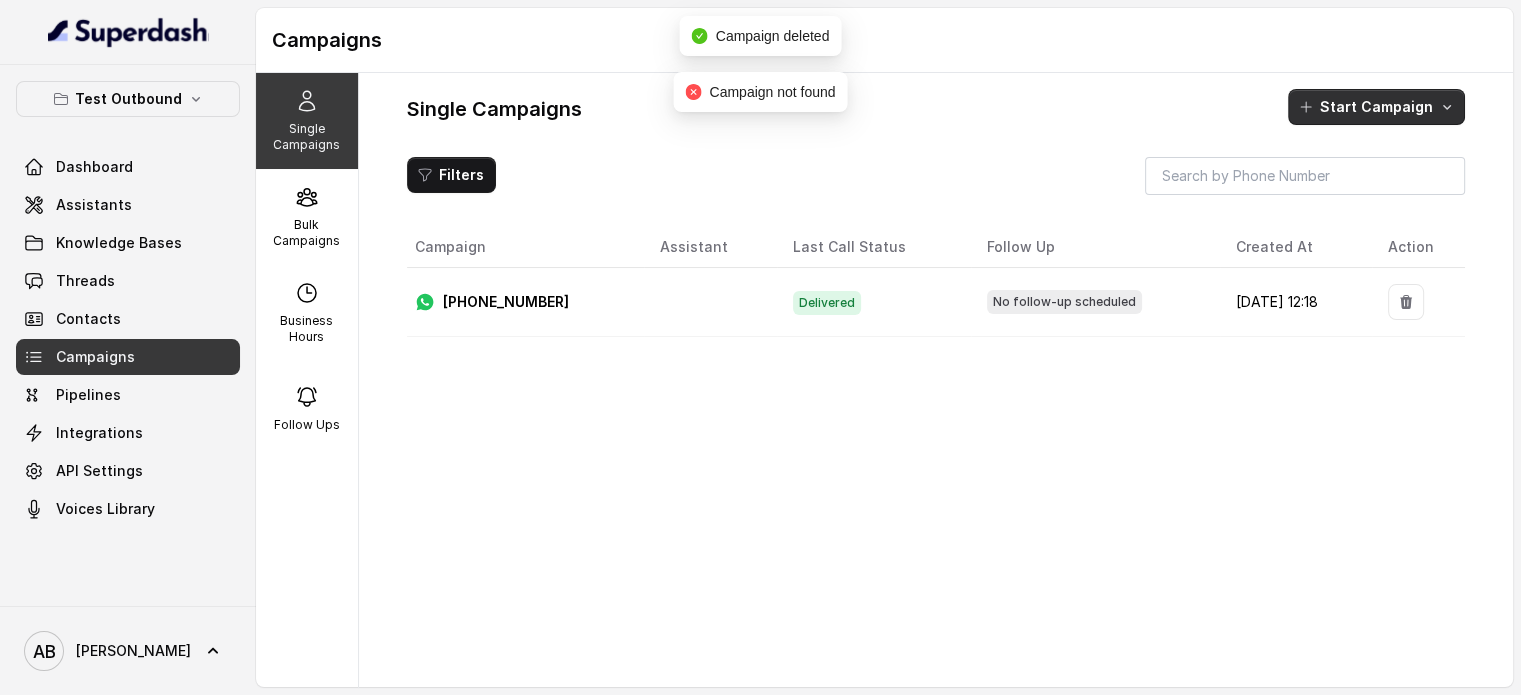 drag, startPoint x: 1383, startPoint y: 116, endPoint x: 1196, endPoint y: 184, distance: 198.9799 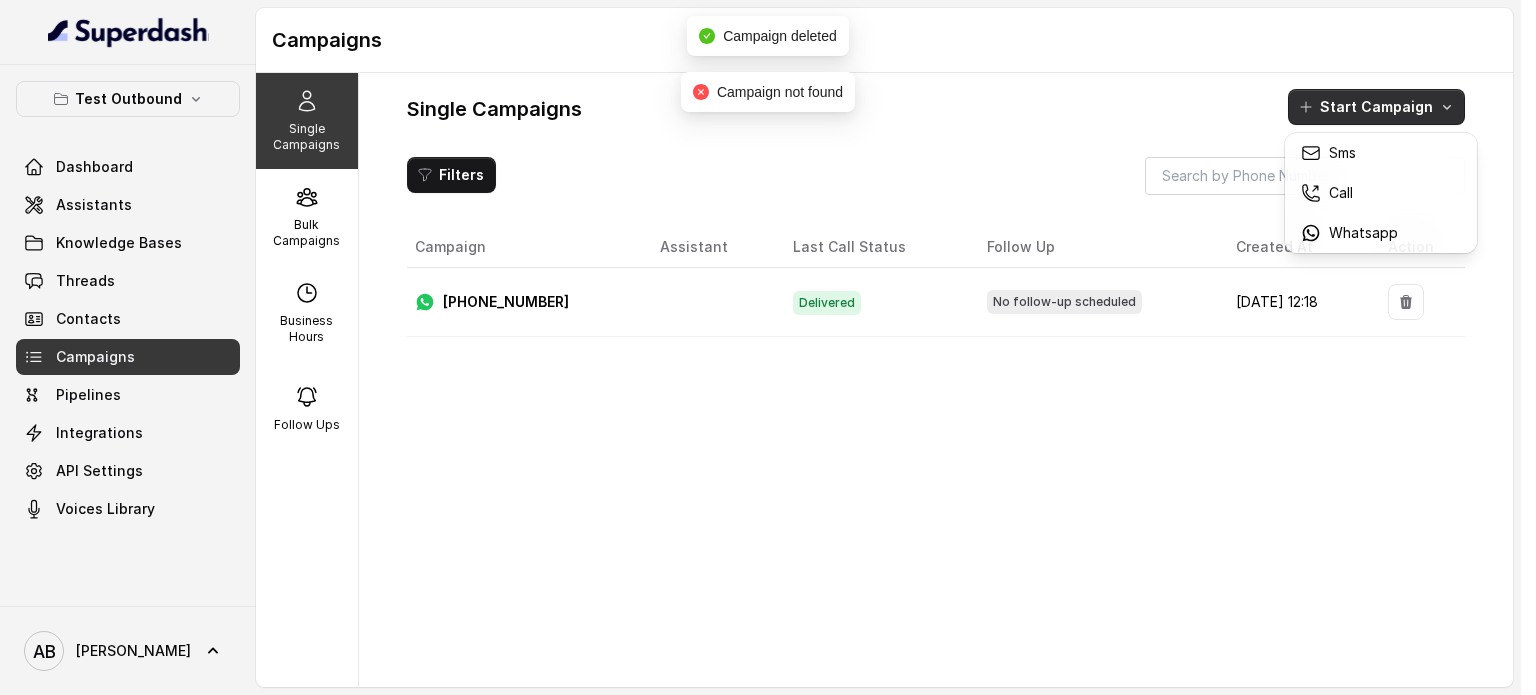 click on "Whatsapp" at bounding box center (1363, 233) 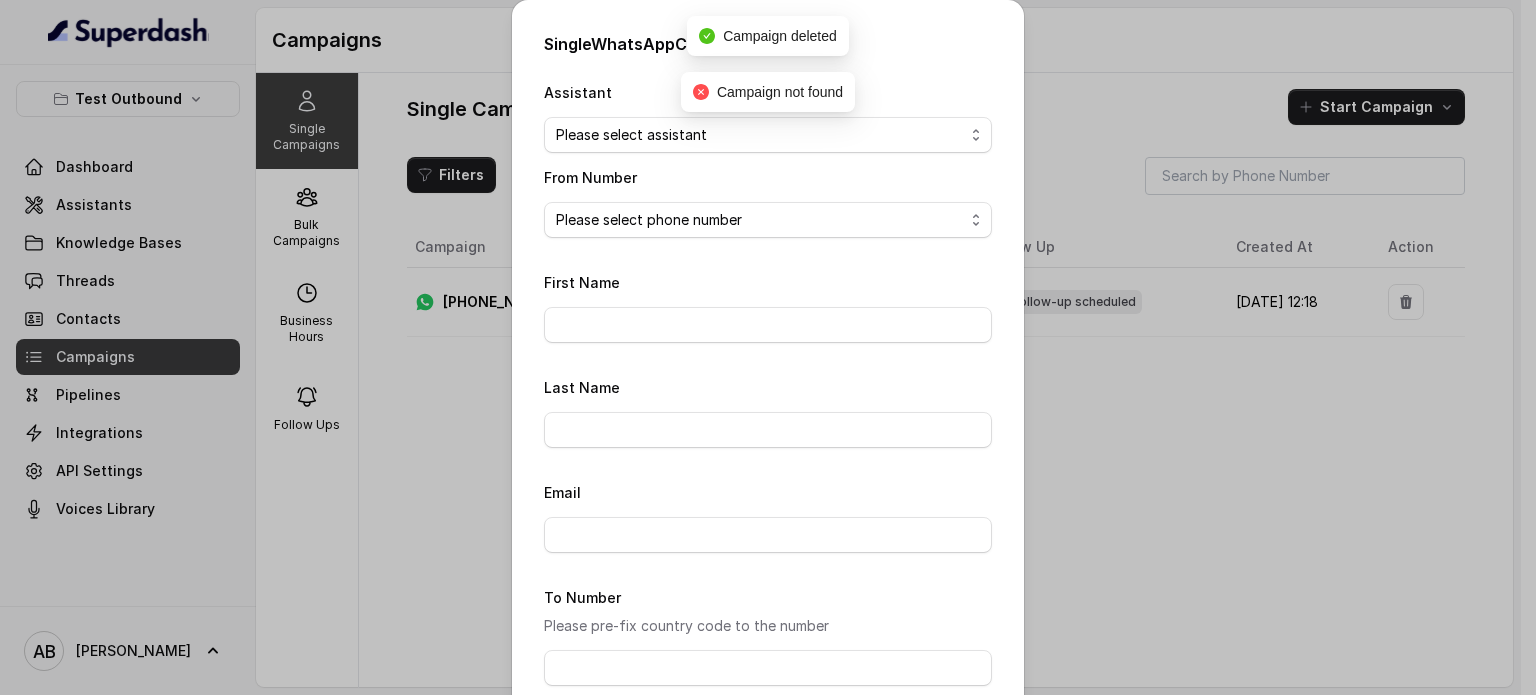 drag, startPoint x: 668, startPoint y: 157, endPoint x: 674, endPoint y: 214, distance: 57.31492 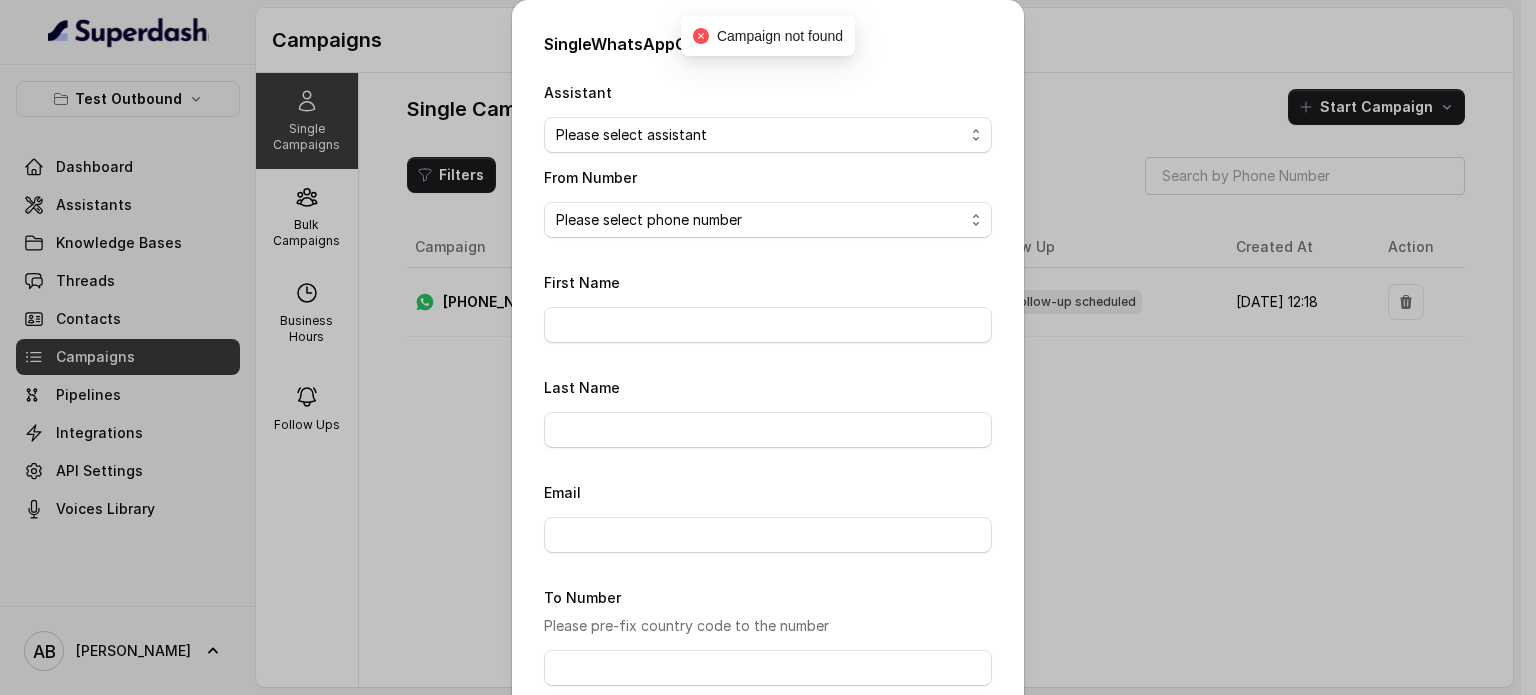 drag, startPoint x: 664, startPoint y: 159, endPoint x: 673, endPoint y: 174, distance: 17.492855 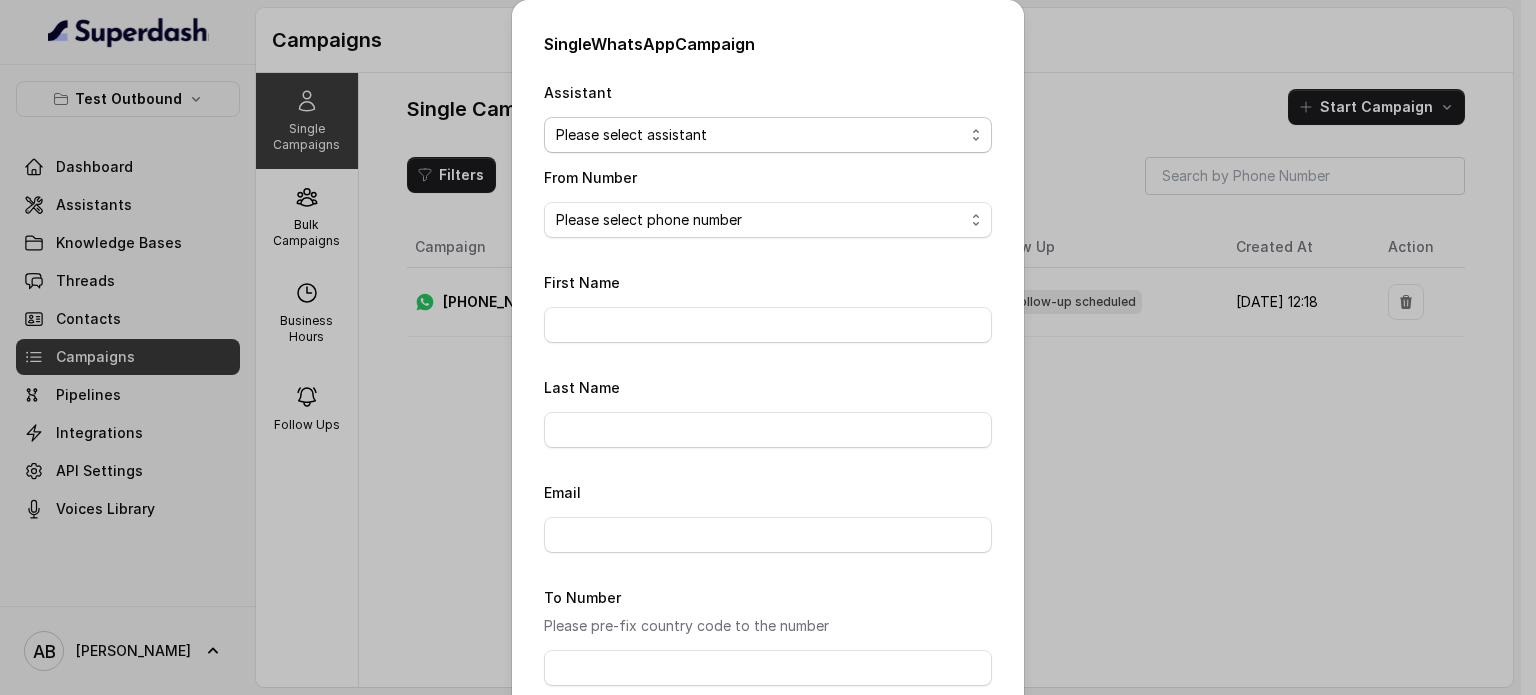 select on "6865788448832b4779b97075" 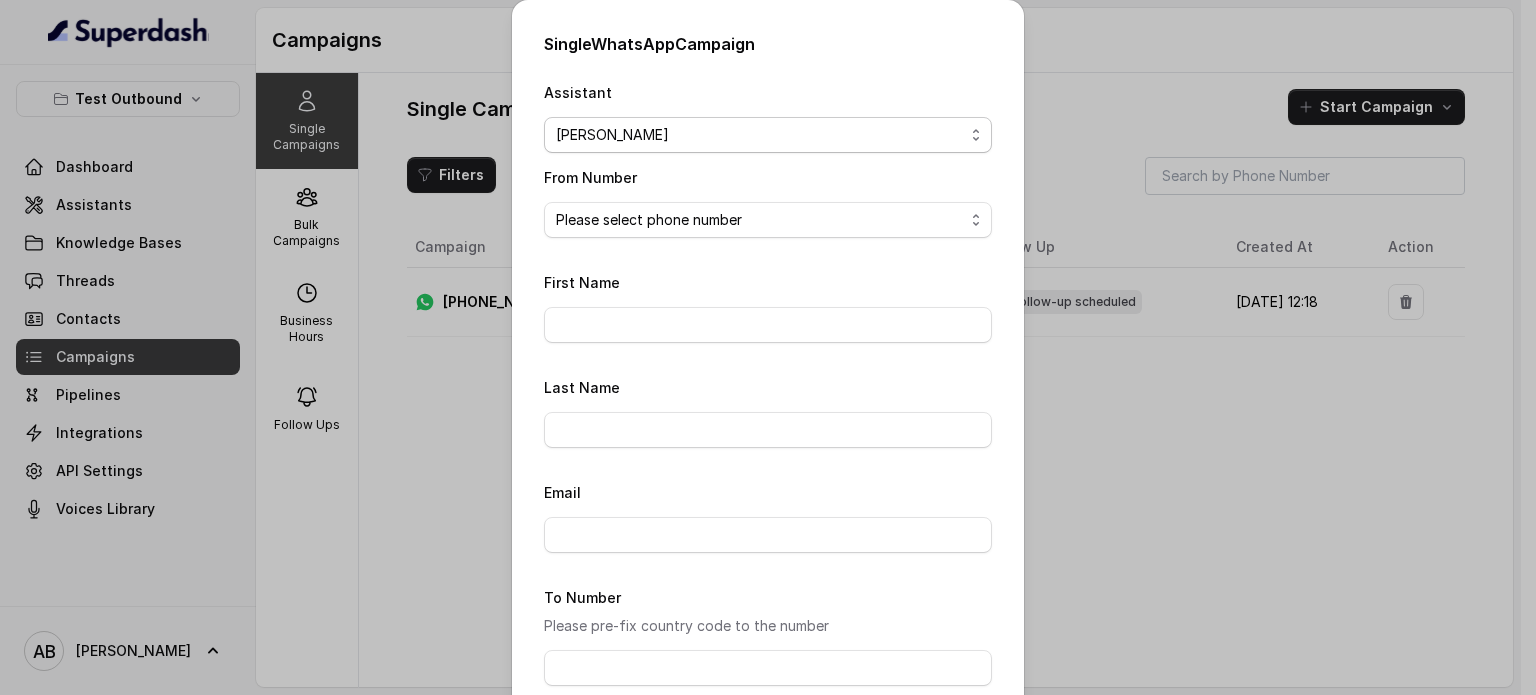 click on "Please select assistant [PERSON_NAME]" at bounding box center [768, 135] 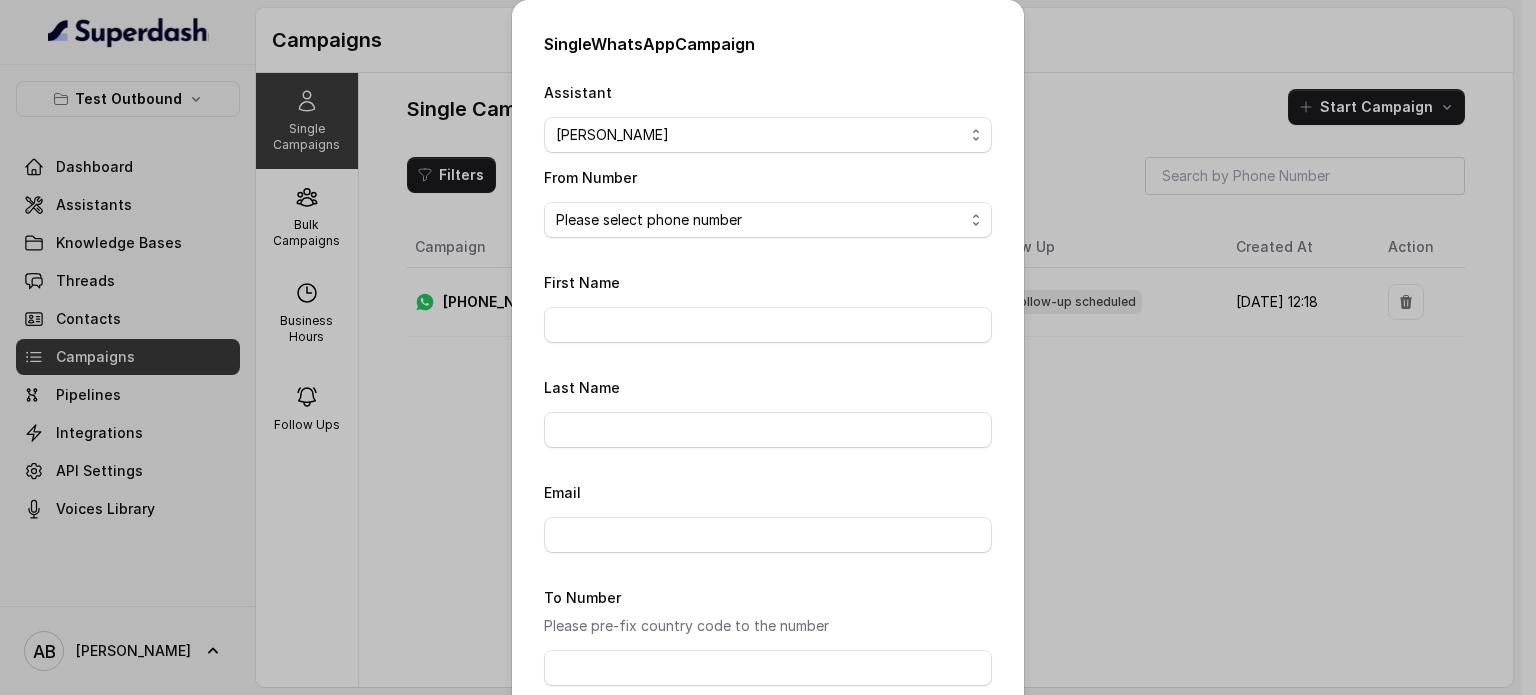 click on "Please select phone number" at bounding box center [768, 220] 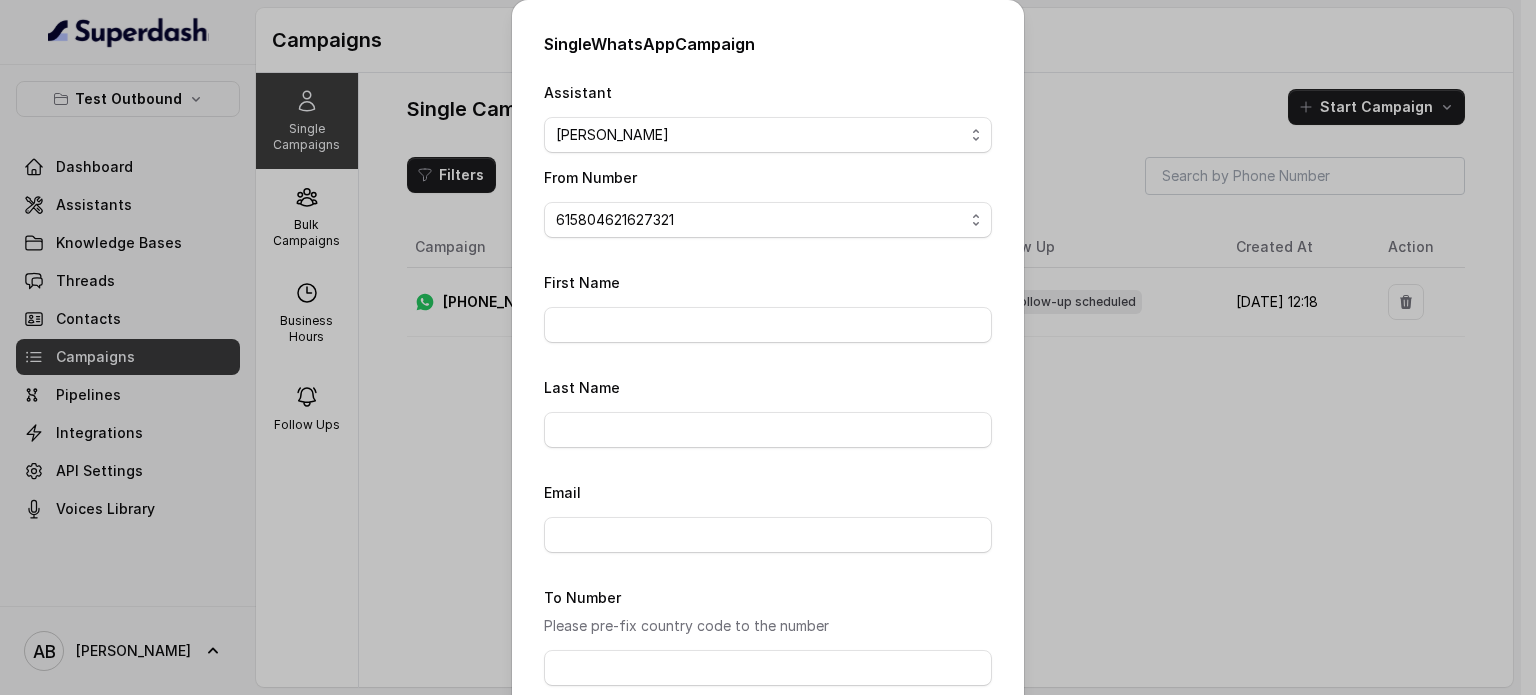 click on "Please select phone number [PHONE_NUMBER] 688912537638787 [CREDIT_CARD_NUMBER]" at bounding box center [768, 220] 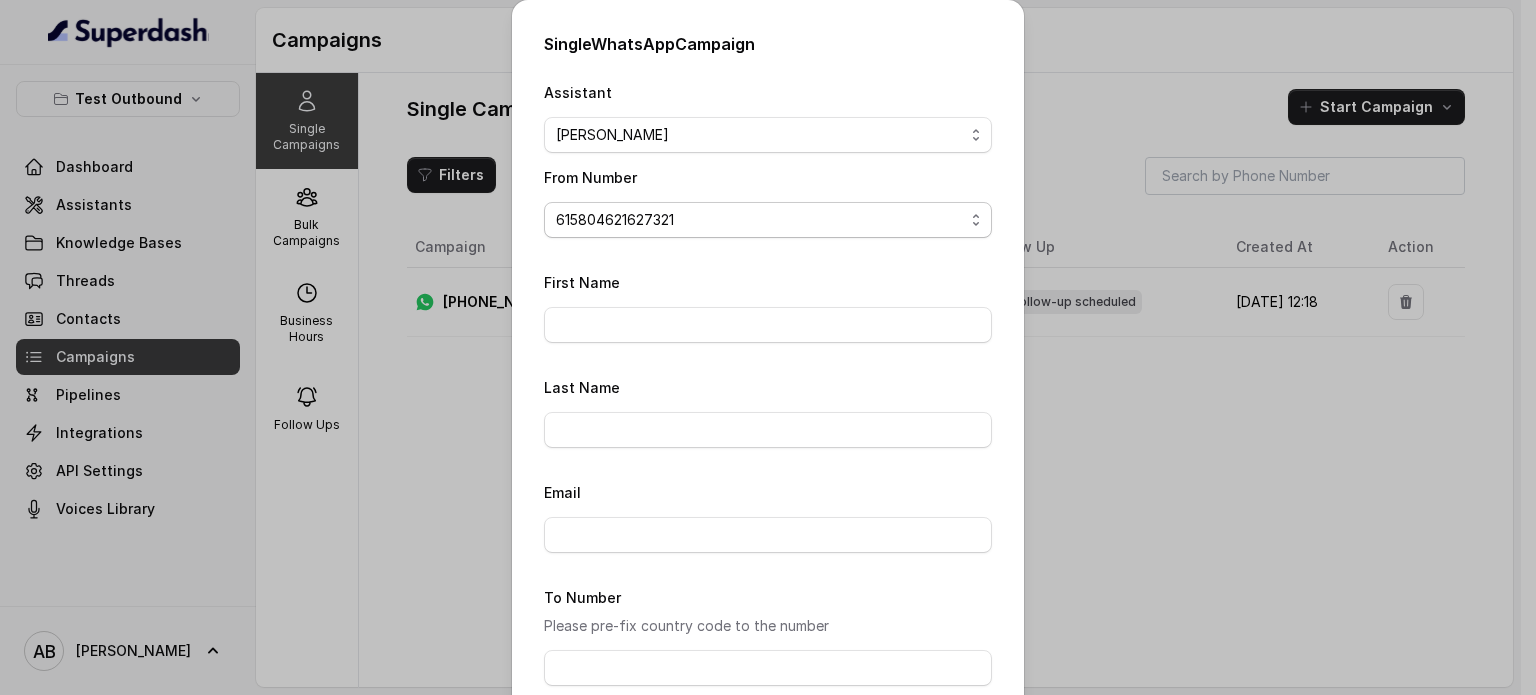 click on "Please select phone number [PHONE_NUMBER] 688912537638787 [CREDIT_CARD_NUMBER]" at bounding box center [768, 220] 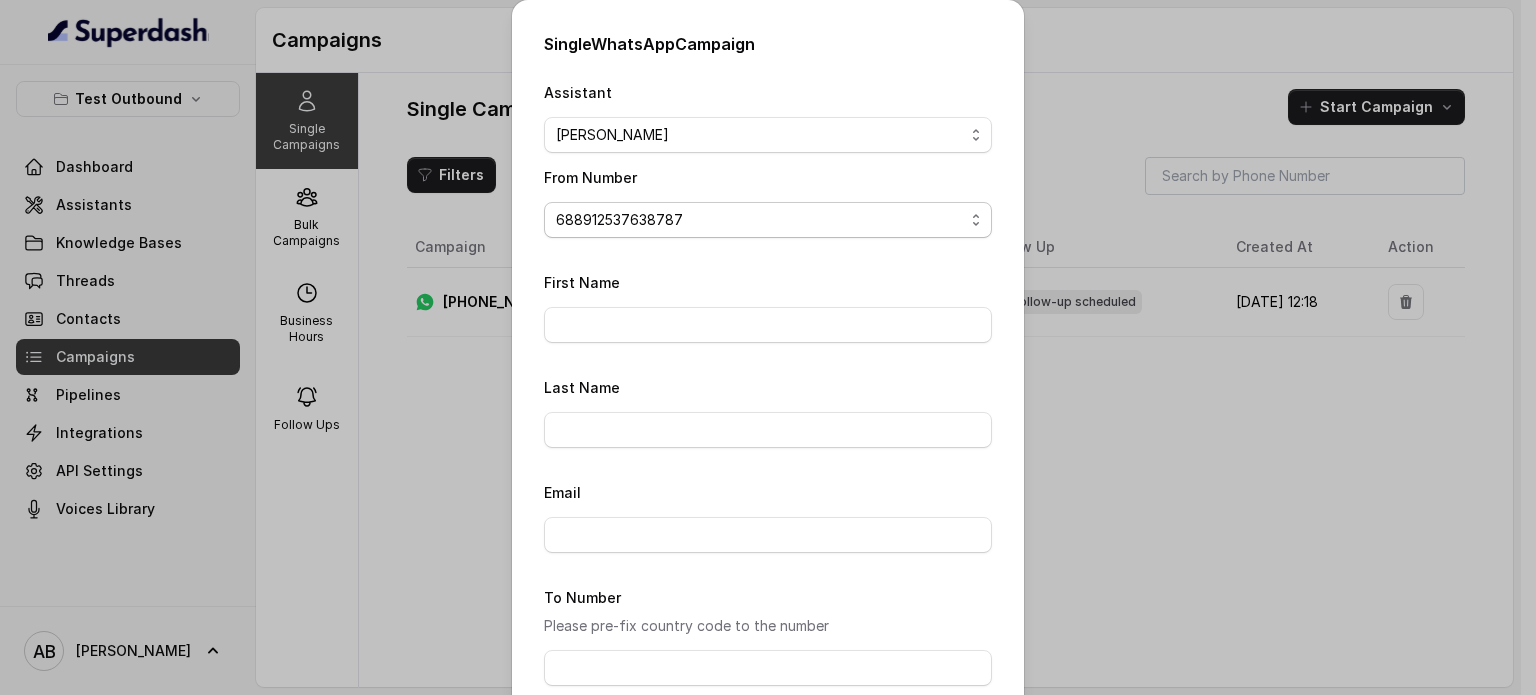 click on "Please select phone number [PHONE_NUMBER] 688912537638787 [CREDIT_CARD_NUMBER]" at bounding box center [768, 220] 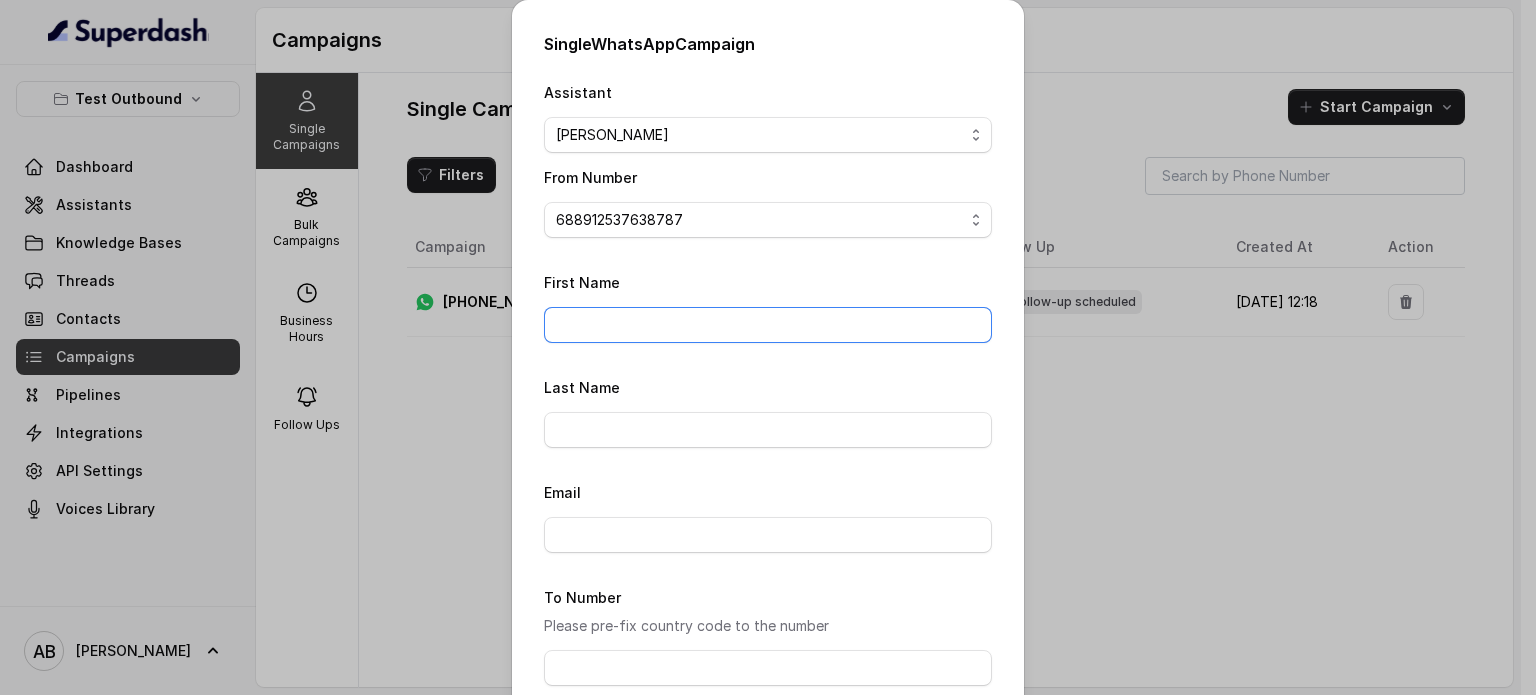 click on "First Name" at bounding box center [768, 325] 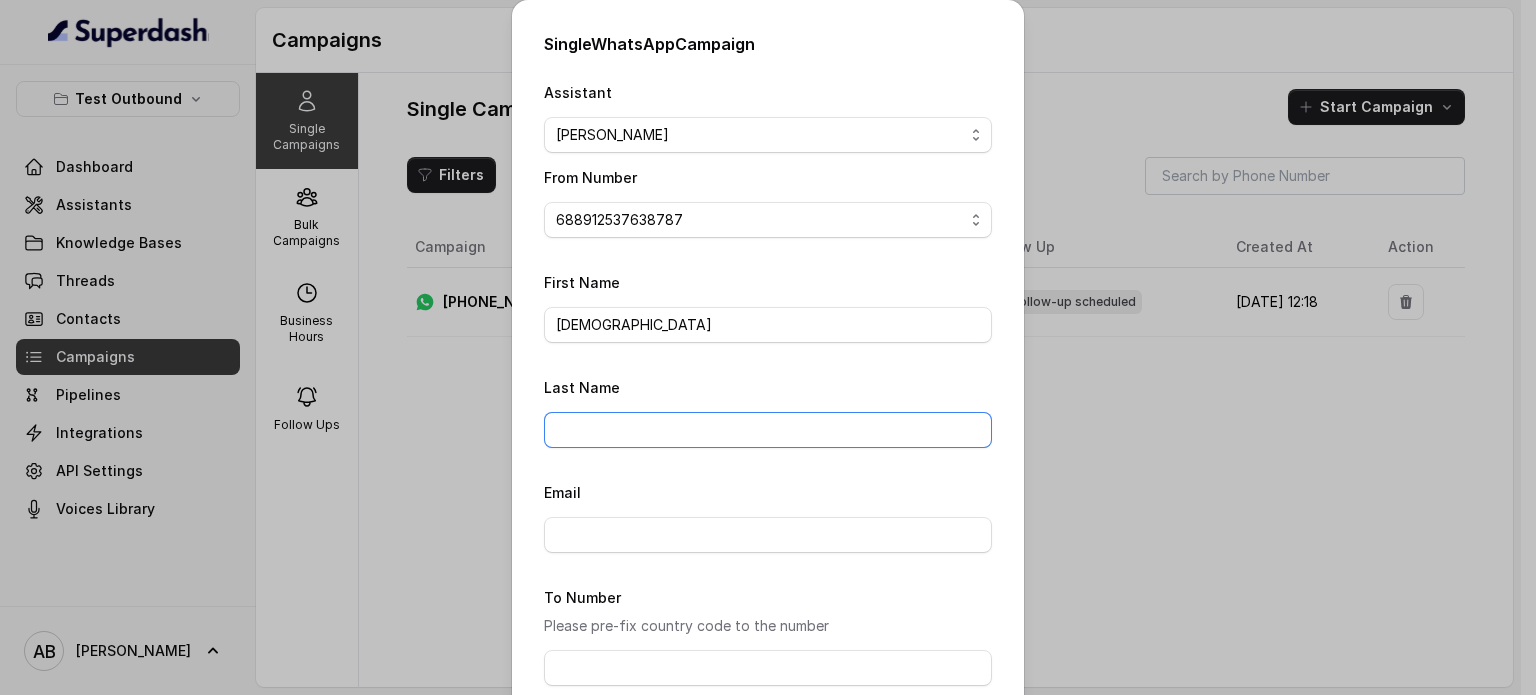 type on "Cuccu" 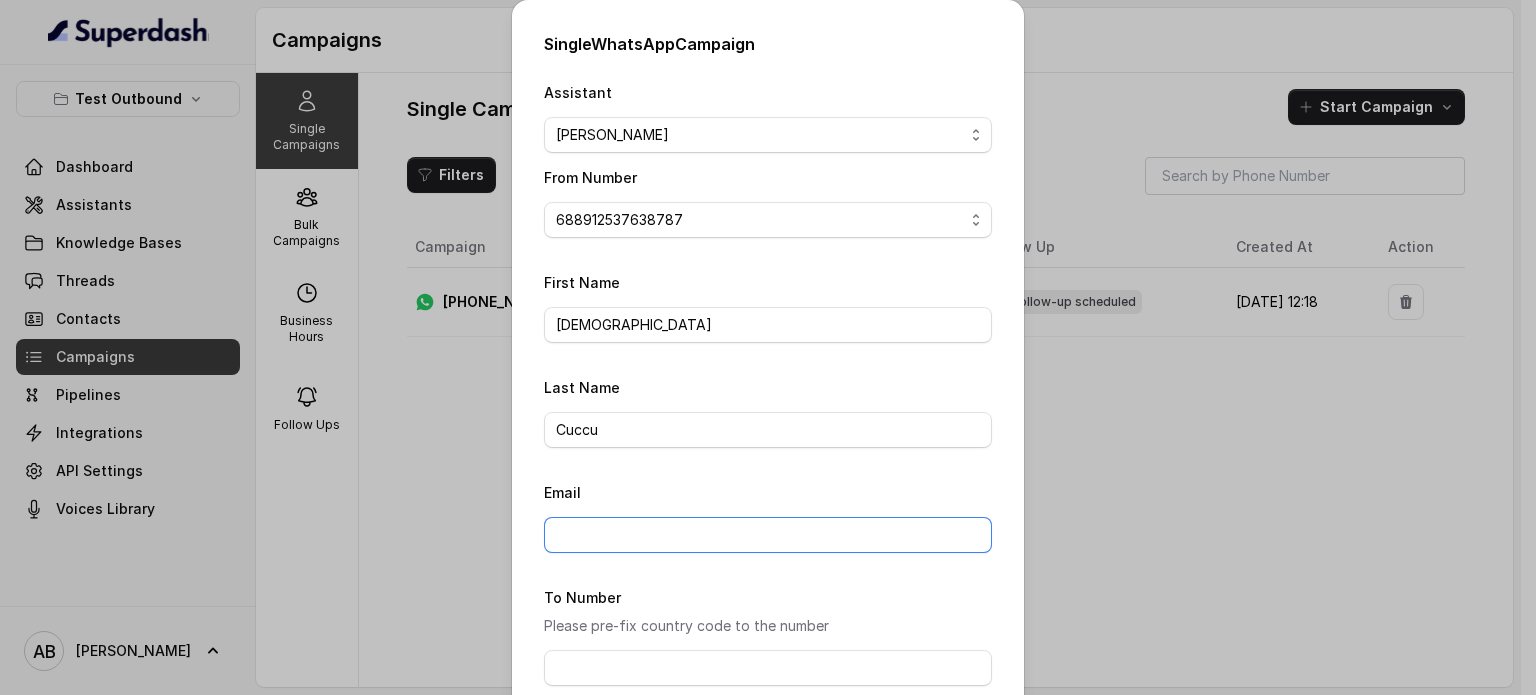 type on "[EMAIL_ADDRESS][DOMAIN_NAME]" 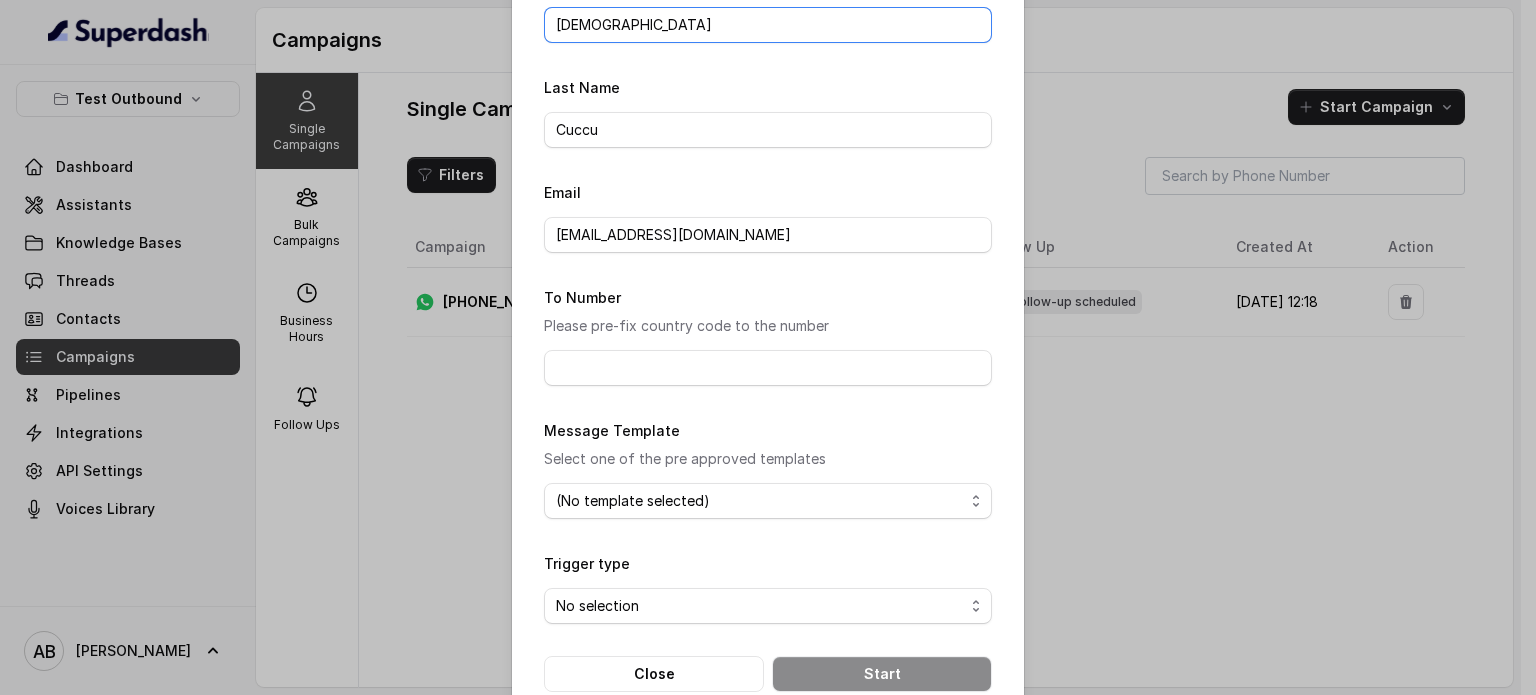 scroll, scrollTop: 340, scrollLeft: 0, axis: vertical 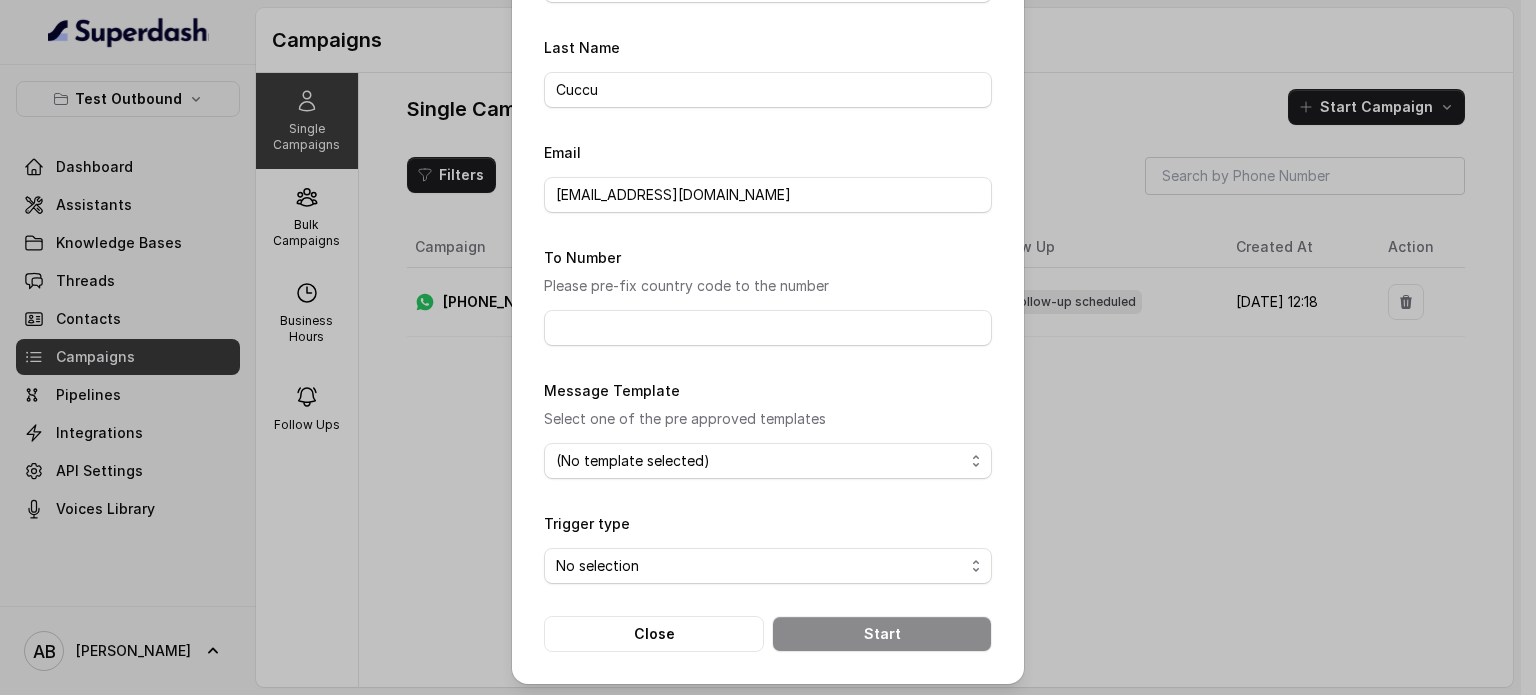 click on "To Number Please pre-fix country code to the number" at bounding box center [768, 295] 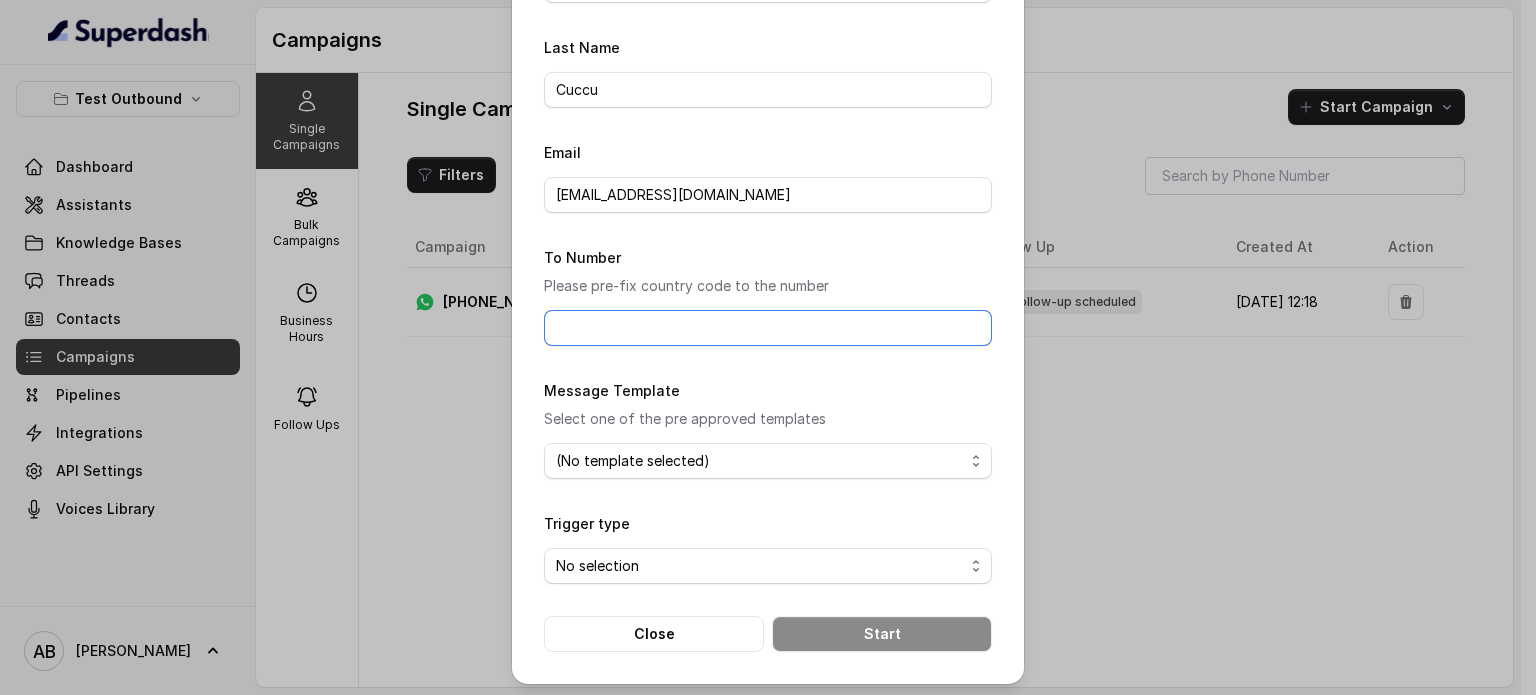 drag, startPoint x: 685, startPoint y: 317, endPoint x: 686, endPoint y: 339, distance: 22.022715 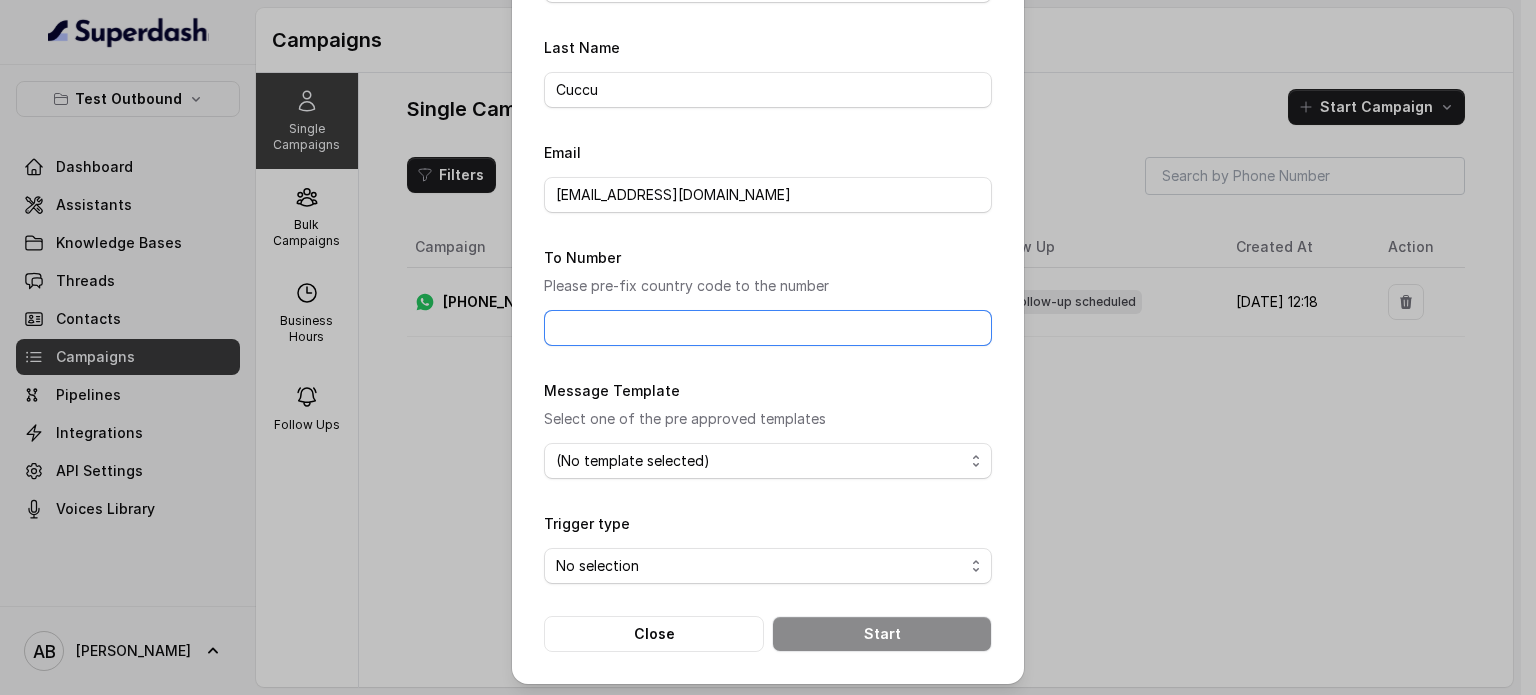 type on "393454115907" 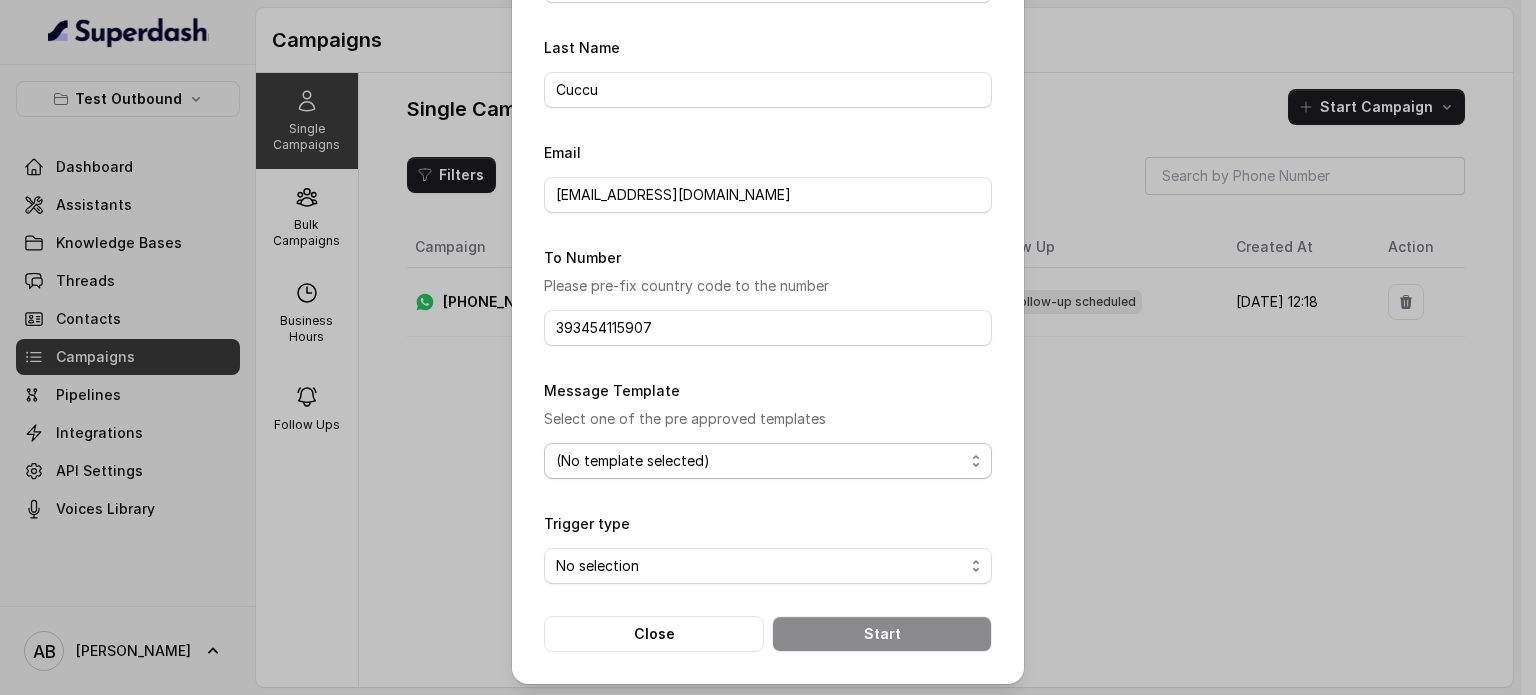click on "(No template selected) federica_saccone_fespa hello_world" at bounding box center [768, 461] 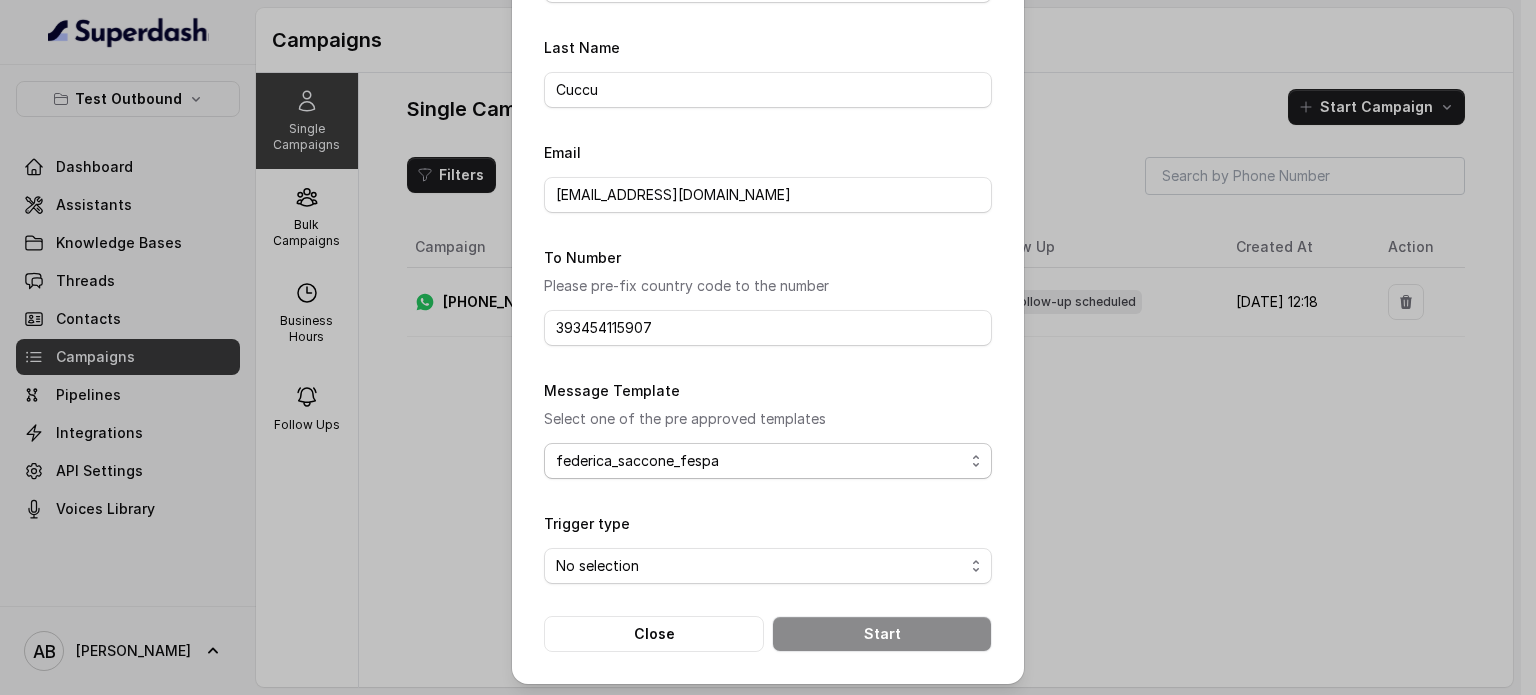click on "(No template selected) federica_saccone_fespa hello_world" at bounding box center (768, 461) 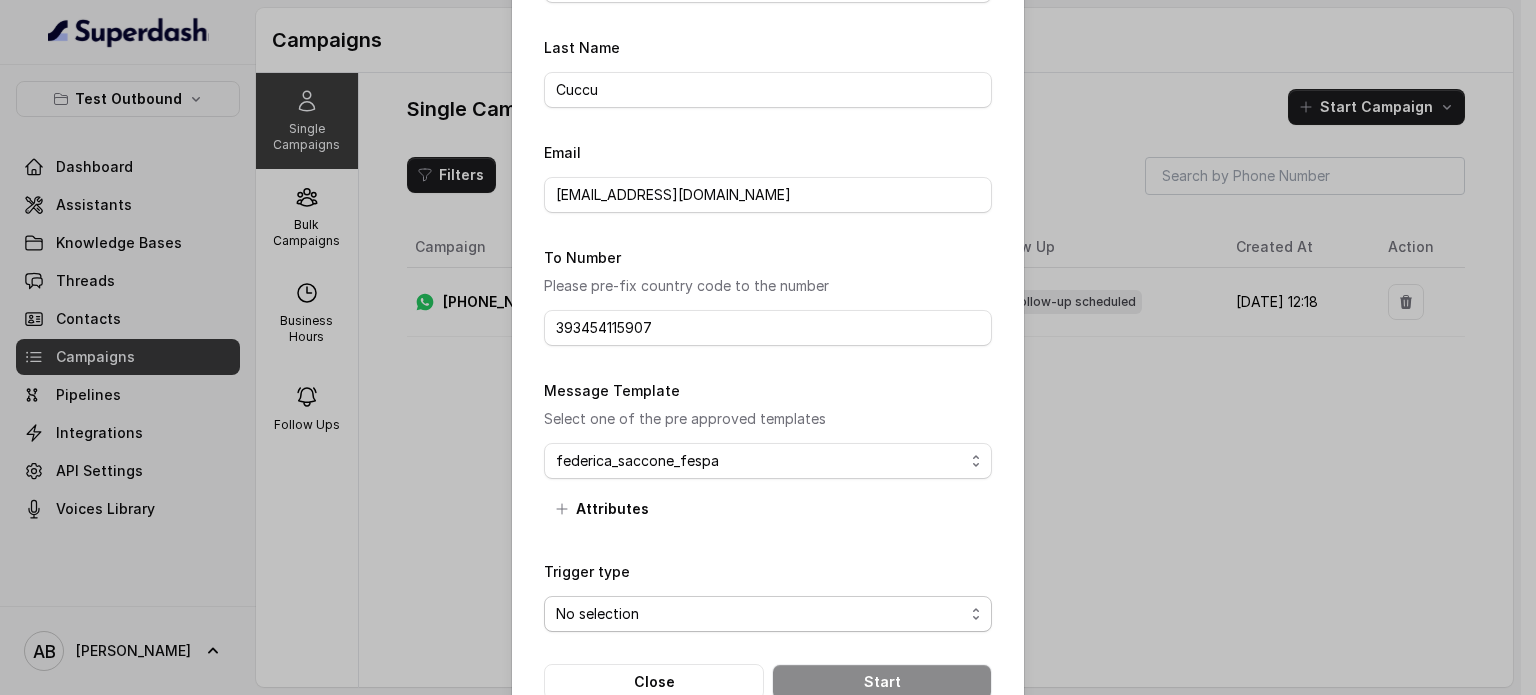 drag, startPoint x: 636, startPoint y: 615, endPoint x: 652, endPoint y: 625, distance: 18.867962 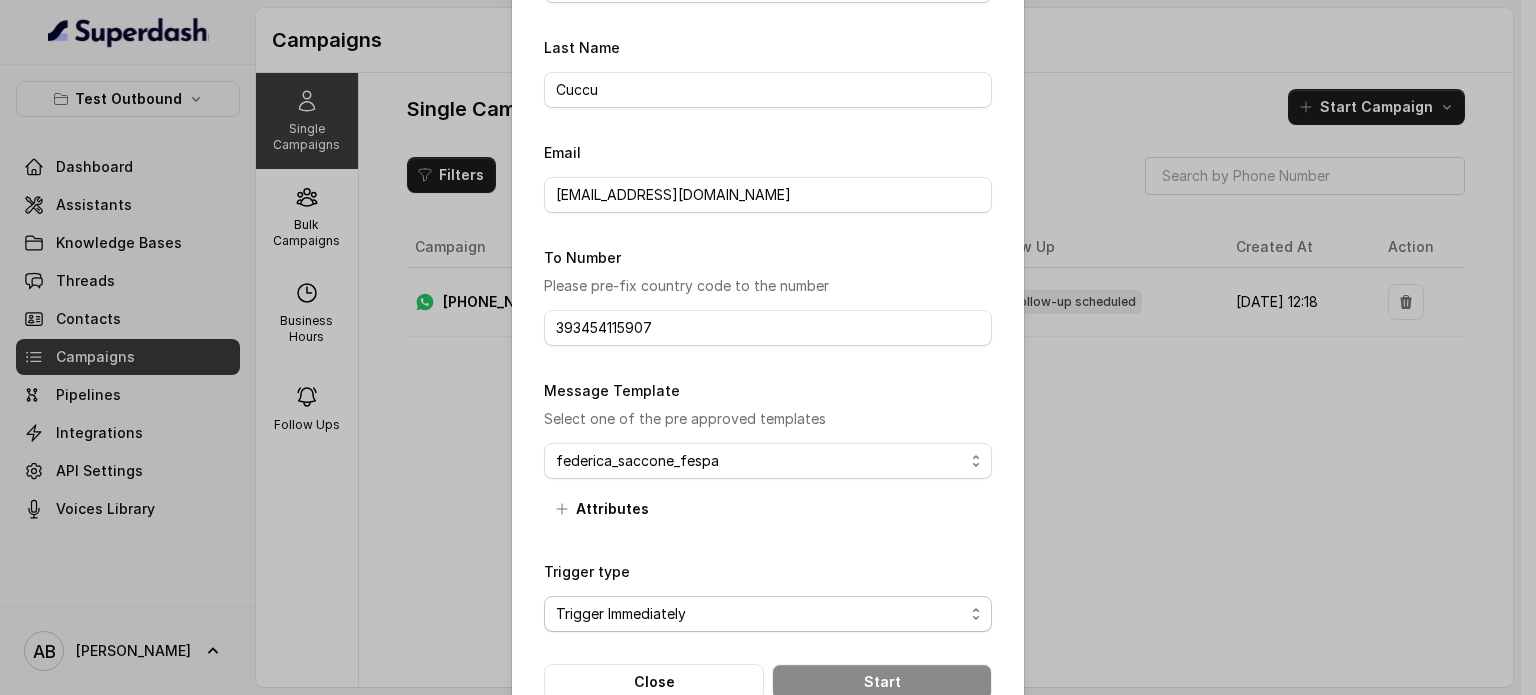 click on "No selection Trigger Immediately Trigger based on campaign configuration" at bounding box center [768, 614] 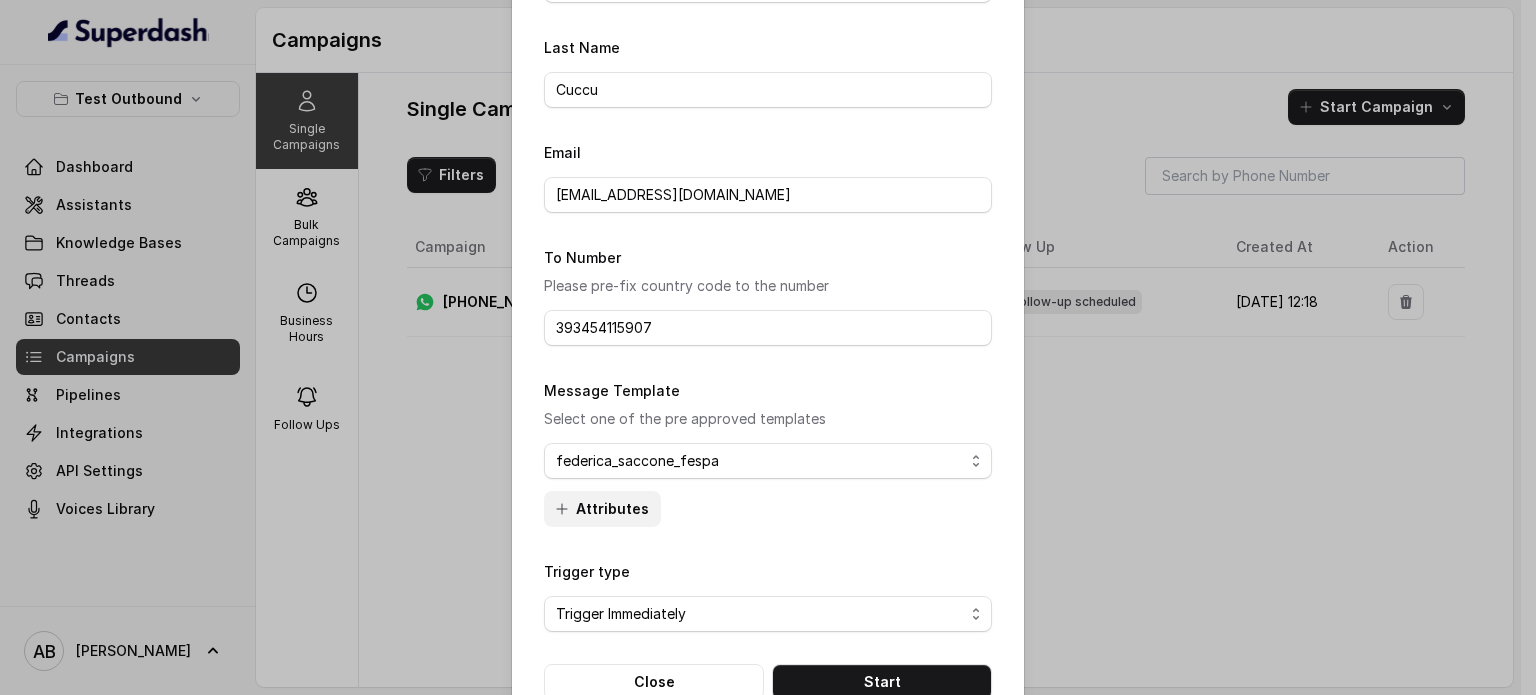 click on "Attributes" at bounding box center [602, 509] 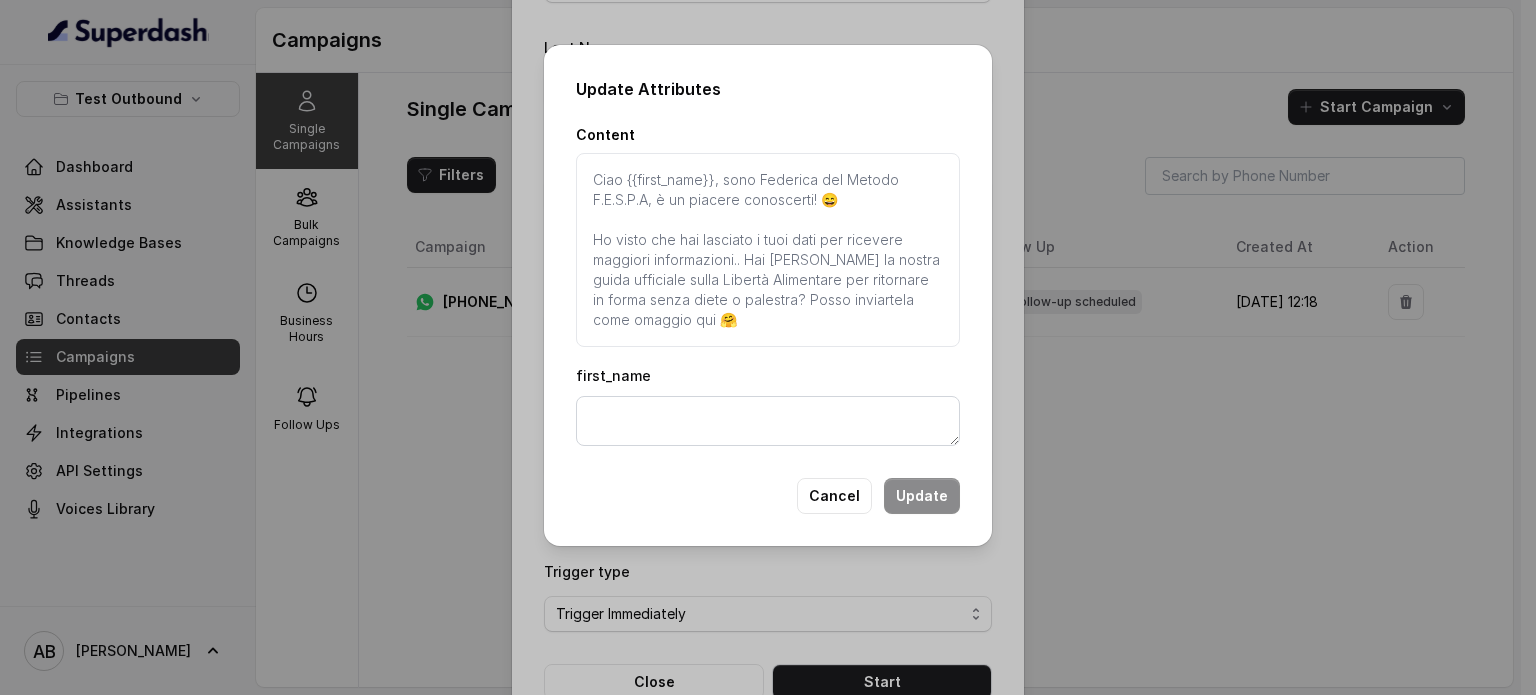 drag, startPoint x: 666, startPoint y: 391, endPoint x: 676, endPoint y: 415, distance: 26 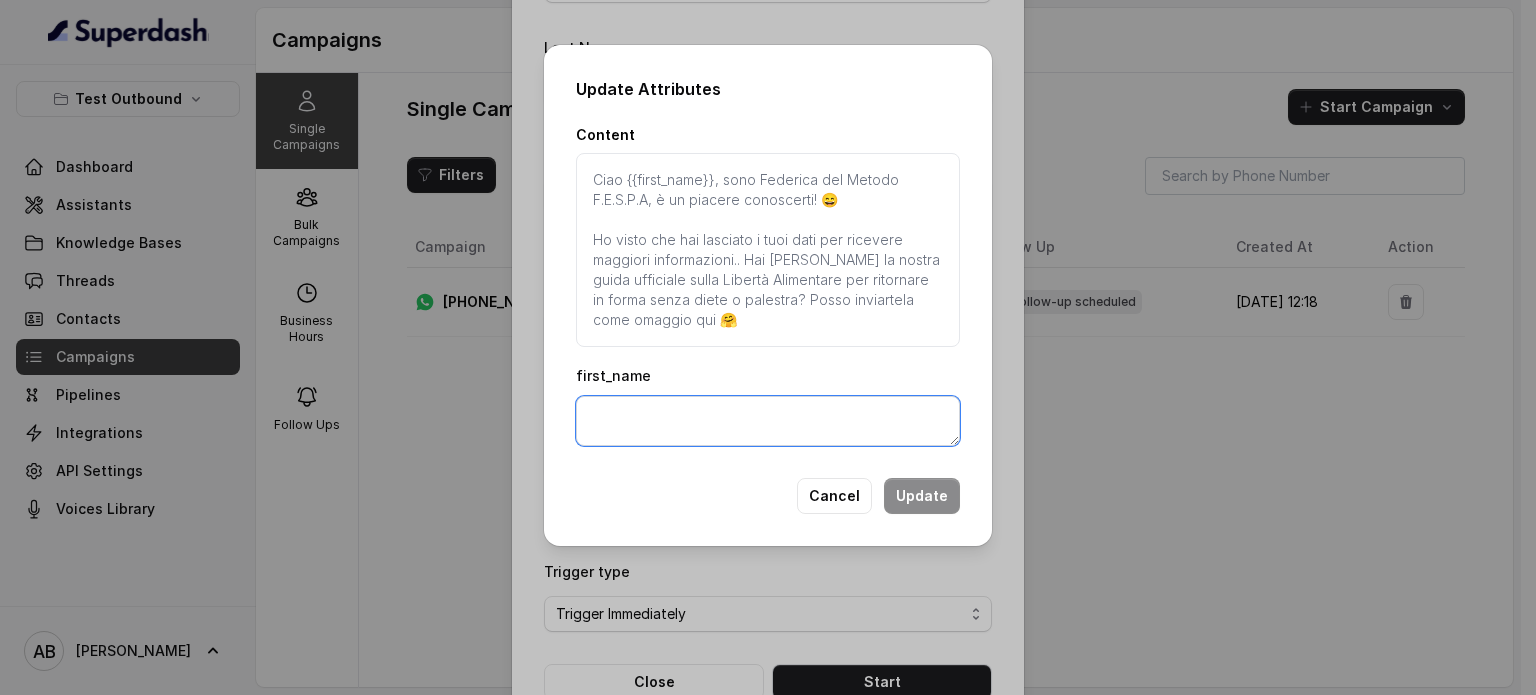 click on "first_name" at bounding box center [768, 421] 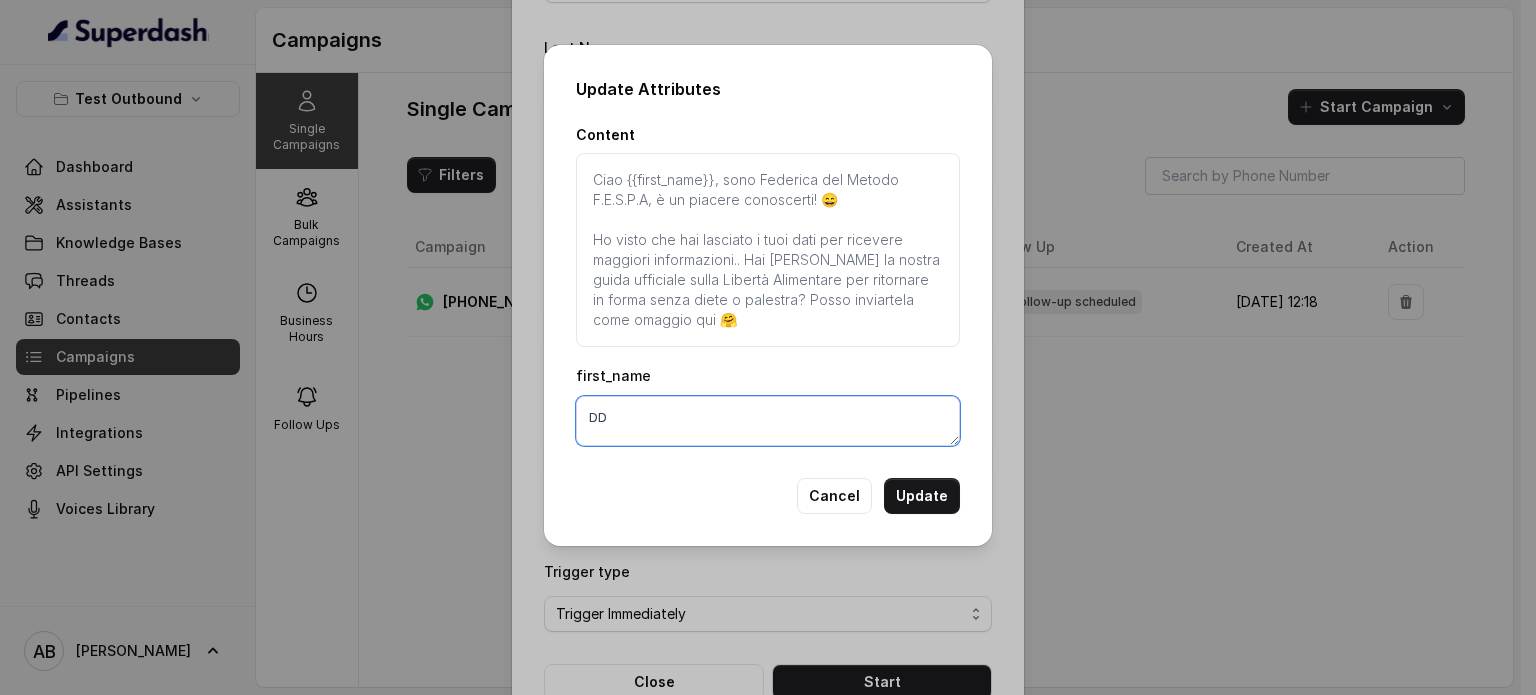 type on "DD" 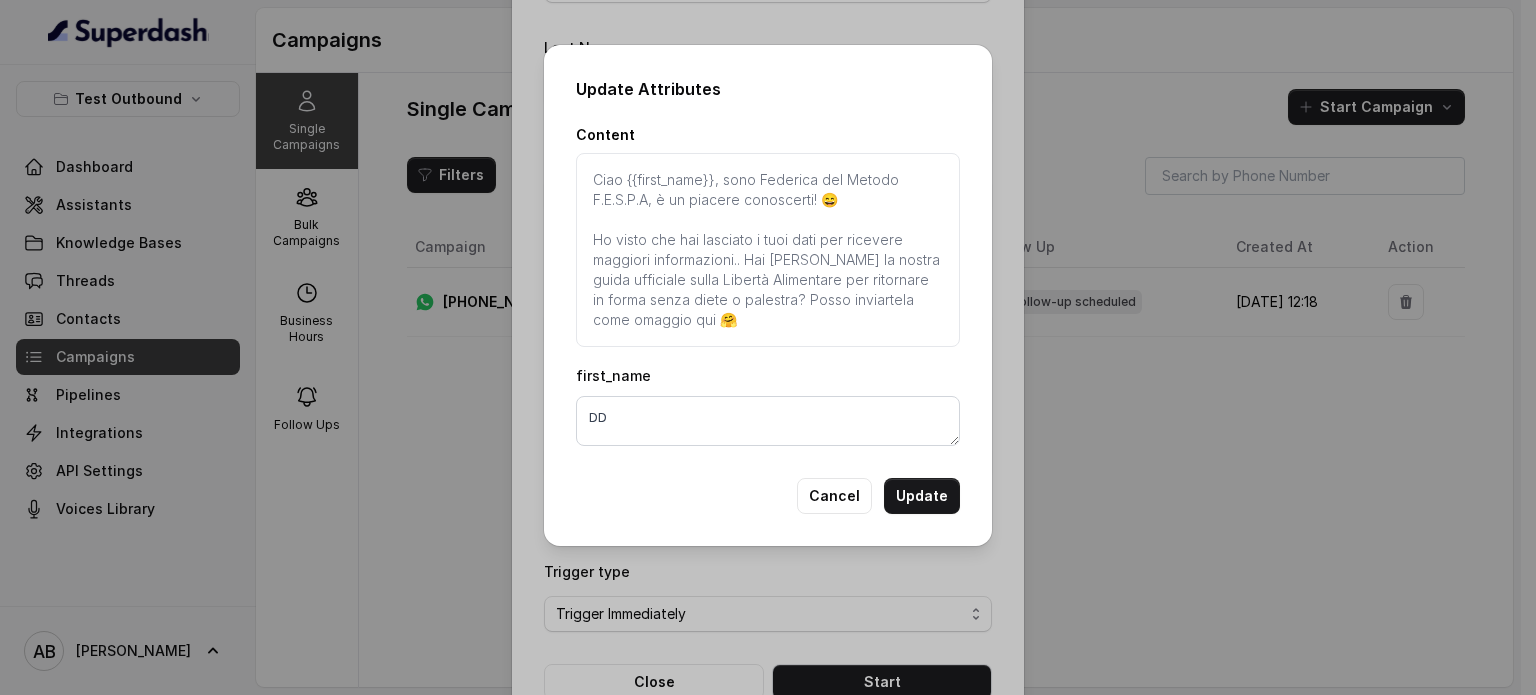 click on "Update" at bounding box center (922, 496) 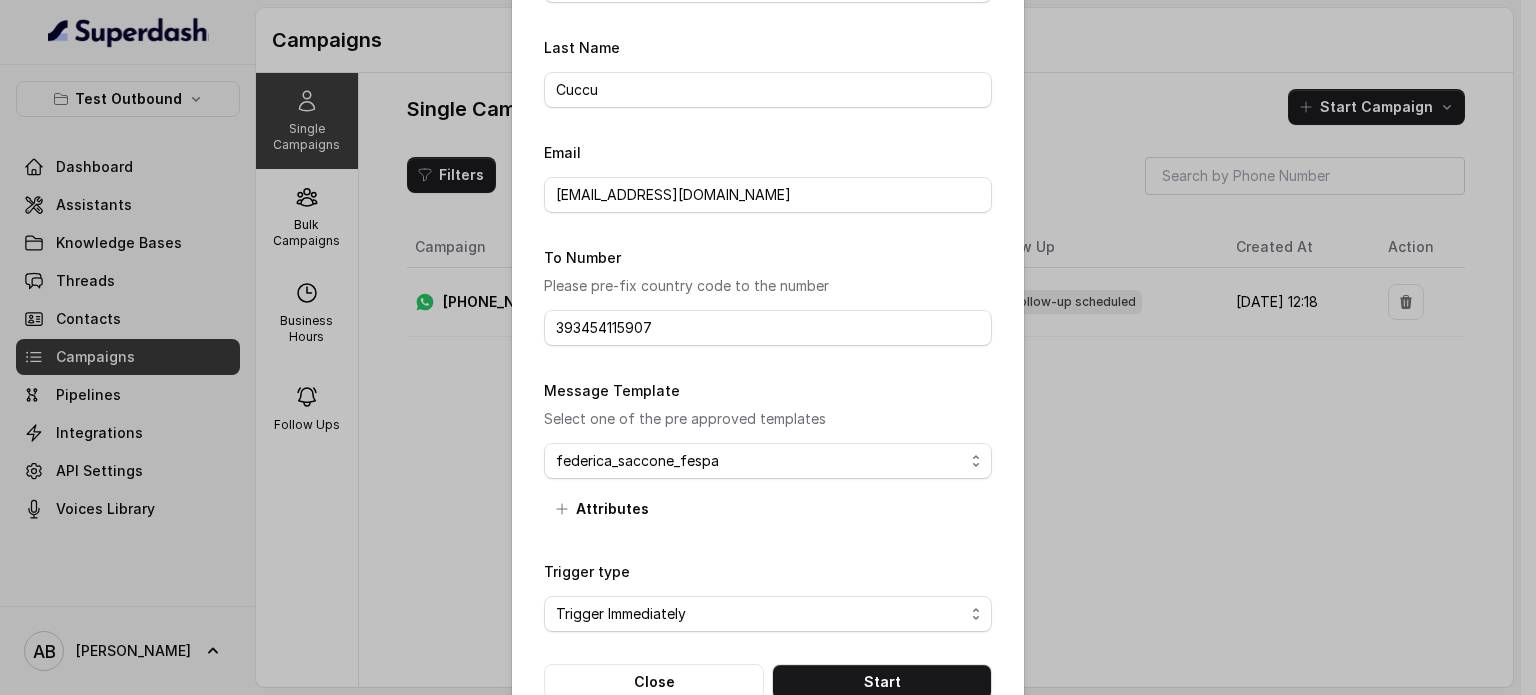 scroll, scrollTop: 387, scrollLeft: 0, axis: vertical 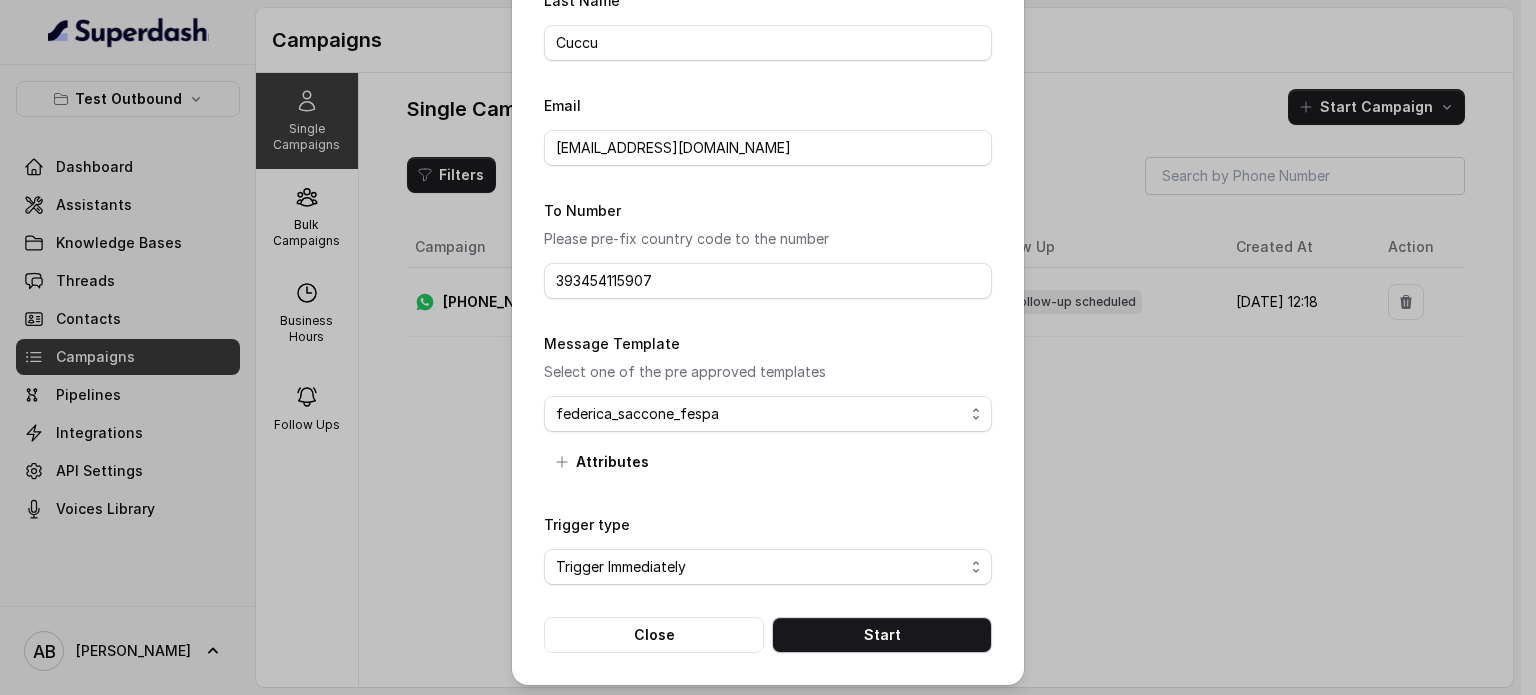 drag, startPoint x: 841, startPoint y: 602, endPoint x: 868, endPoint y: 631, distance: 39.623226 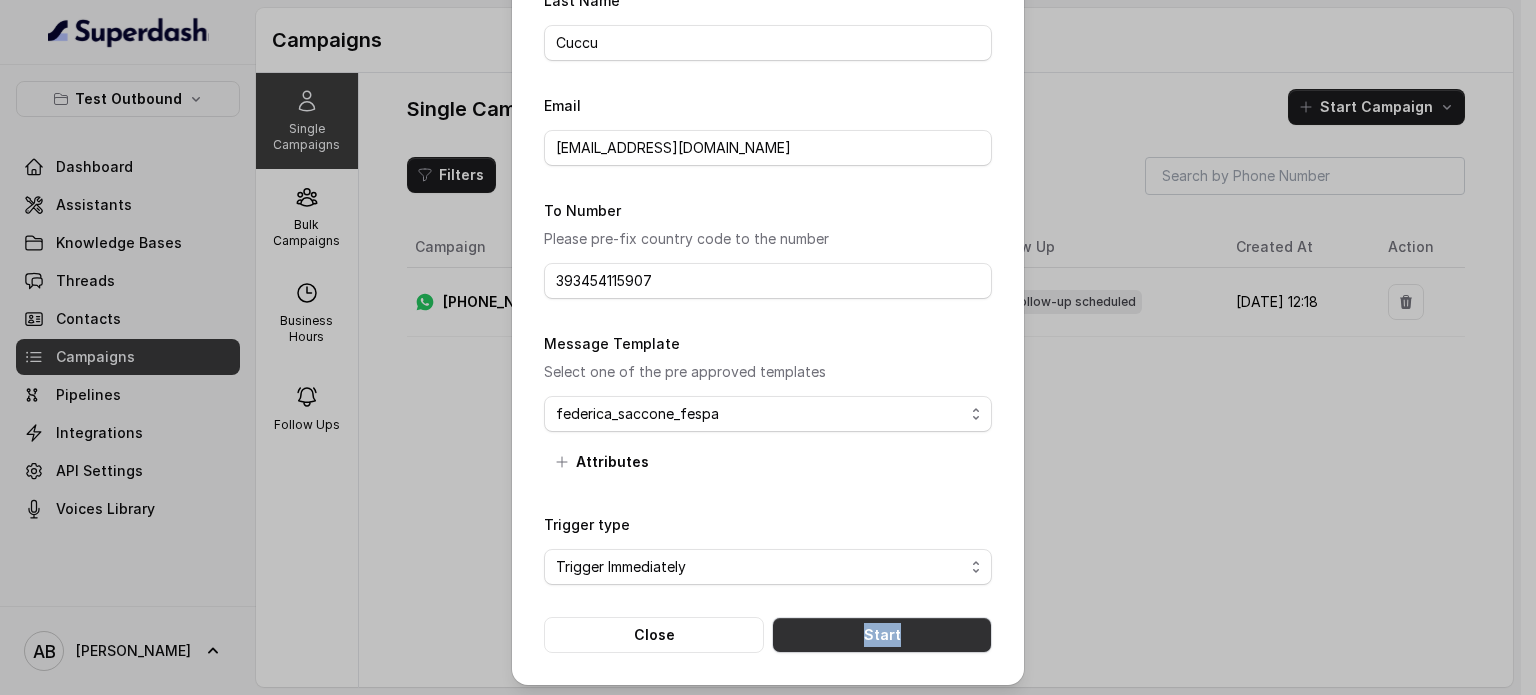 drag, startPoint x: 868, startPoint y: 631, endPoint x: 896, endPoint y: 595, distance: 45.607018 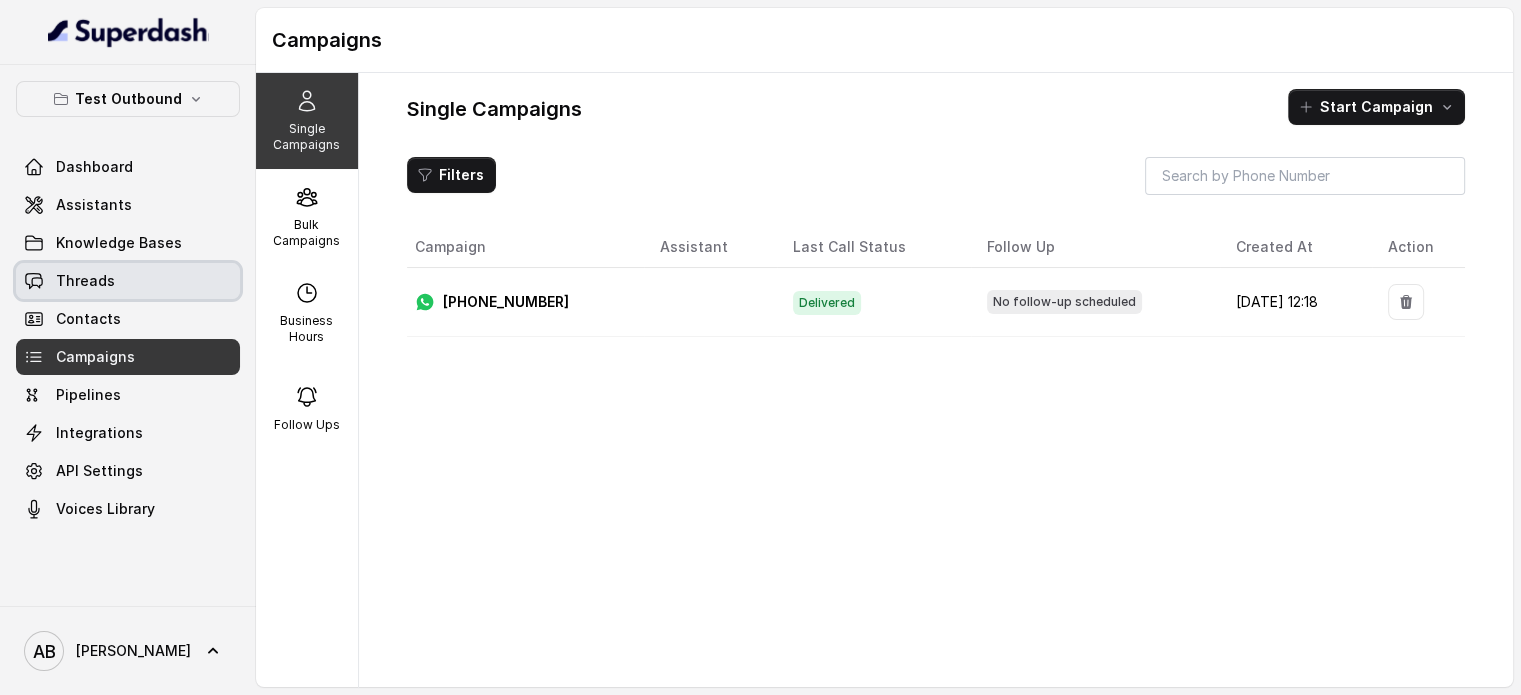 click on "Threads" at bounding box center [128, 281] 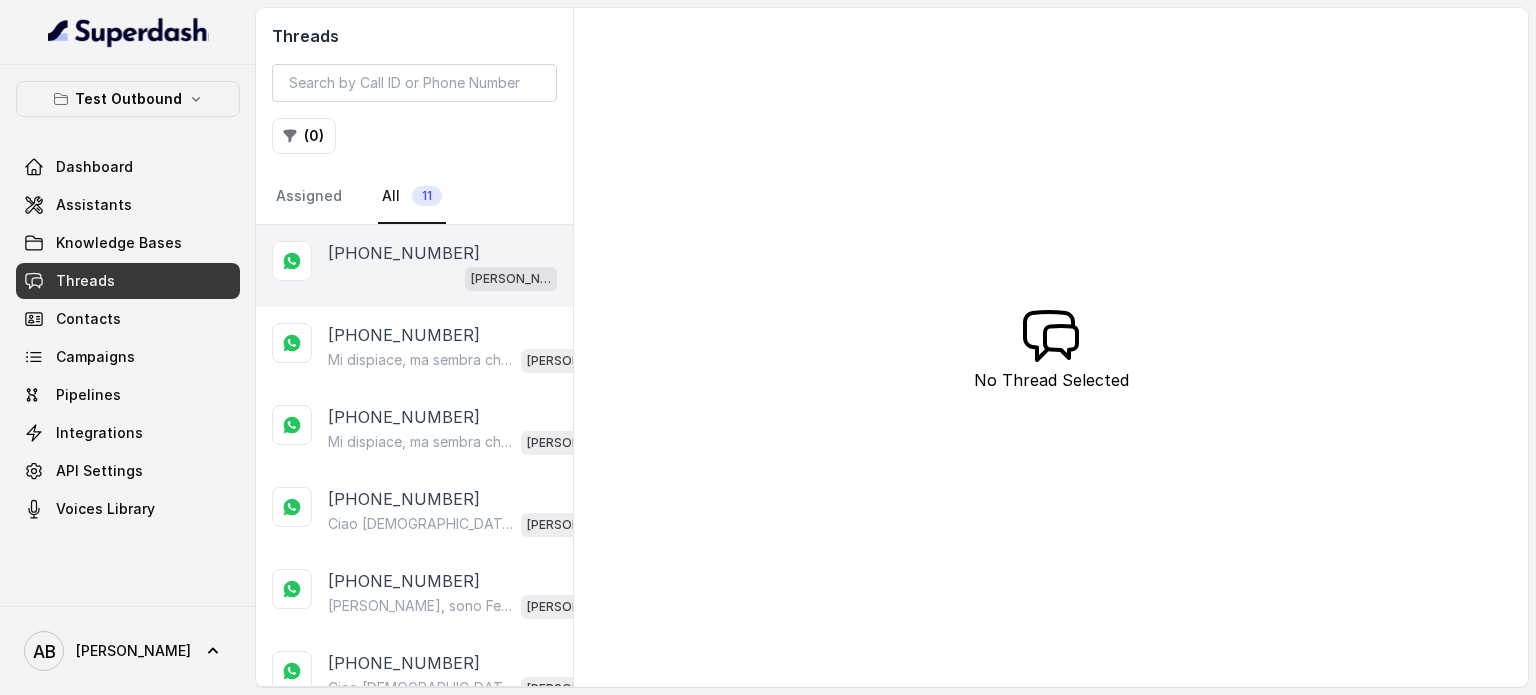 click at bounding box center [292, 261] 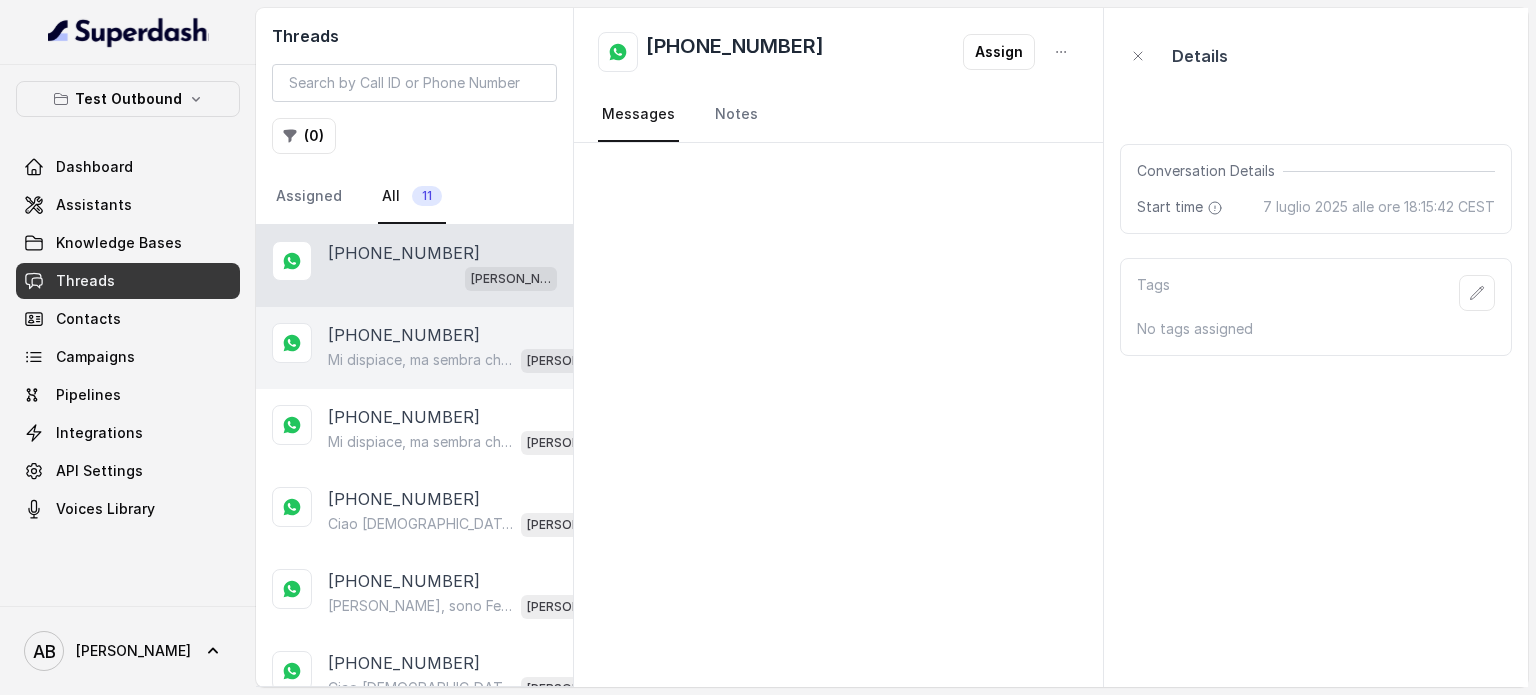 drag, startPoint x: 446, startPoint y: 362, endPoint x: 440, endPoint y: 351, distance: 12.529964 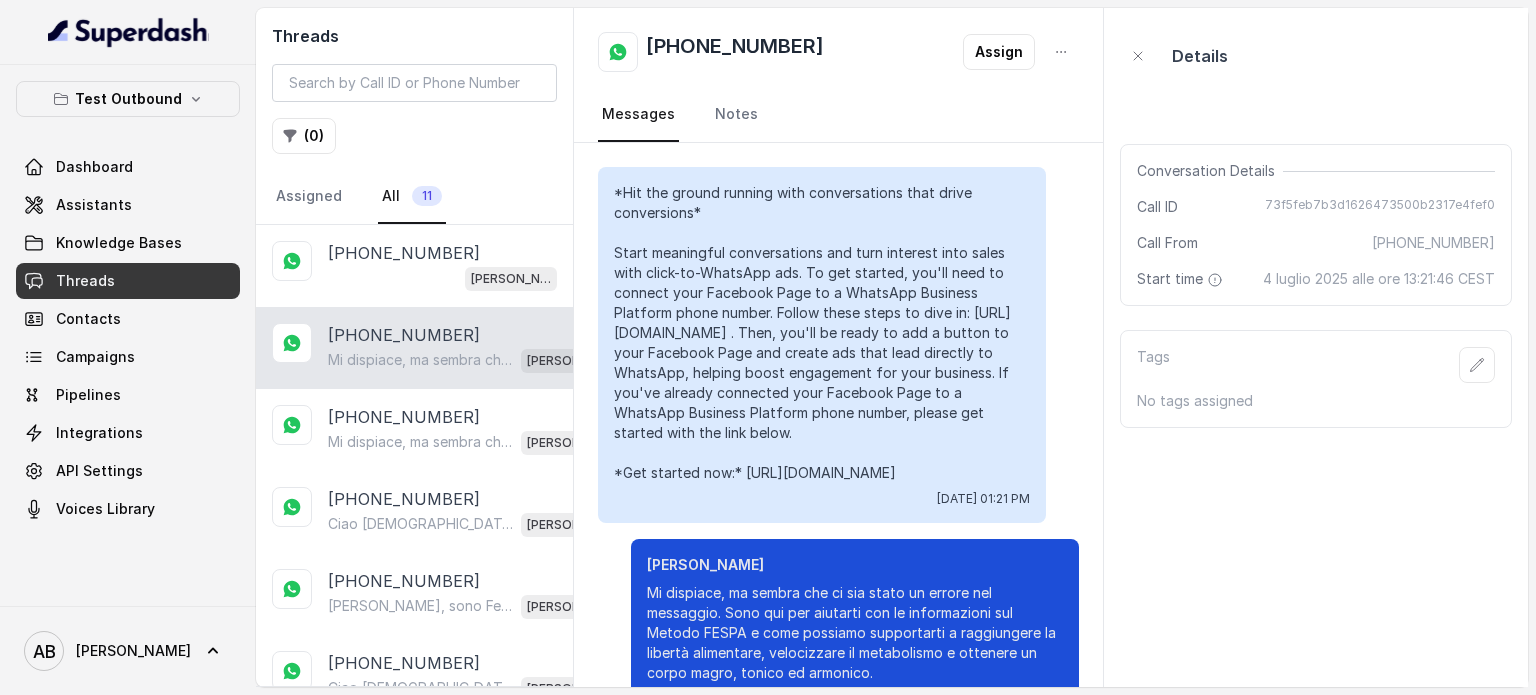 scroll, scrollTop: 715, scrollLeft: 0, axis: vertical 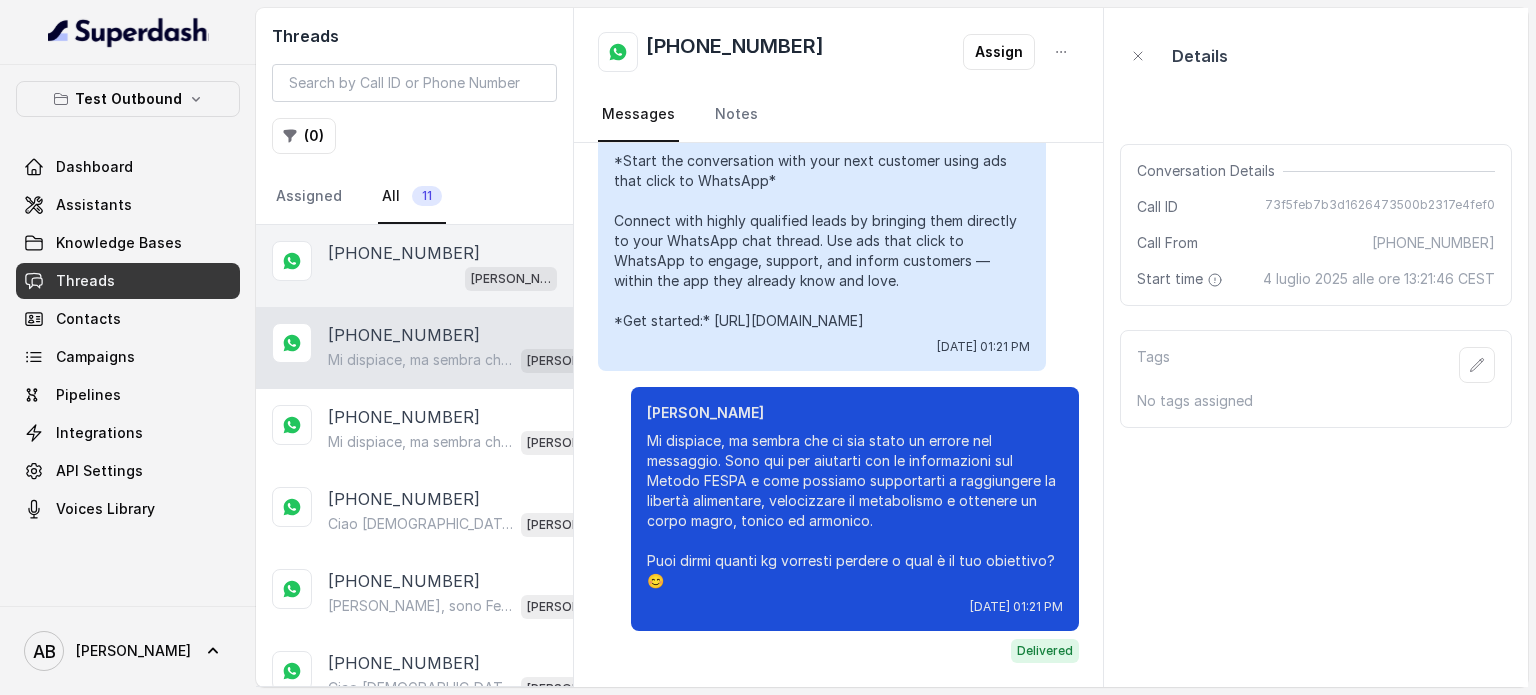 click on "[PERSON_NAME]" at bounding box center (442, 278) 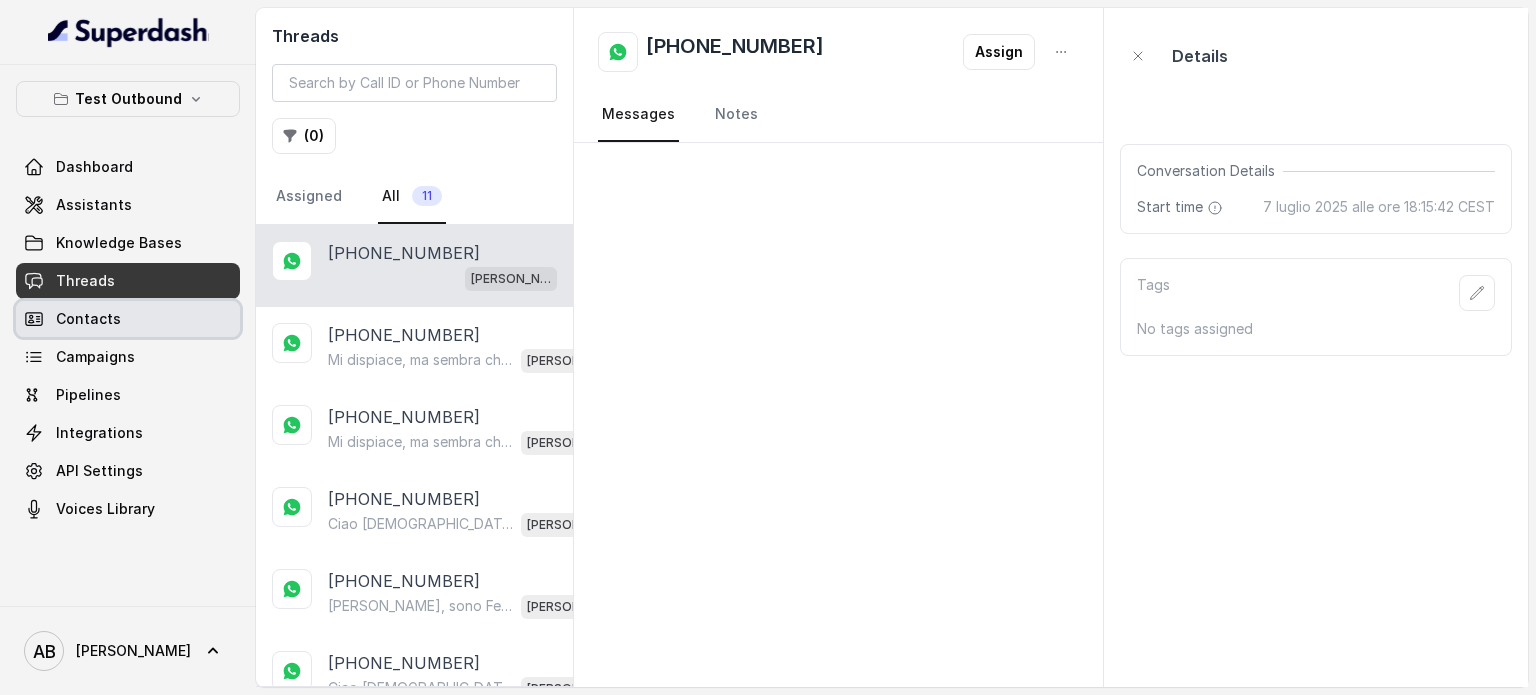 click on "Contacts" at bounding box center (88, 319) 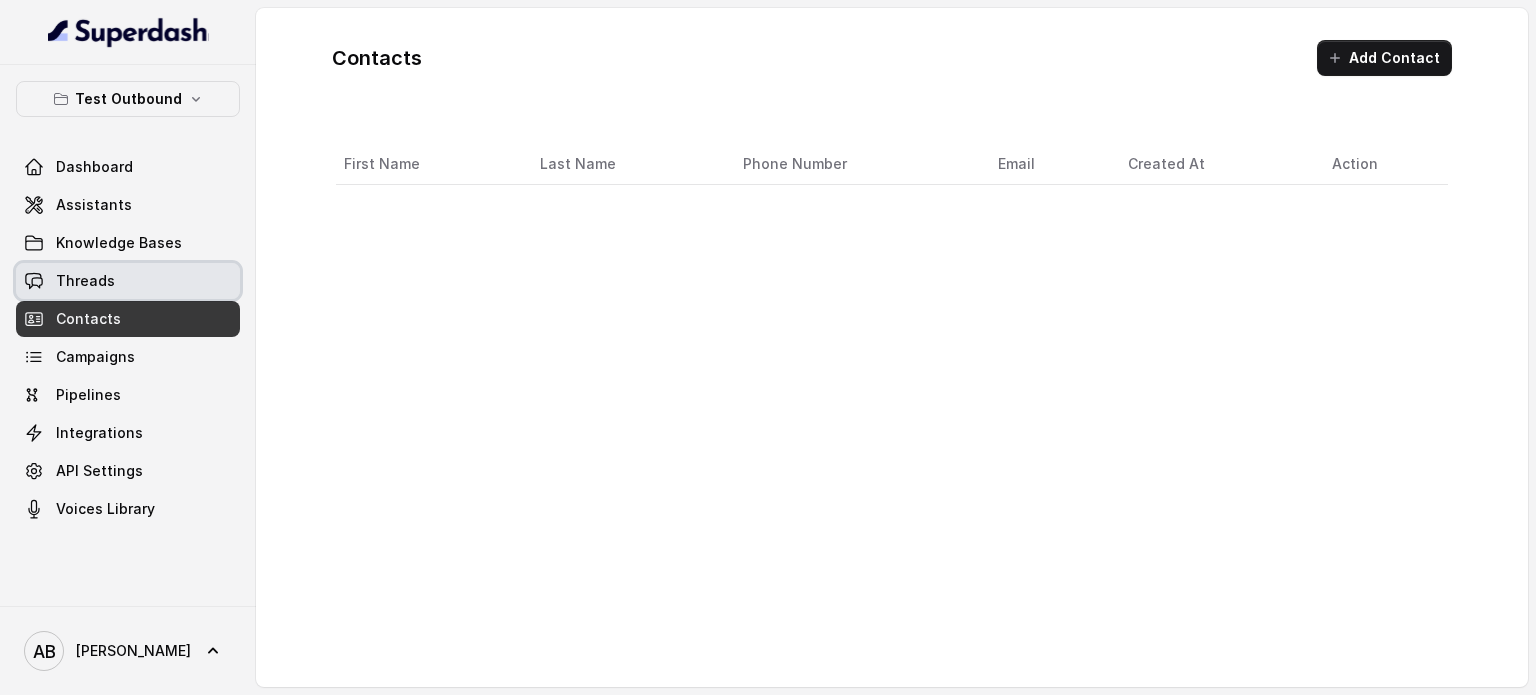 click on "Threads" at bounding box center (128, 281) 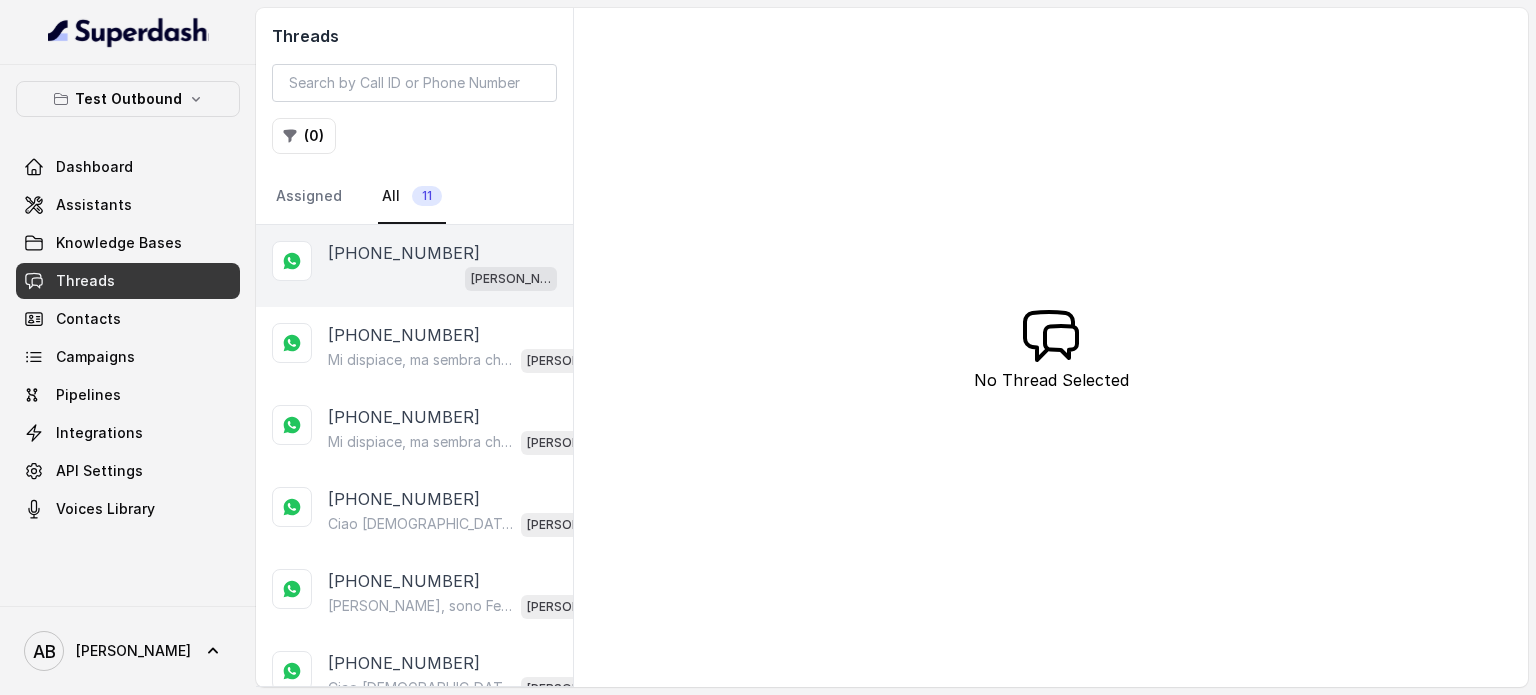 click on "[PERSON_NAME]" at bounding box center (442, 278) 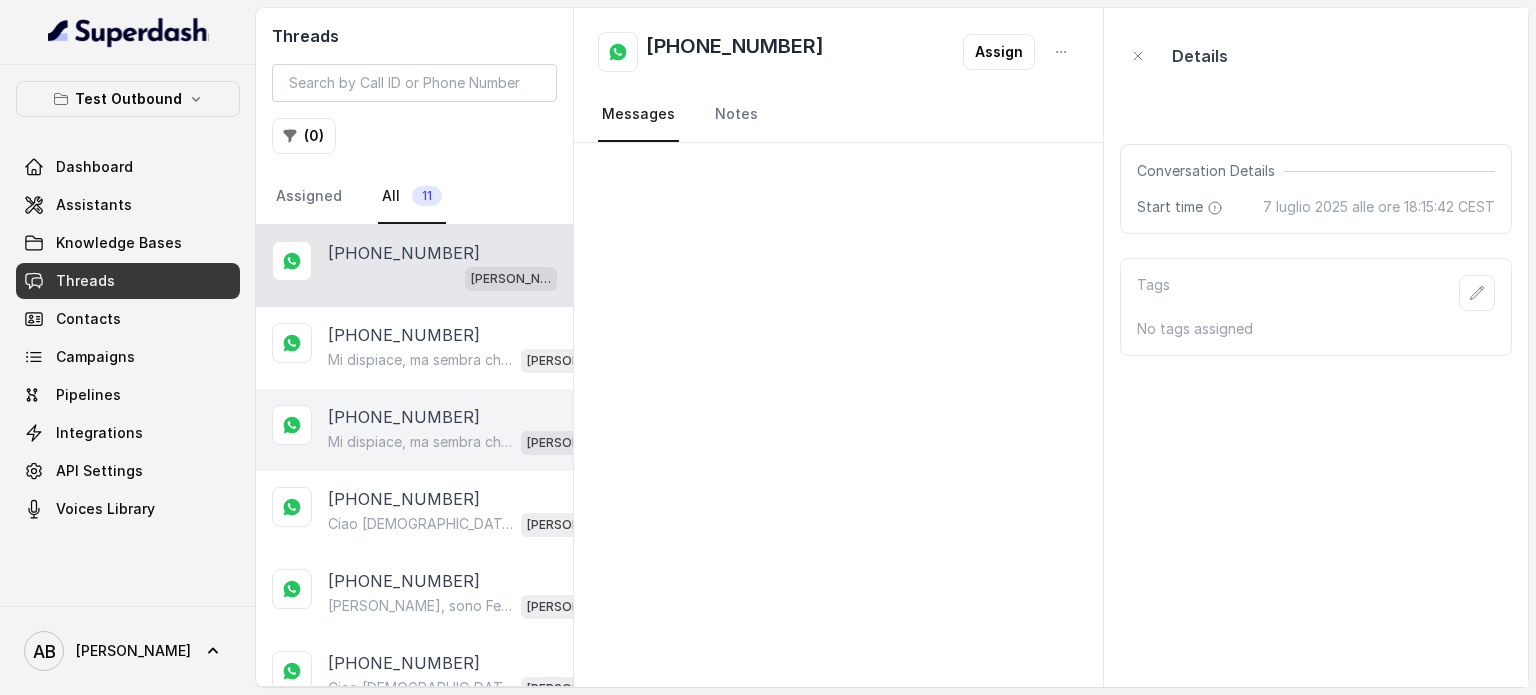 click on "+16465894168   Mi dispiace, ma sembra che ci sia stato un errore nel messaggio. Sono qui per aiutarti con le informazioni sul Metodo FESPA e come possiamo supportarti a raggiungere la libertà alimentare, velocizzare il metabolismo e ottenere un corpo magro, tonico ed armonico.
Puoi dirmi quanti kg vorresti perdere o qual è il tuo obiettivo? 😊 Saccone Federica" at bounding box center [414, 430] 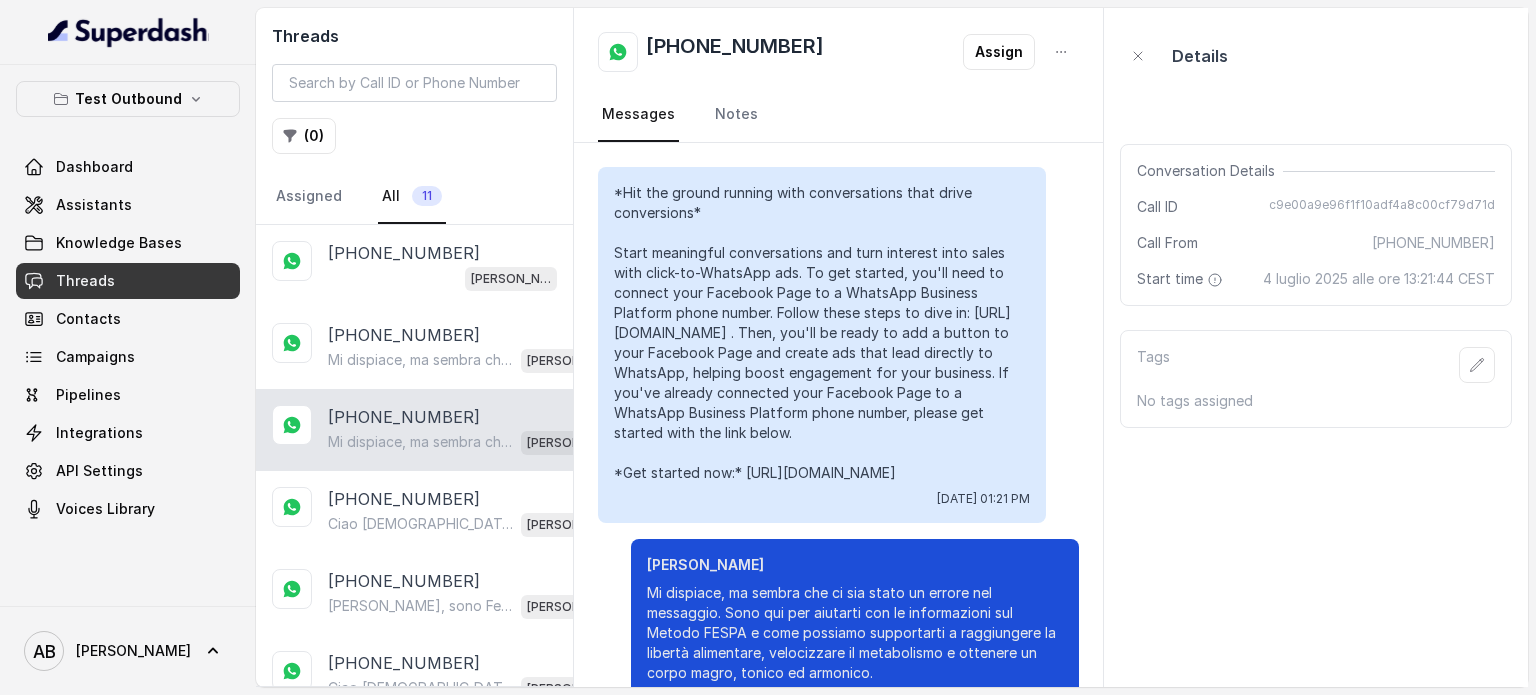 scroll, scrollTop: 715, scrollLeft: 0, axis: vertical 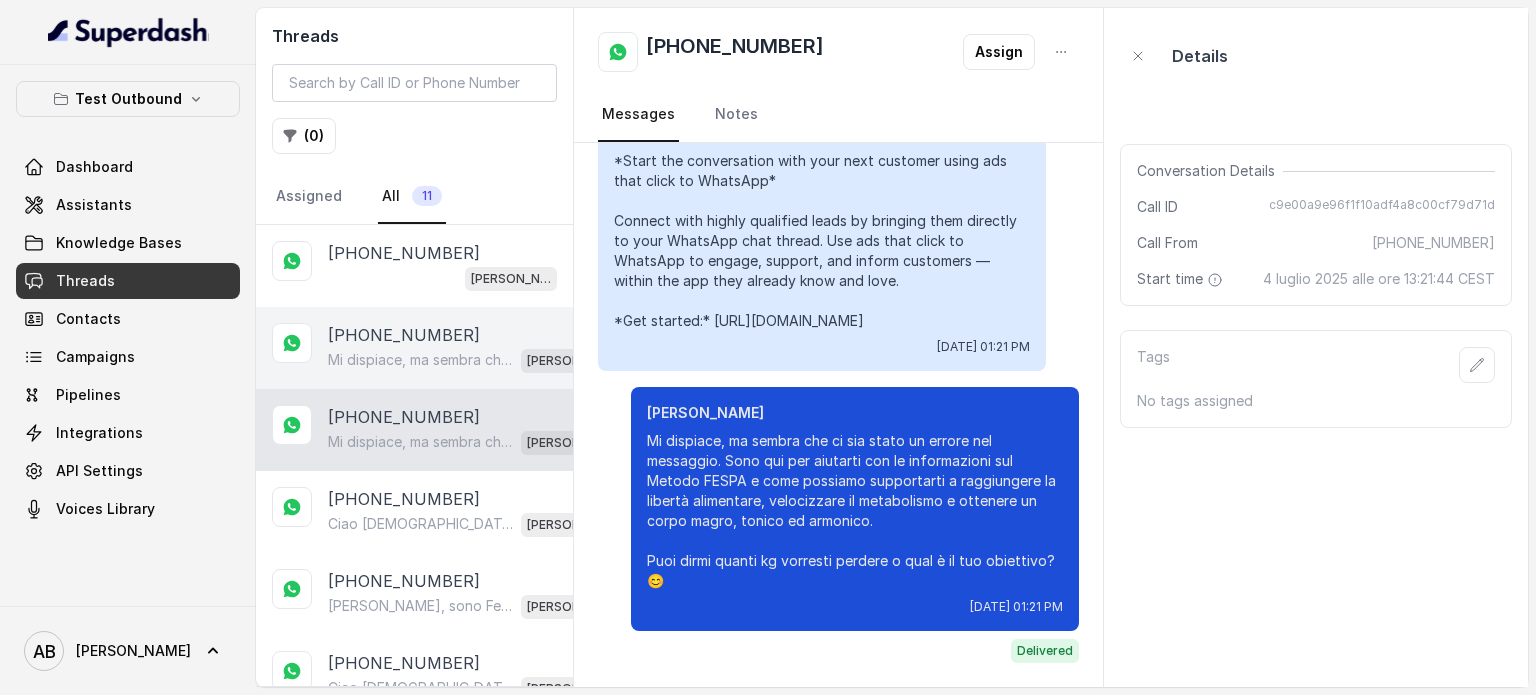 click on "Mi dispiace, ma sembra che ci sia stato un errore nel messaggio. Sono qui per aiutarti con le informazioni sul Metodo FESPA e come possiamo supportarti a raggiungere la libertà alimentare, velocizzare il metabolismo e ottenere un corpo magro, tonico ed armonico.
Puoi dirmi quanti kg vorresti perdere o qual è il tuo obiettivo? 😊" at bounding box center [420, 360] 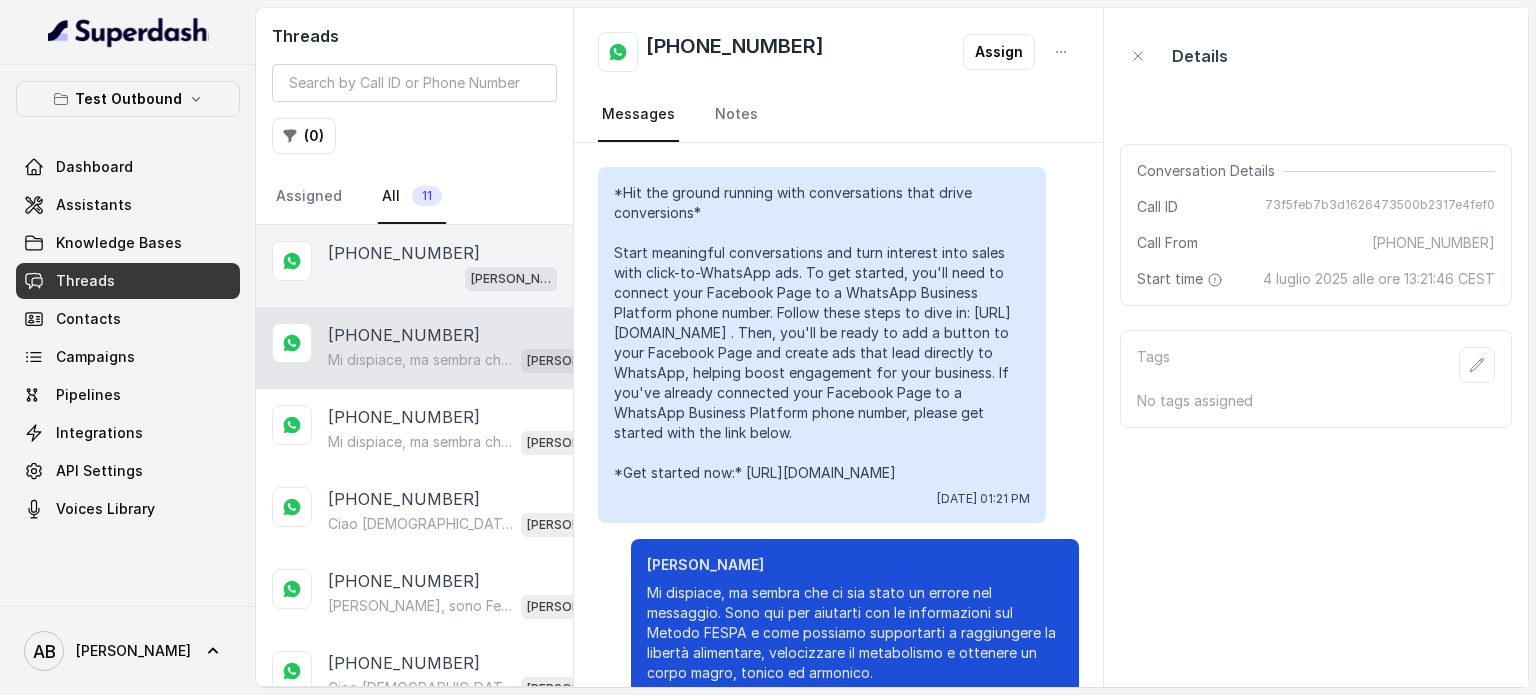 scroll, scrollTop: 715, scrollLeft: 0, axis: vertical 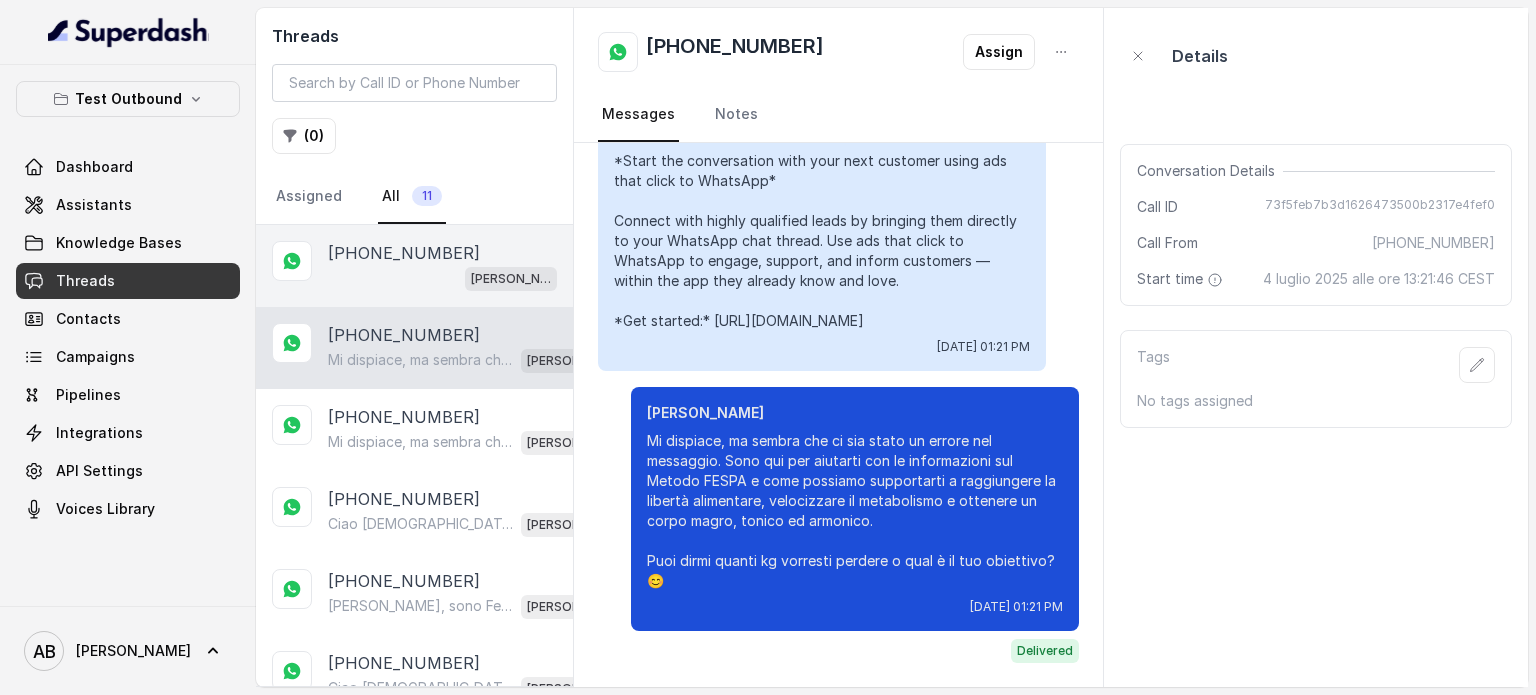 click on "+393454115907   Saccone Federica" at bounding box center (414, 266) 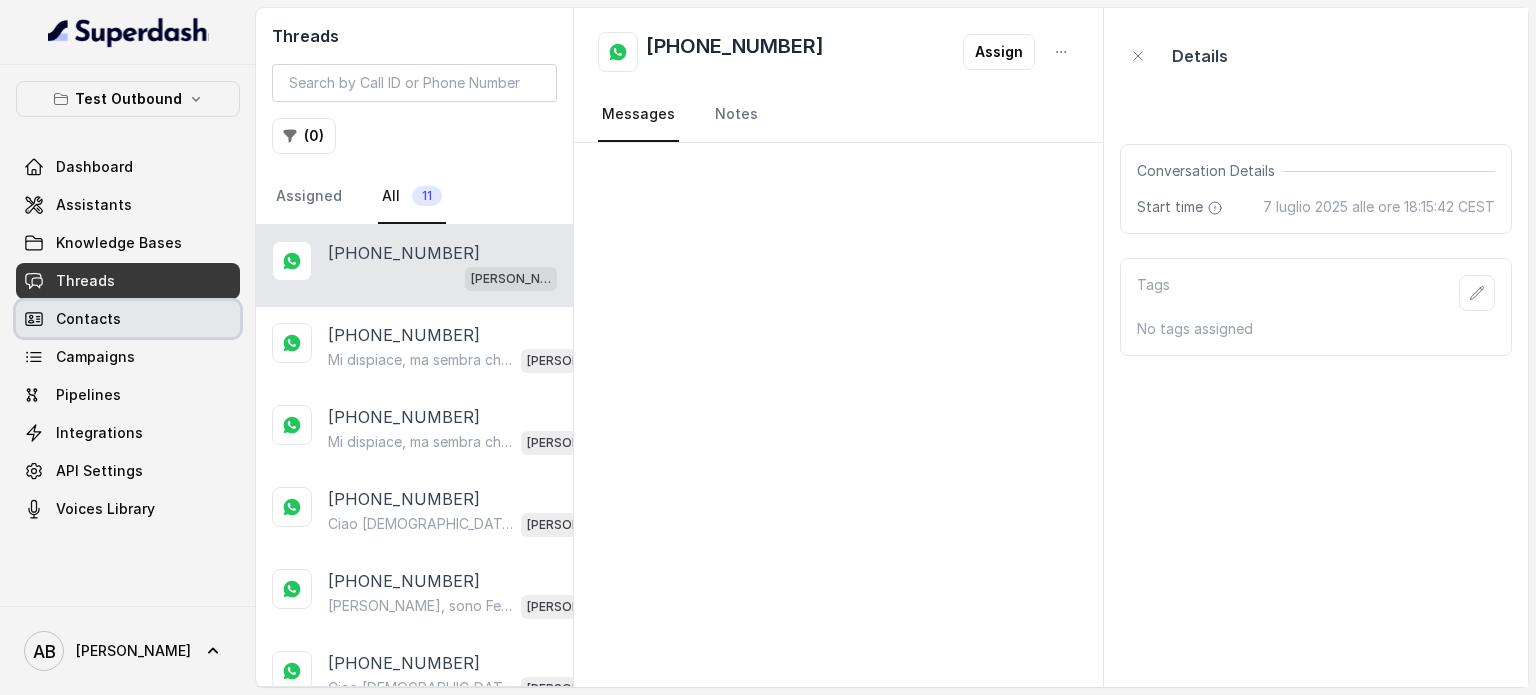 click on "Threads" at bounding box center [128, 281] 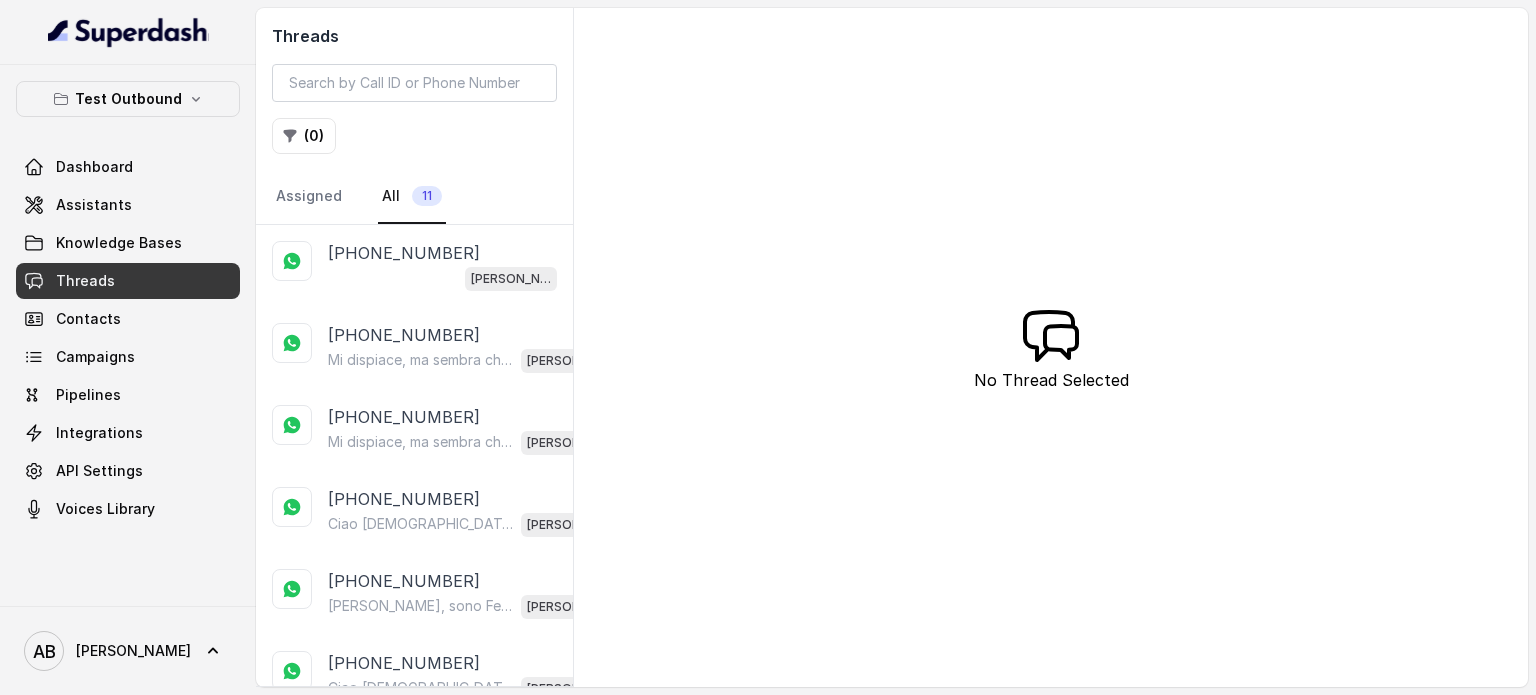 click on "Threads" at bounding box center (128, 281) 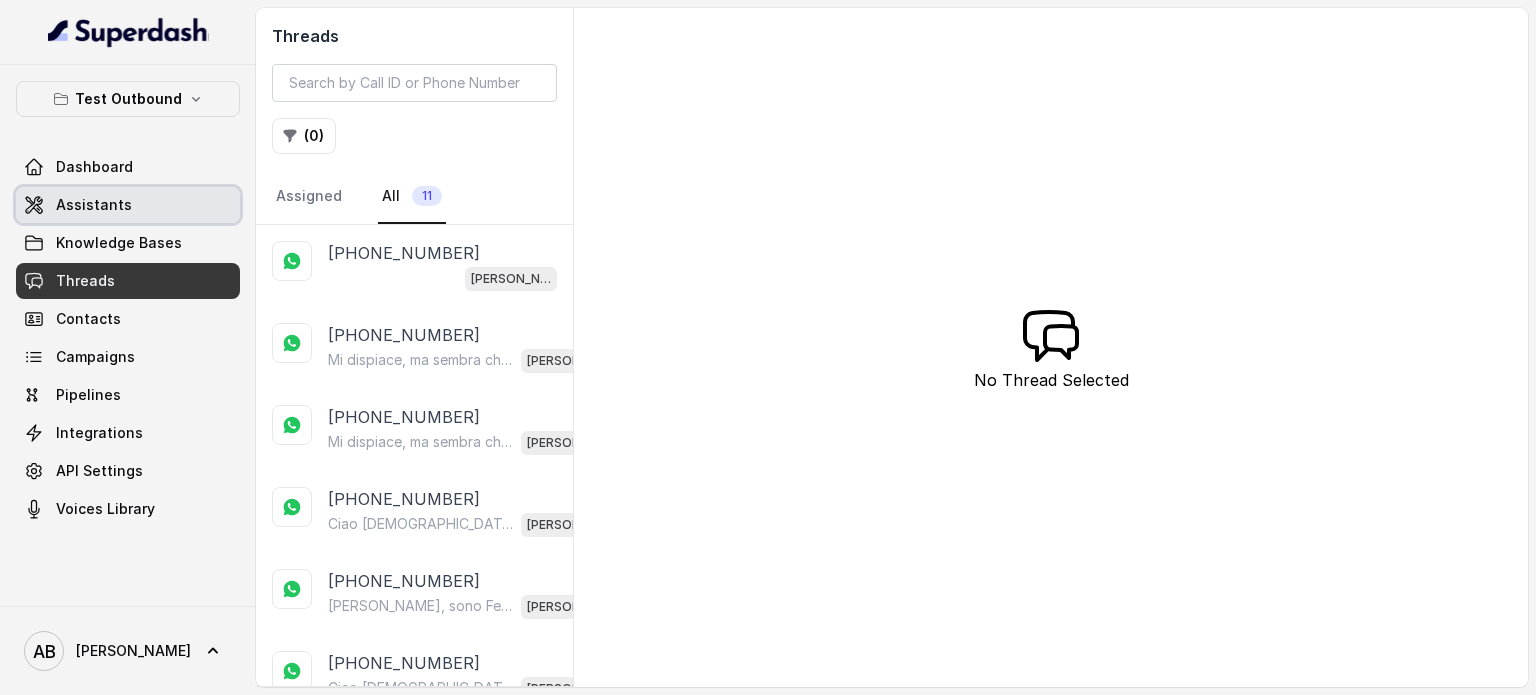click on "Assistants" at bounding box center (128, 205) 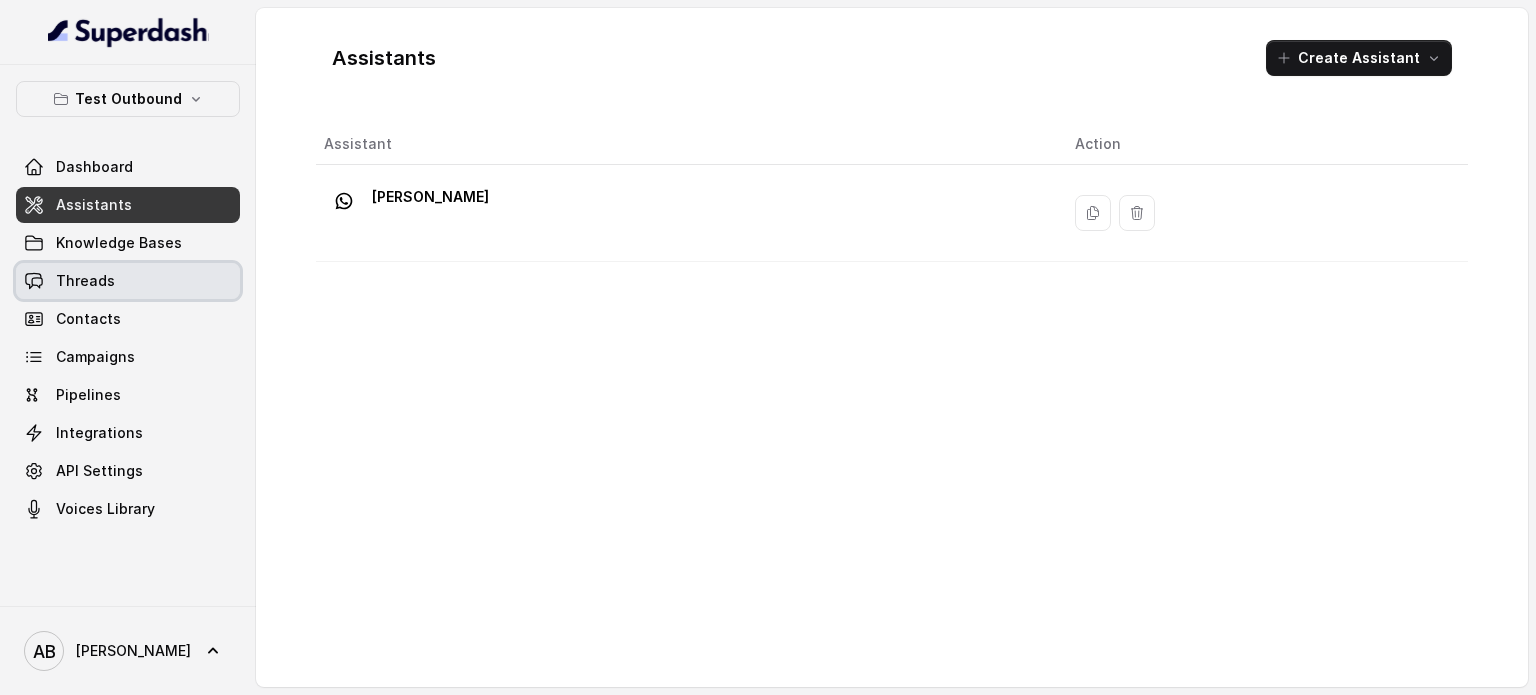 click on "Threads" at bounding box center (128, 281) 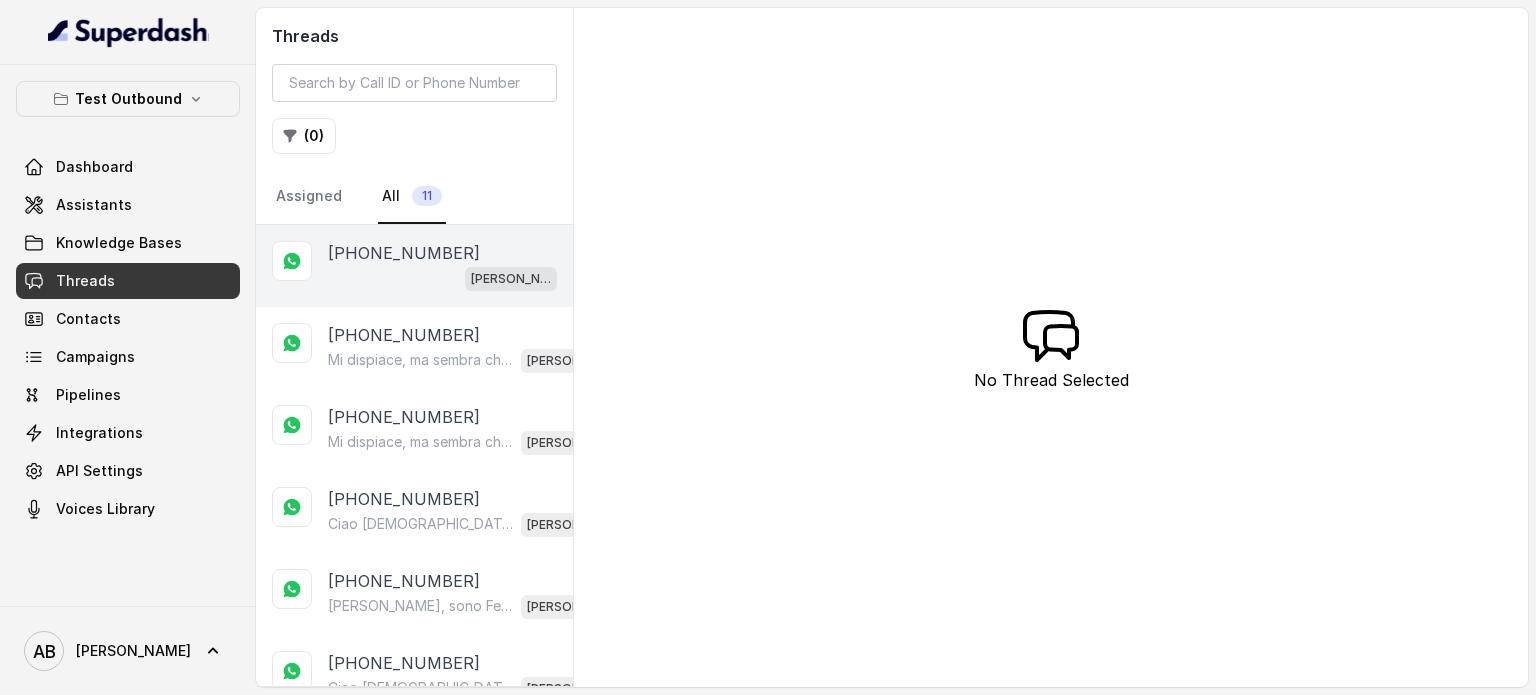 drag, startPoint x: 393, startPoint y: 259, endPoint x: 400, endPoint y: 286, distance: 27.89265 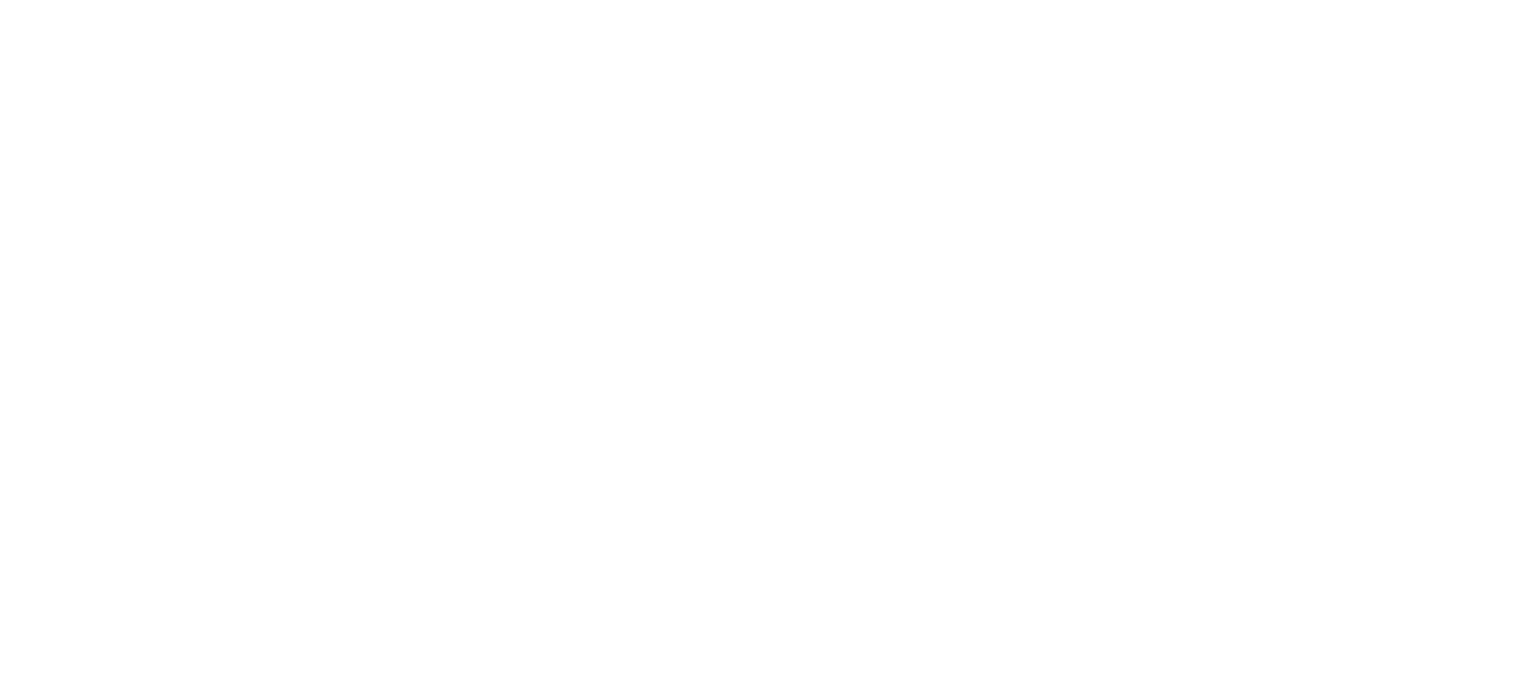 scroll, scrollTop: 0, scrollLeft: 0, axis: both 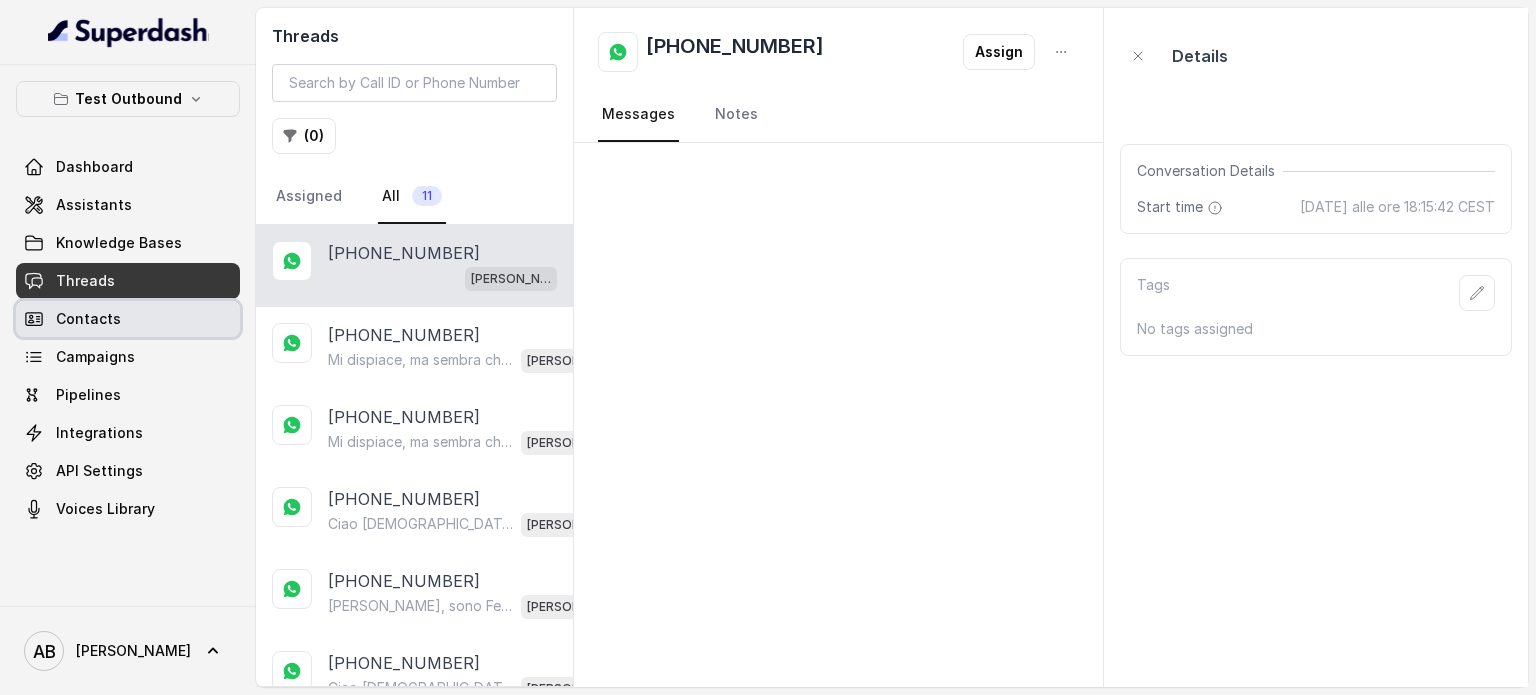 click on "Contacts" at bounding box center (128, 319) 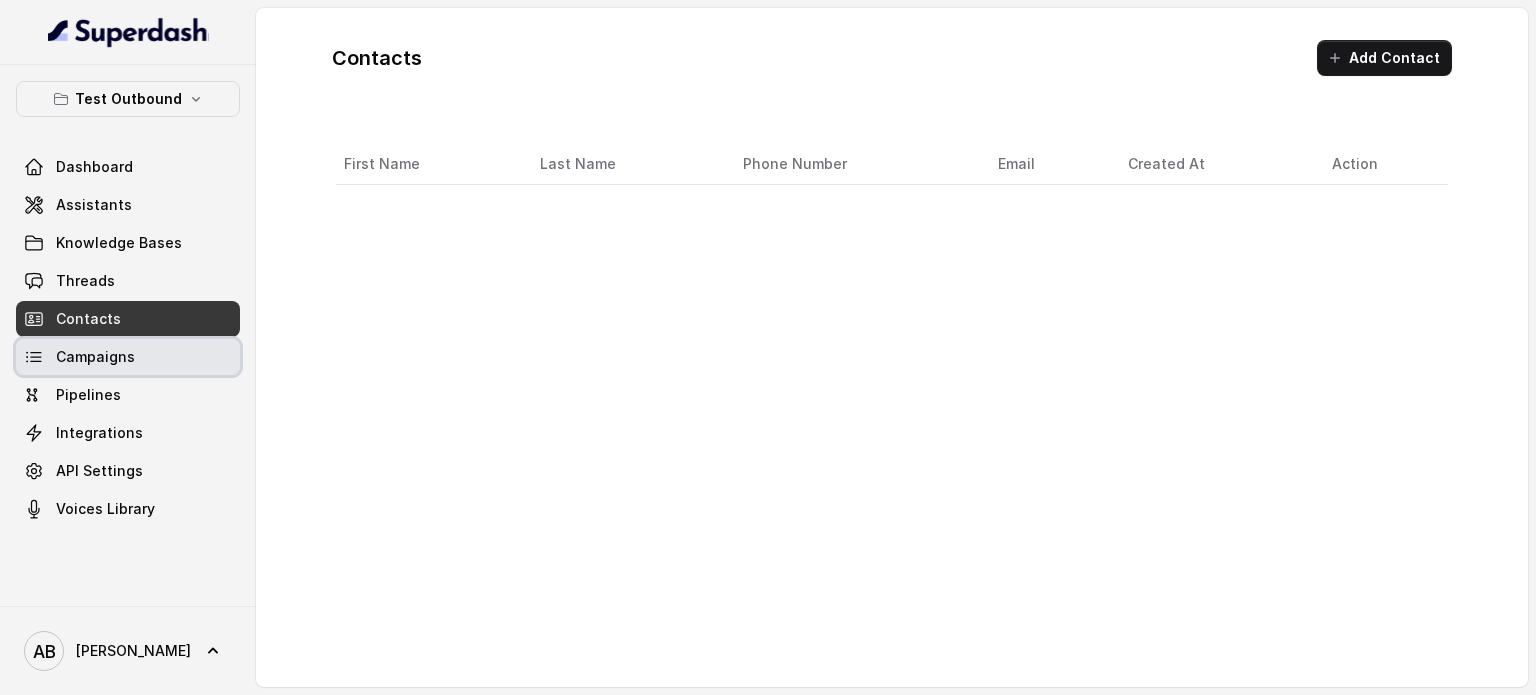 click on "Campaigns" at bounding box center (128, 357) 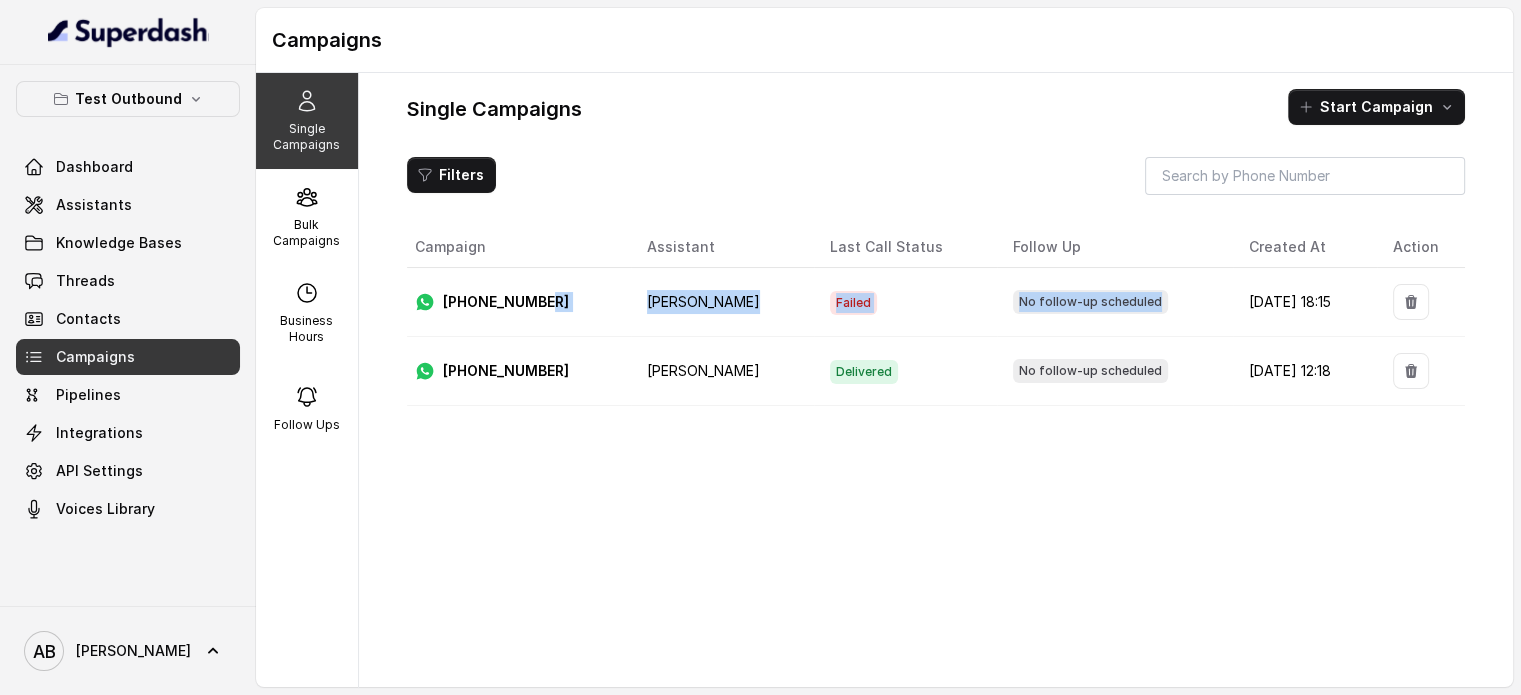 drag, startPoint x: 688, startPoint y: 309, endPoint x: 1215, endPoint y: 317, distance: 527.0607 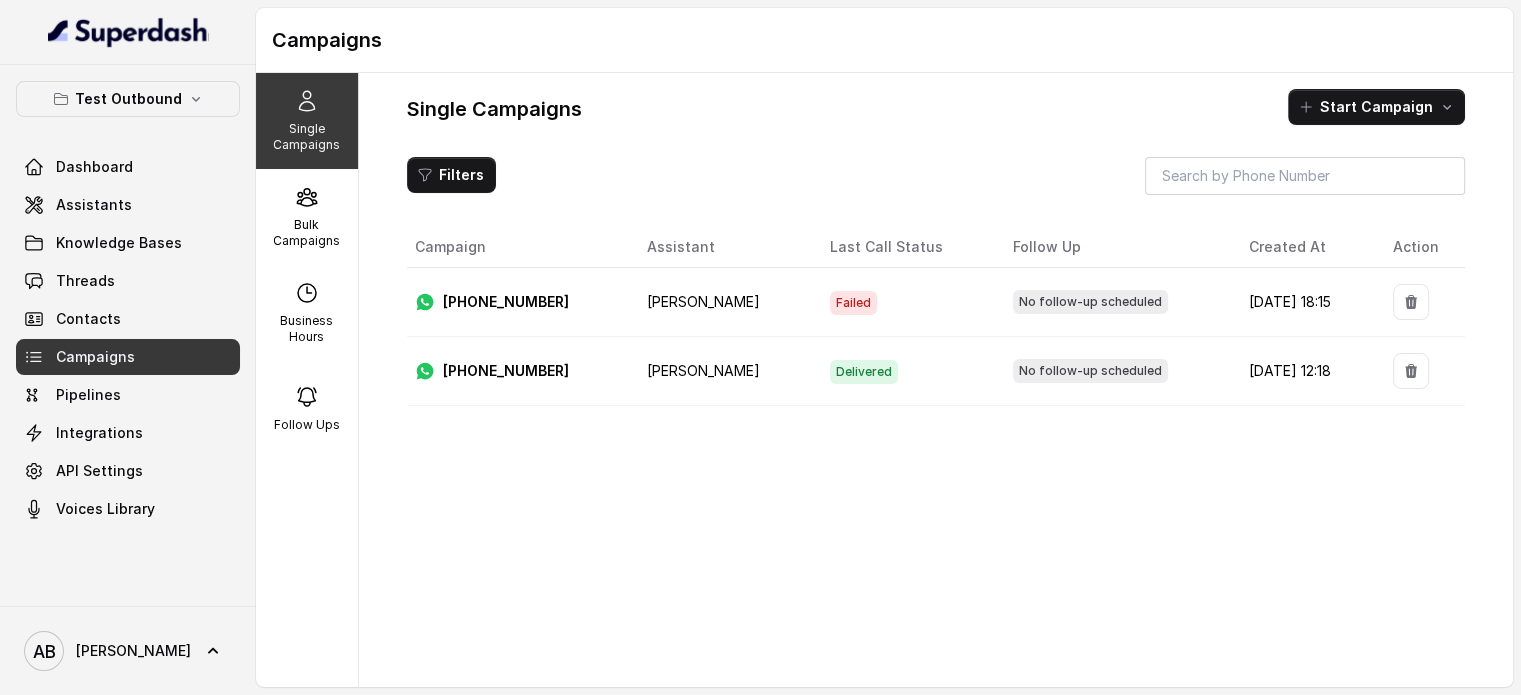 click on "[DATE] 18:15" at bounding box center (1305, 302) 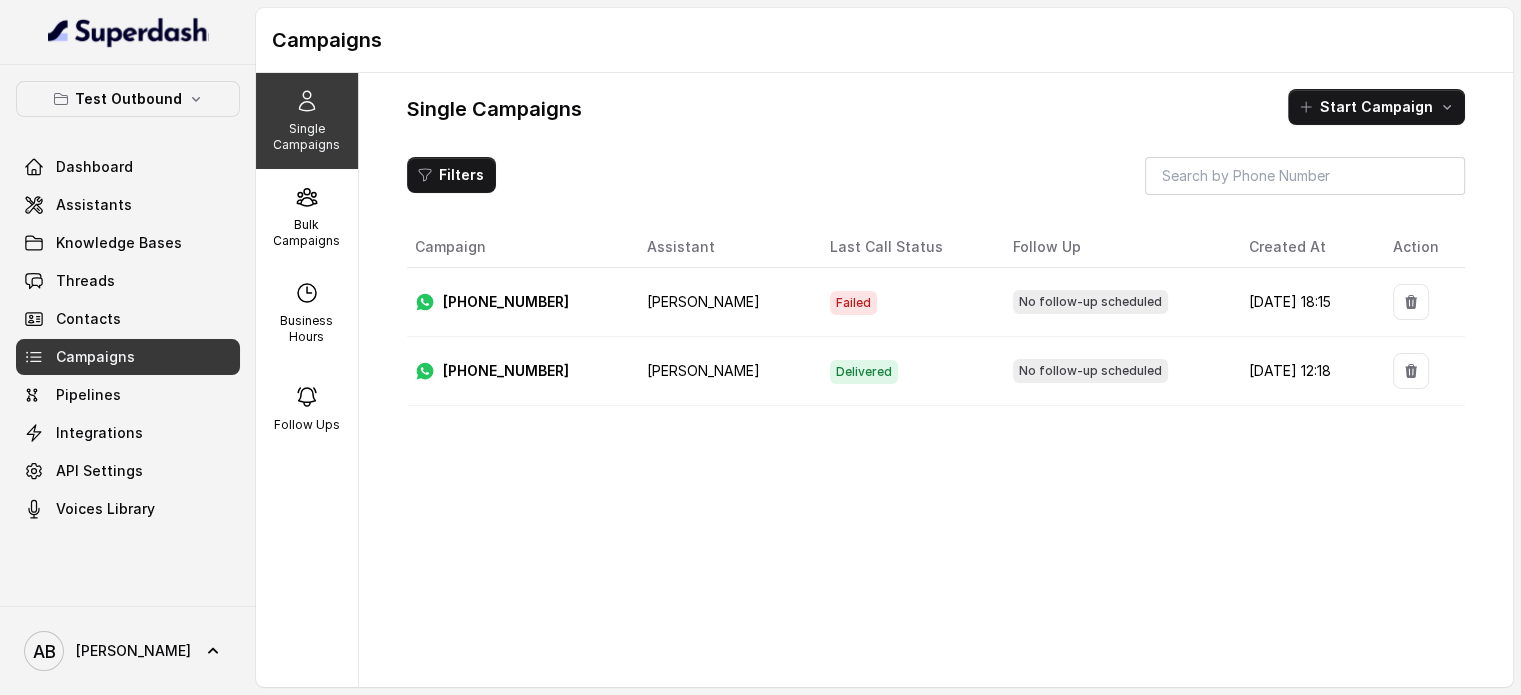 click on "Failed" at bounding box center [905, 302] 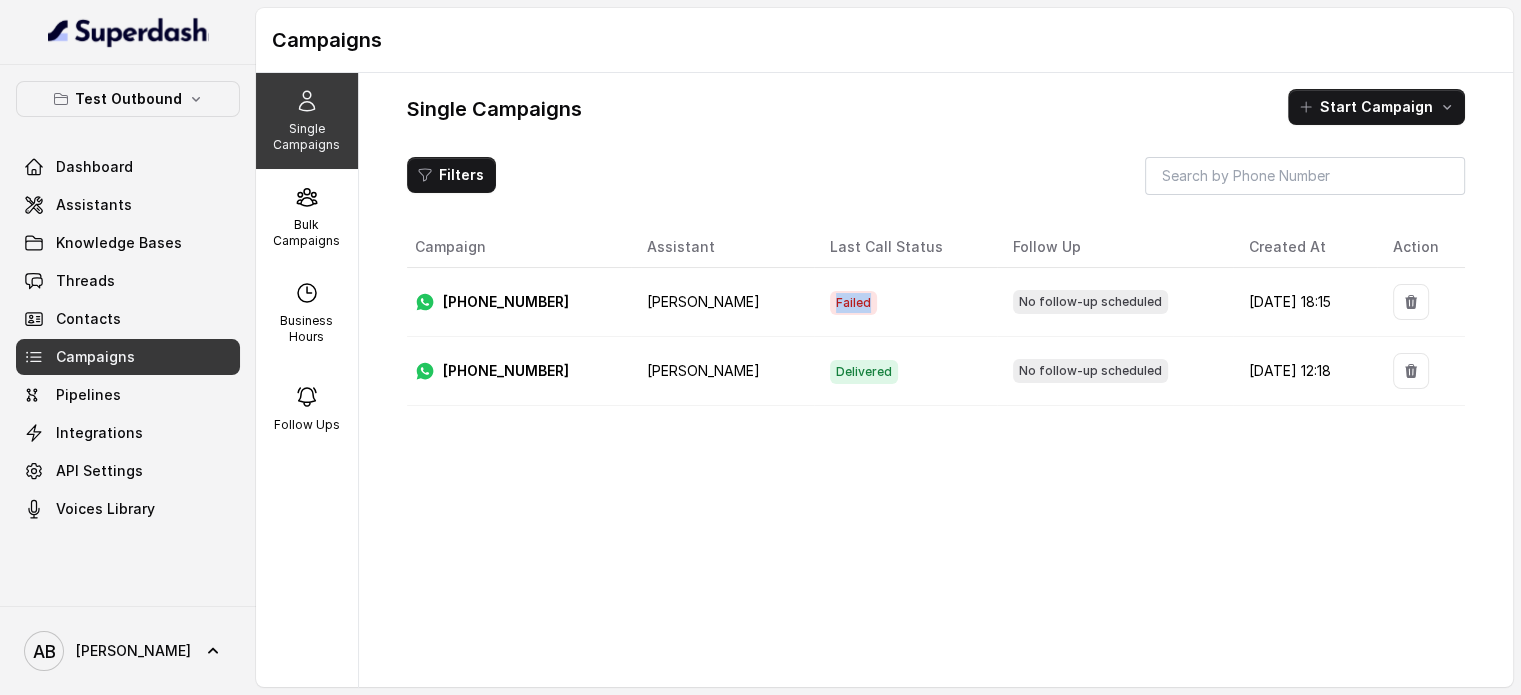 drag, startPoint x: 805, startPoint y: 315, endPoint x: 845, endPoint y: 315, distance: 40 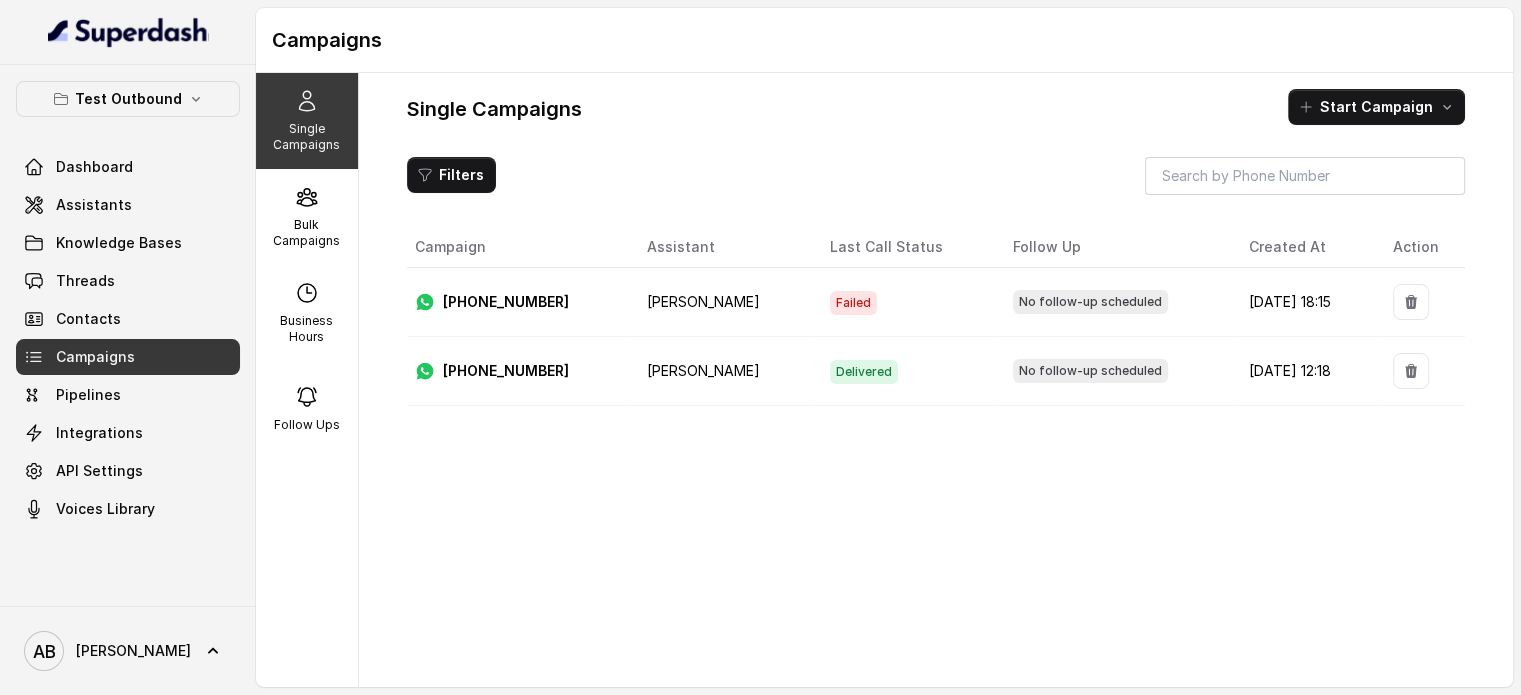 click on "Failed" at bounding box center (905, 302) 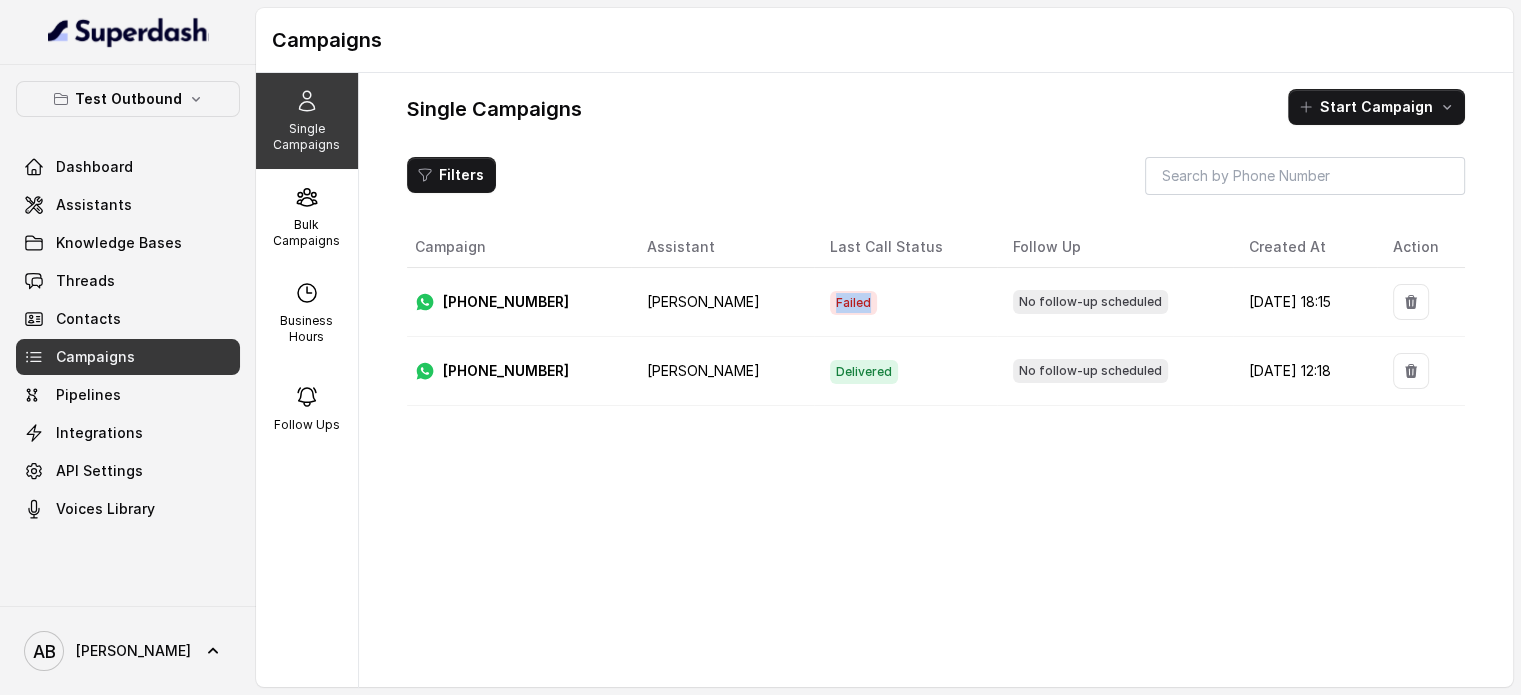 click on "Failed" at bounding box center (853, 303) 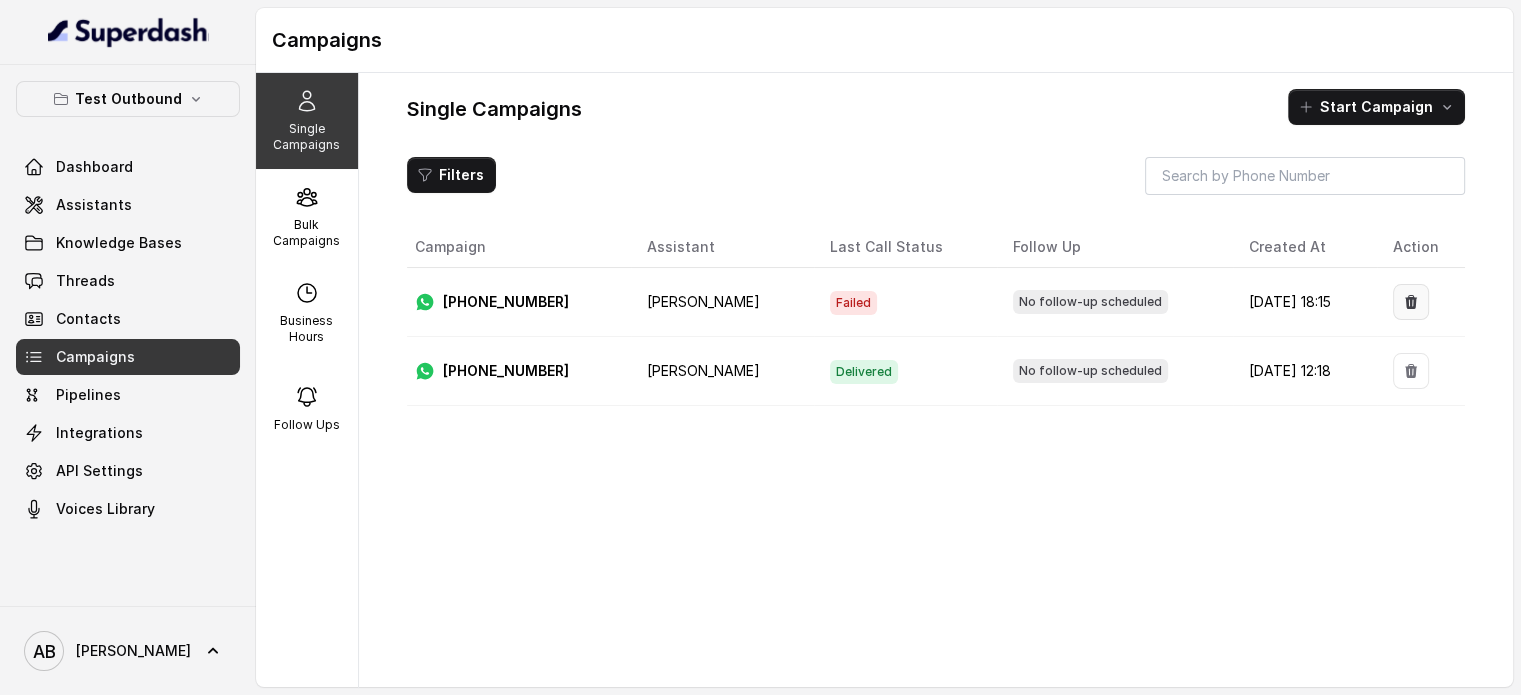 click at bounding box center (1411, 302) 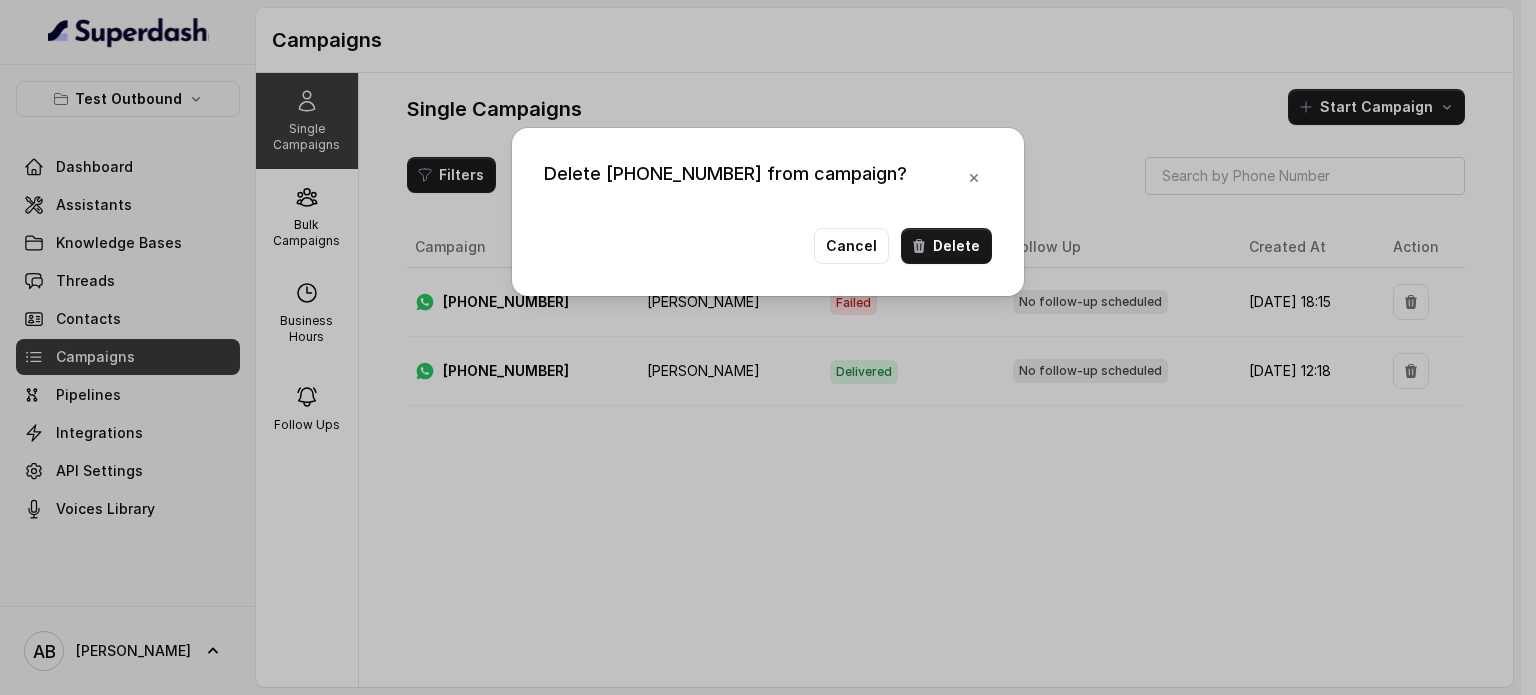 click on "Cancel  Delete" at bounding box center [768, 246] 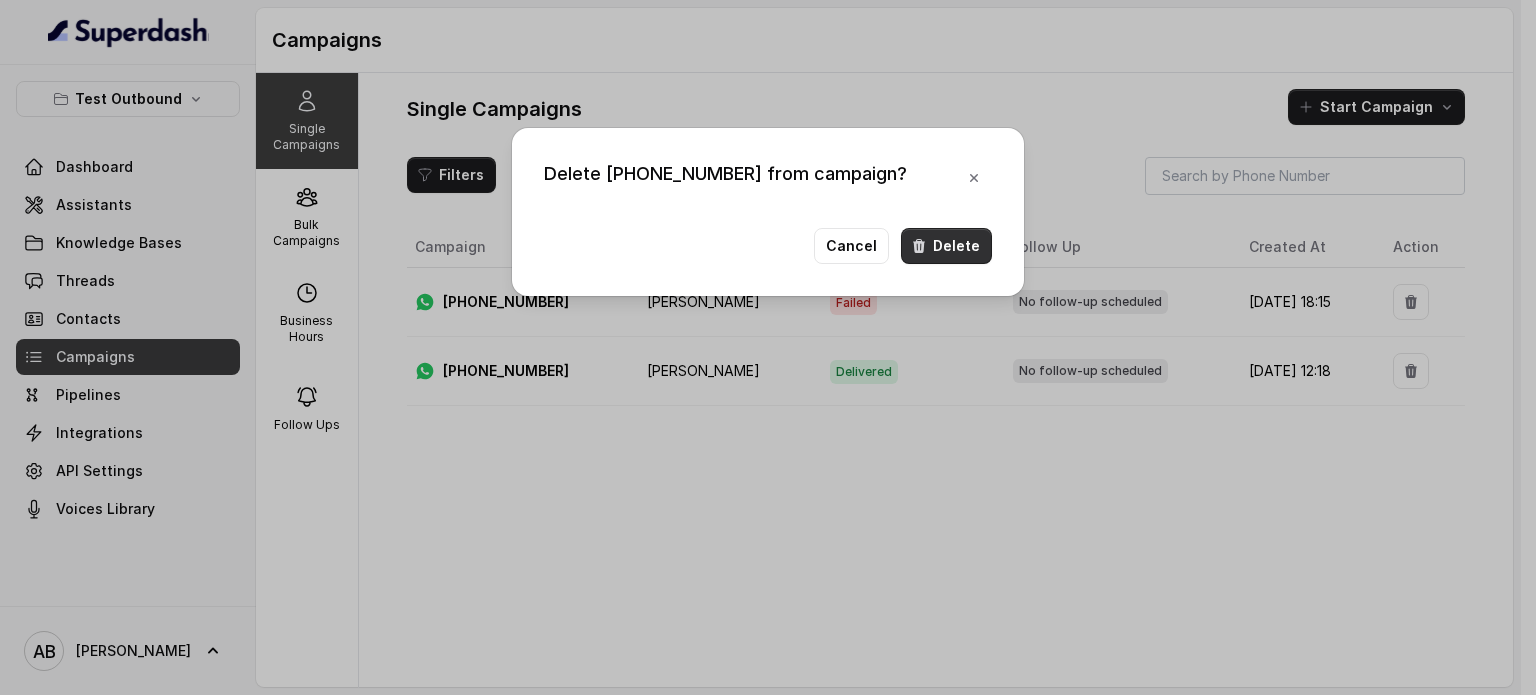 click on "Delete" at bounding box center [946, 246] 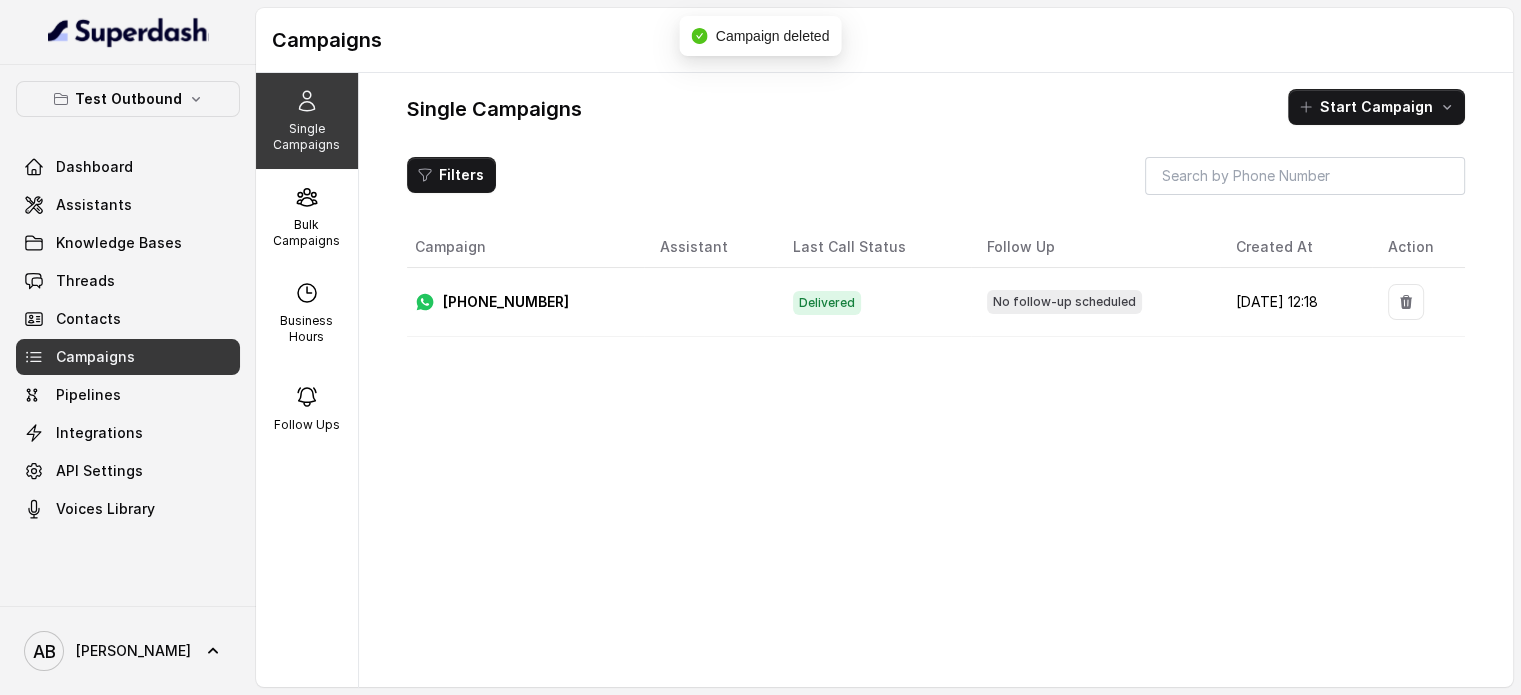 click on "Single Campaigns  Start Campaign  Filters Campaign Assistant Last Call Status Follow Up Created At Action [PHONE_NUMBER]   Delivered No follow-up scheduled [DATE] 12:18 Showing  1  to   1  of   1  results Previous Next" at bounding box center (936, 408) 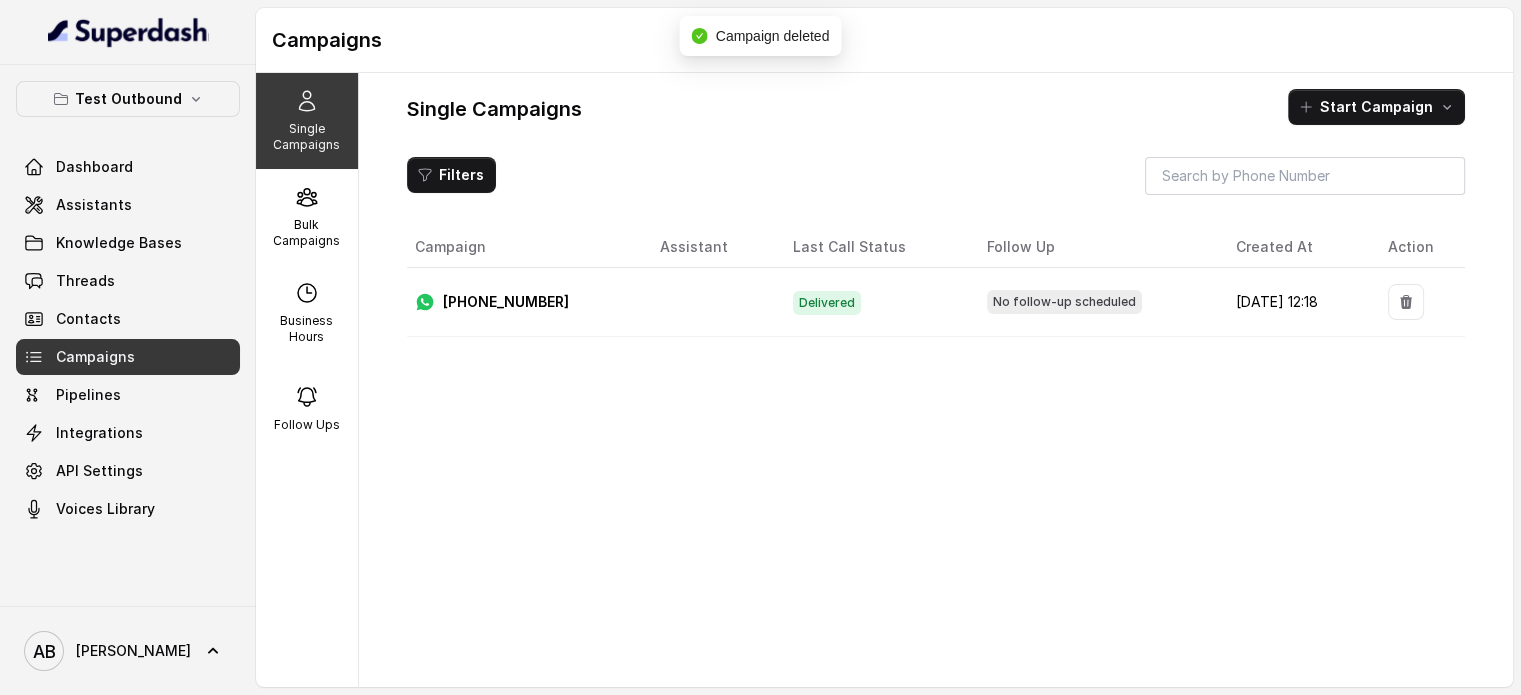click on "Start Campaign" at bounding box center (1376, 107) 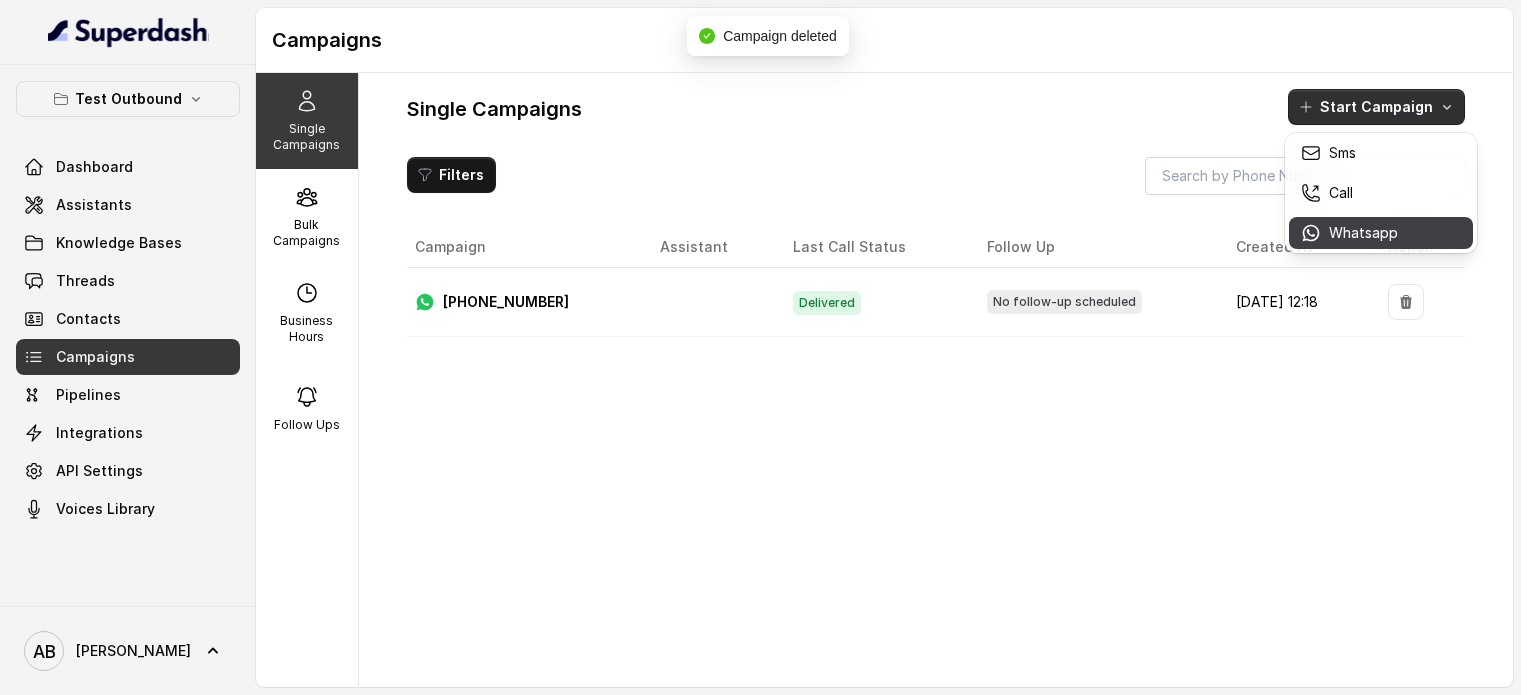 click on "Whatsapp" at bounding box center [1381, 233] 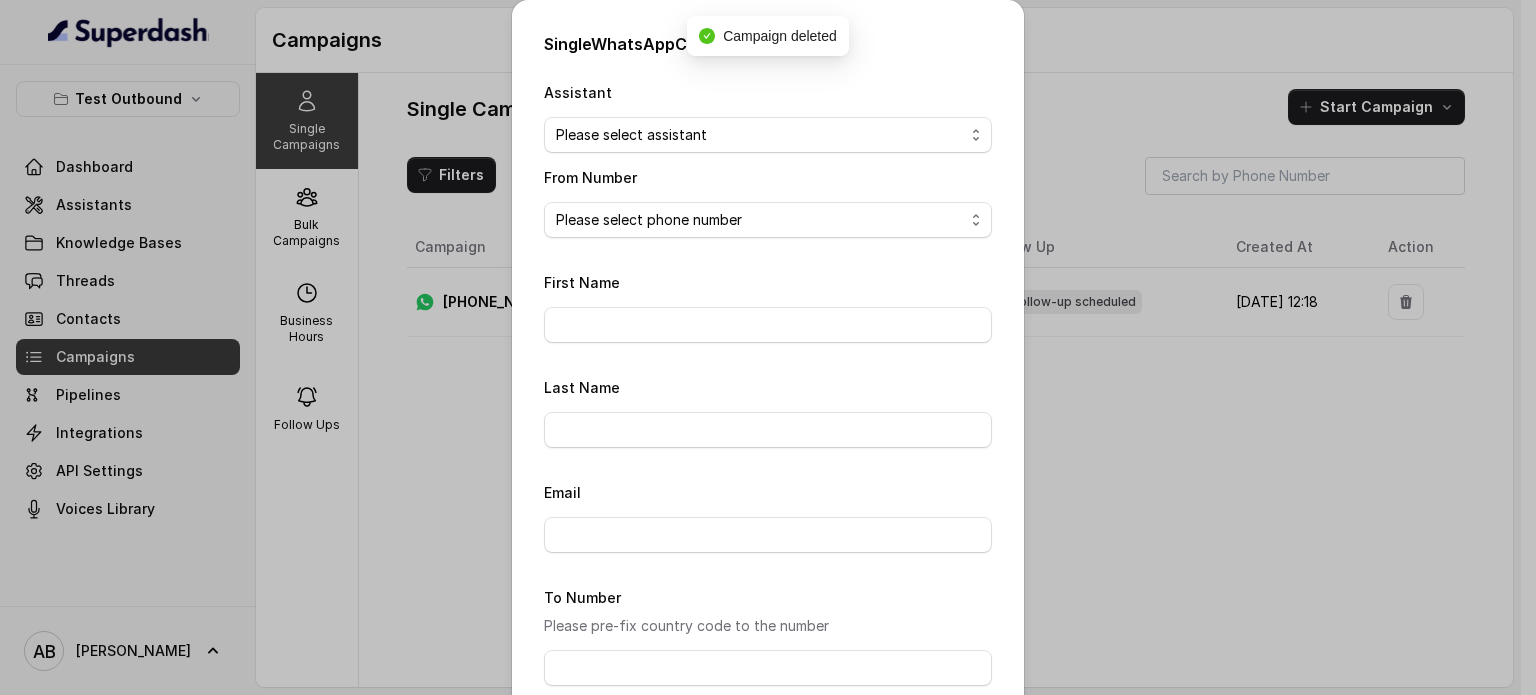 drag, startPoint x: 660, startPoint y: 124, endPoint x: 666, endPoint y: 143, distance: 19.924858 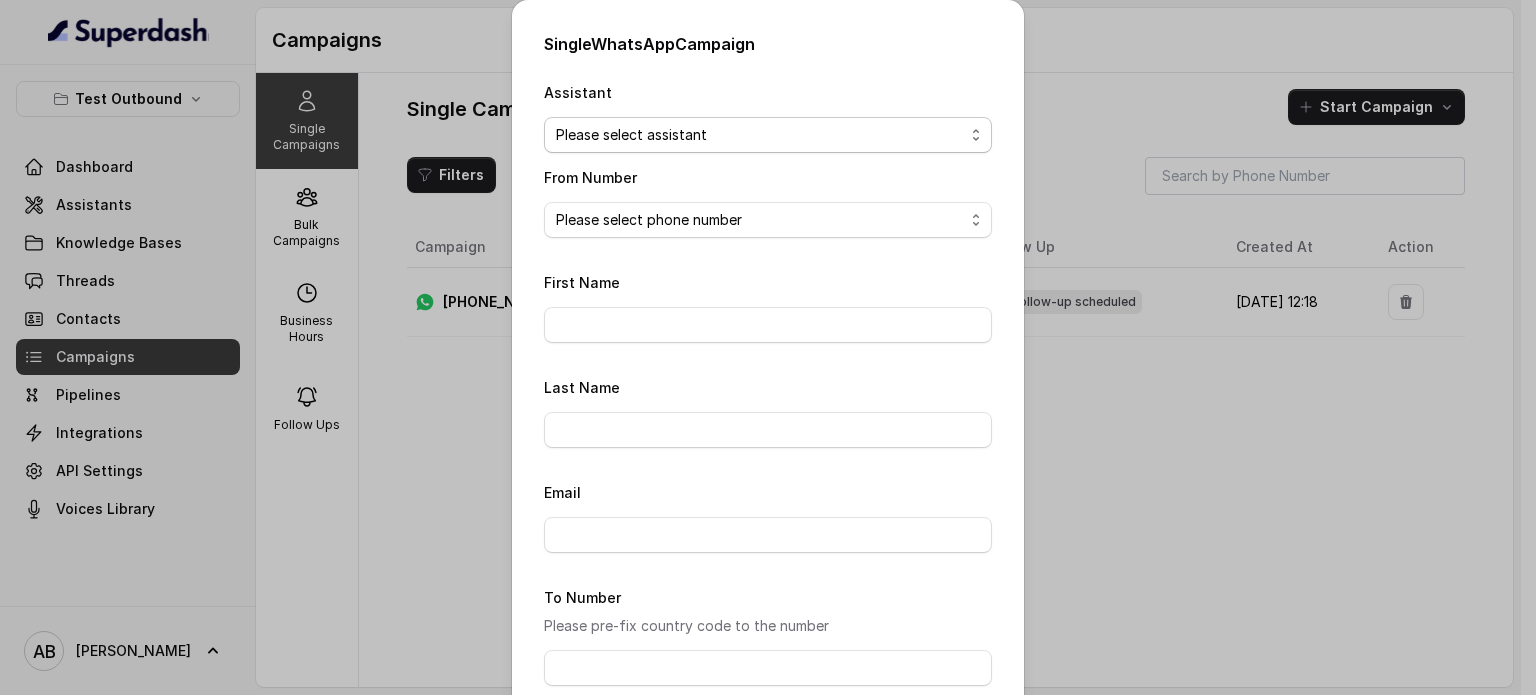 select on "6865788448832b4779b97075" 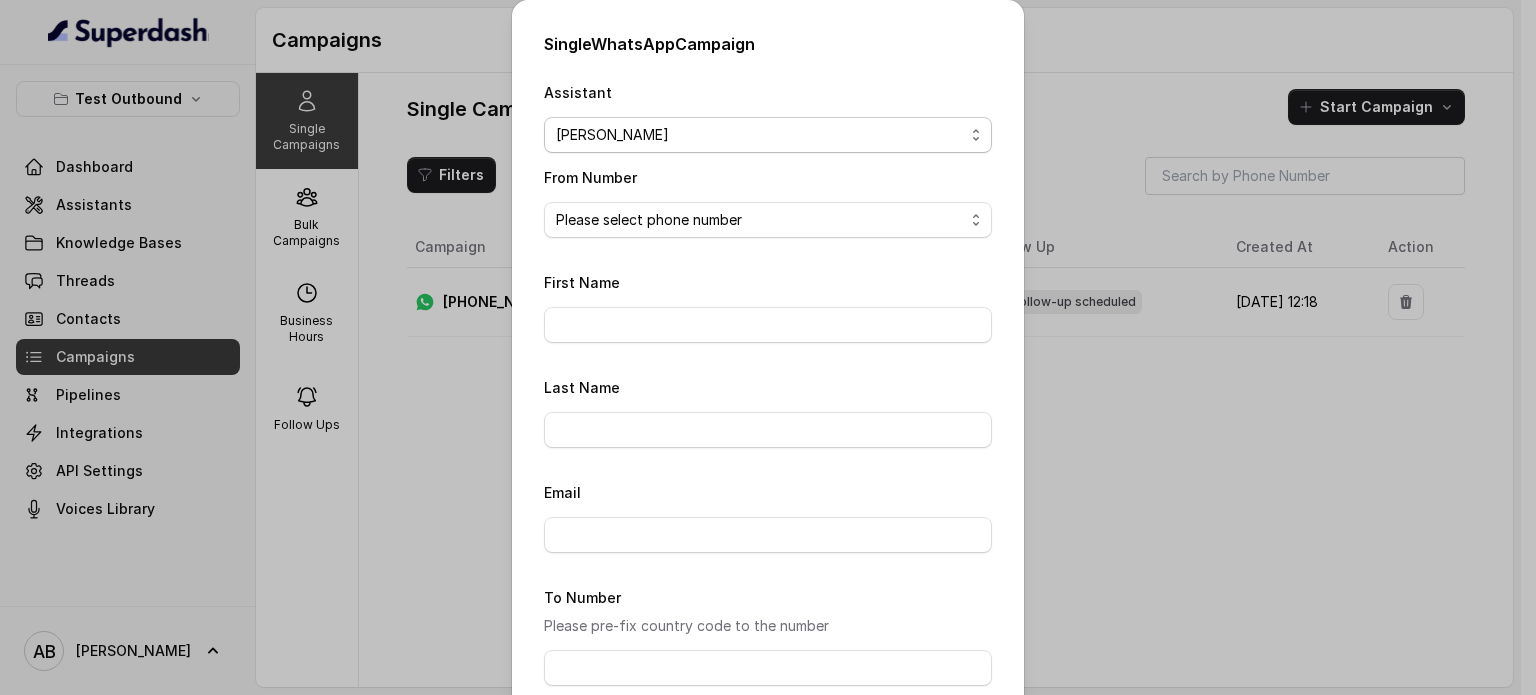 click on "Please select assistant [PERSON_NAME]" at bounding box center (768, 135) 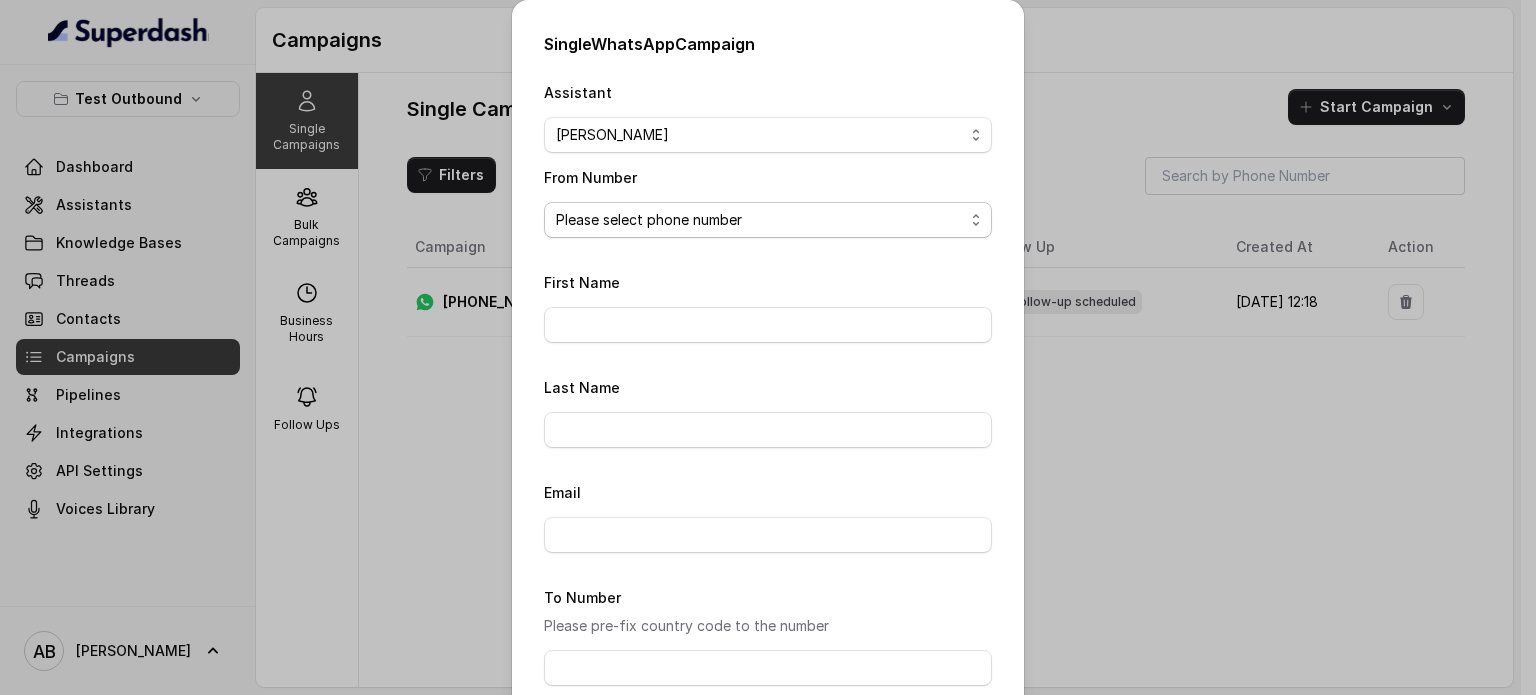 click on "Please select phone number" at bounding box center [768, 220] 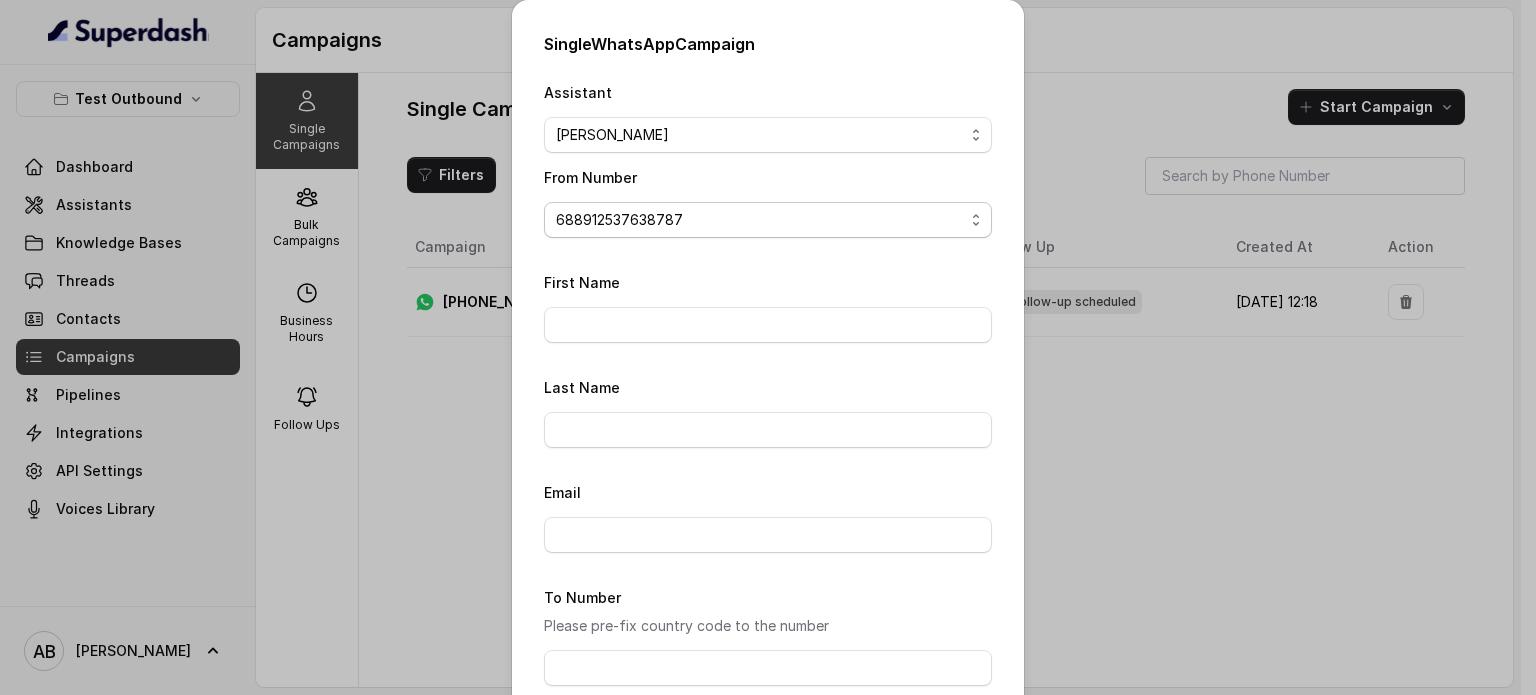 click on "Please select phone number [PHONE_NUMBER] 688912537638787 [CREDIT_CARD_NUMBER]" at bounding box center [768, 220] 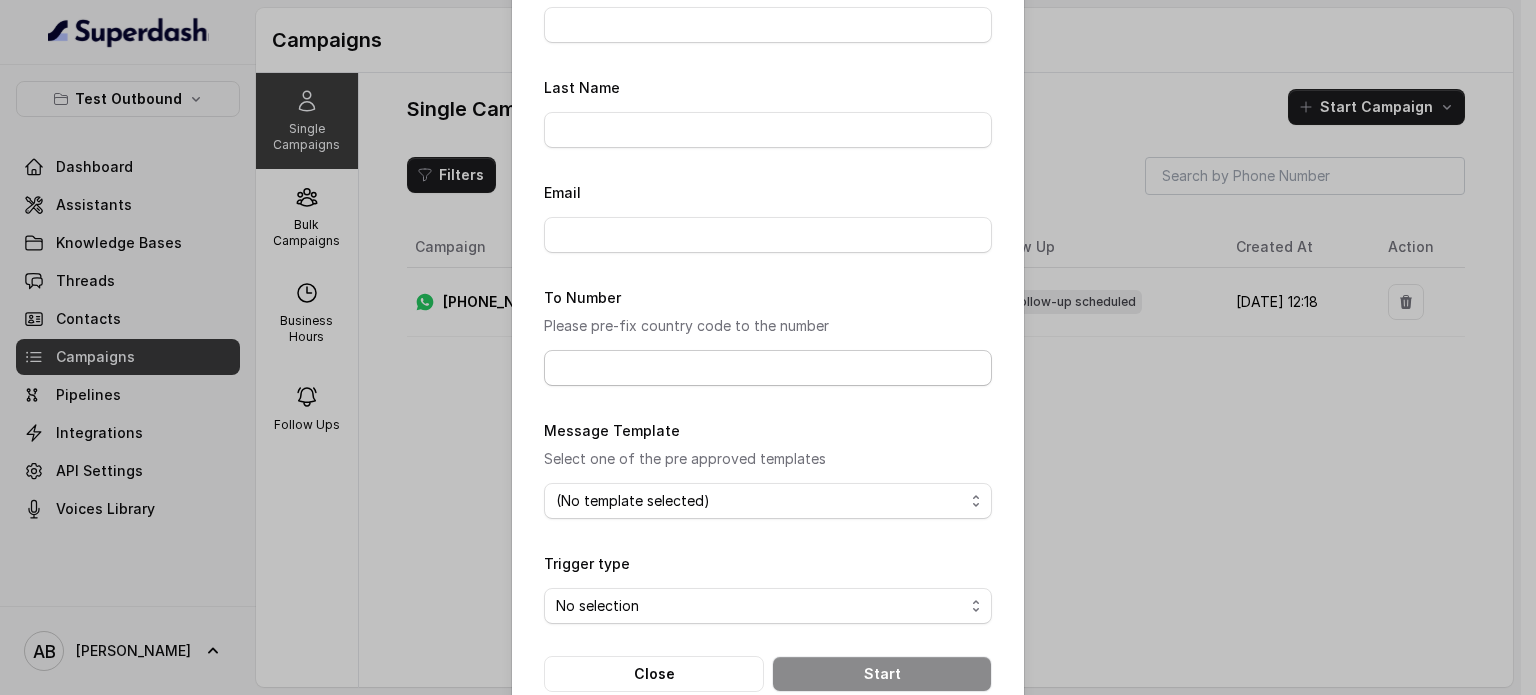 scroll, scrollTop: 340, scrollLeft: 0, axis: vertical 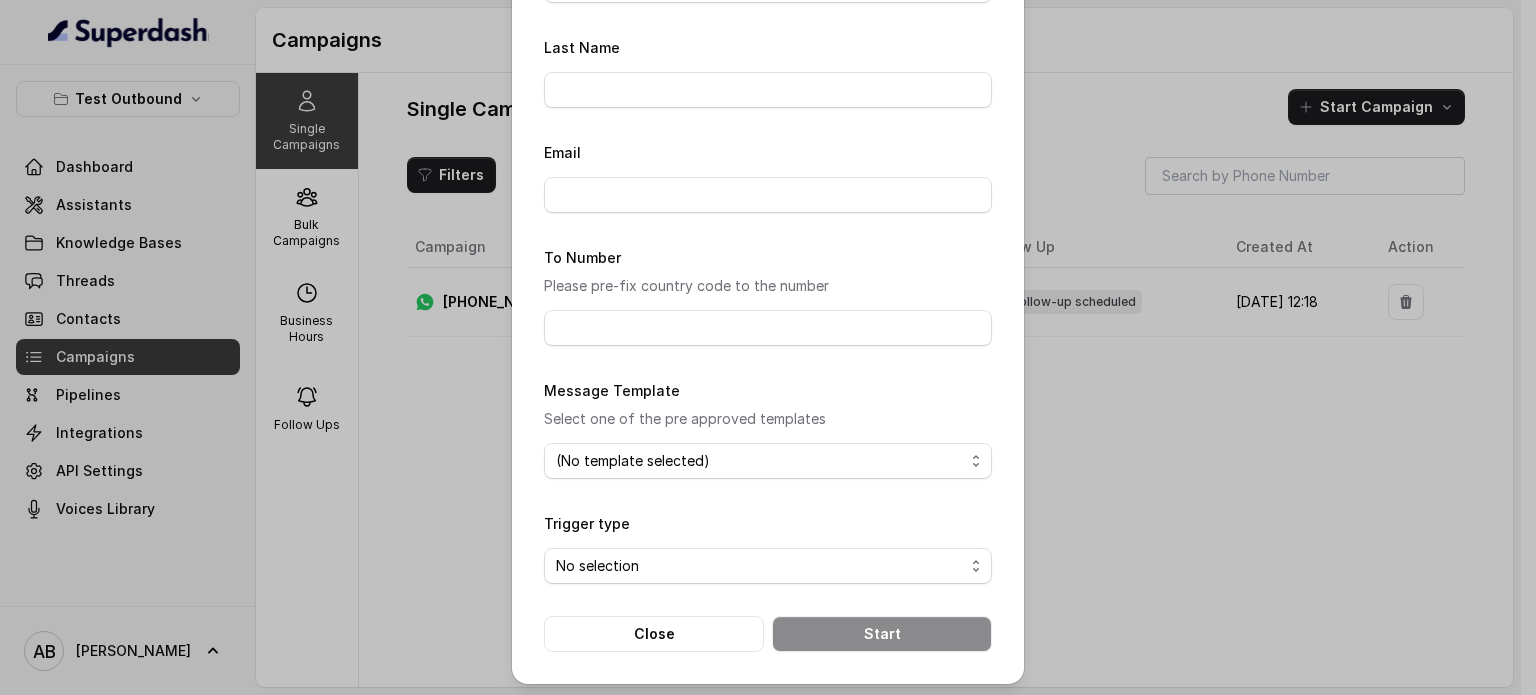 drag, startPoint x: 630, startPoint y: 121, endPoint x: 628, endPoint y: 106, distance: 15.132746 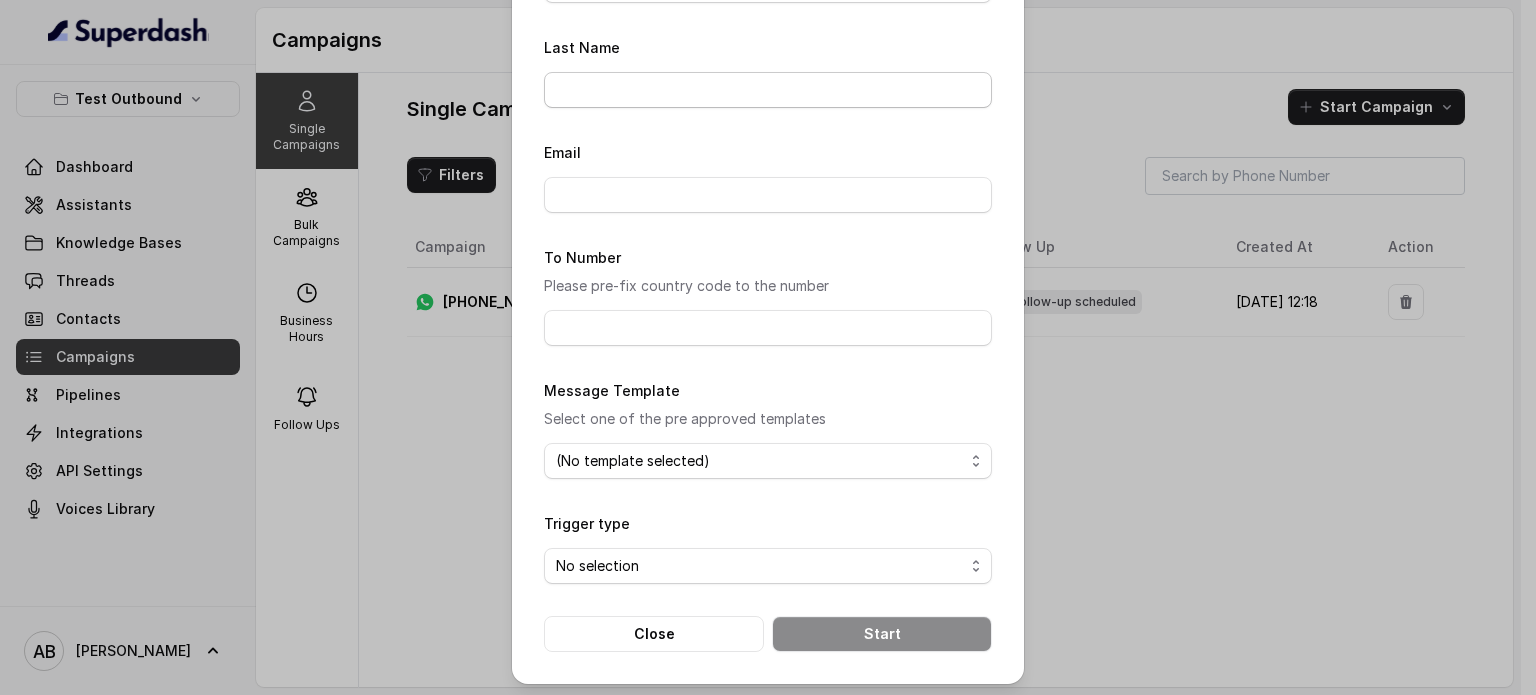 click on "Last Name" at bounding box center [768, 90] 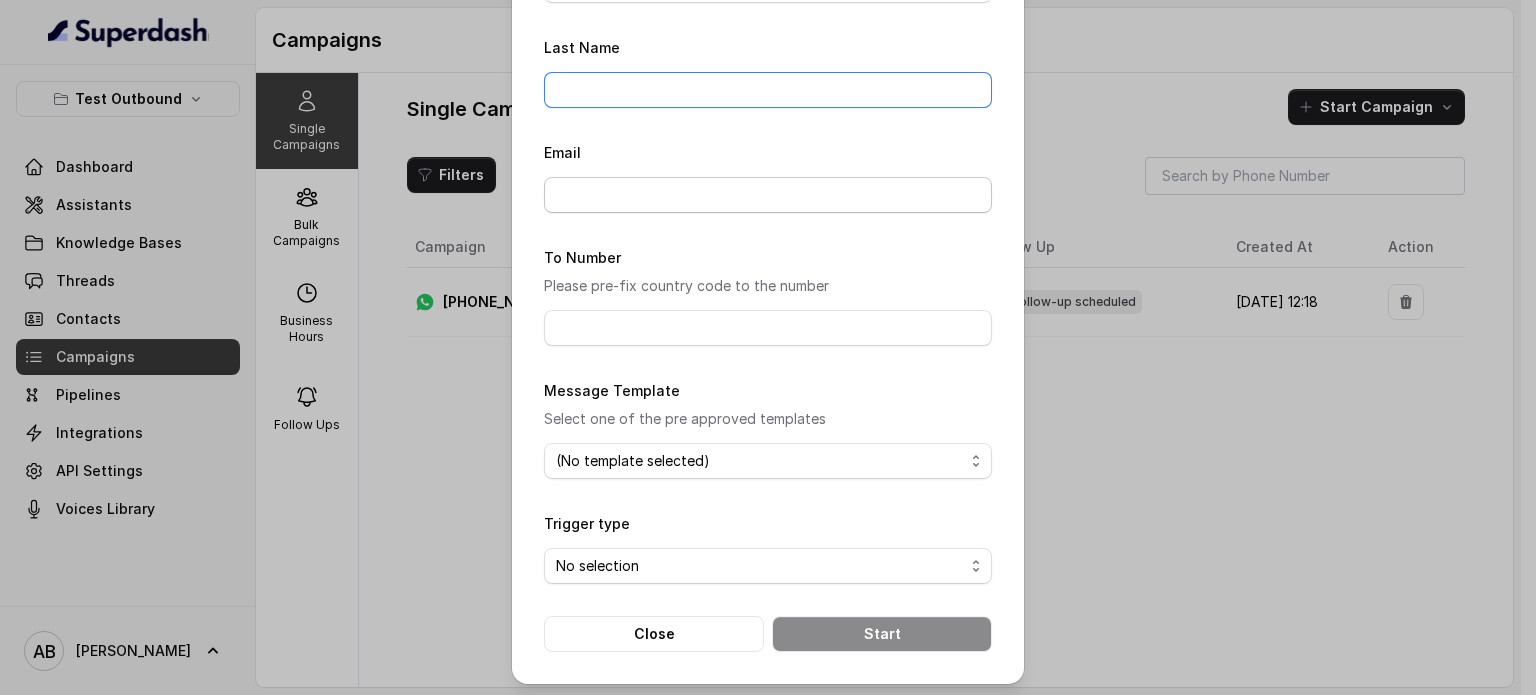 scroll, scrollTop: 140, scrollLeft: 0, axis: vertical 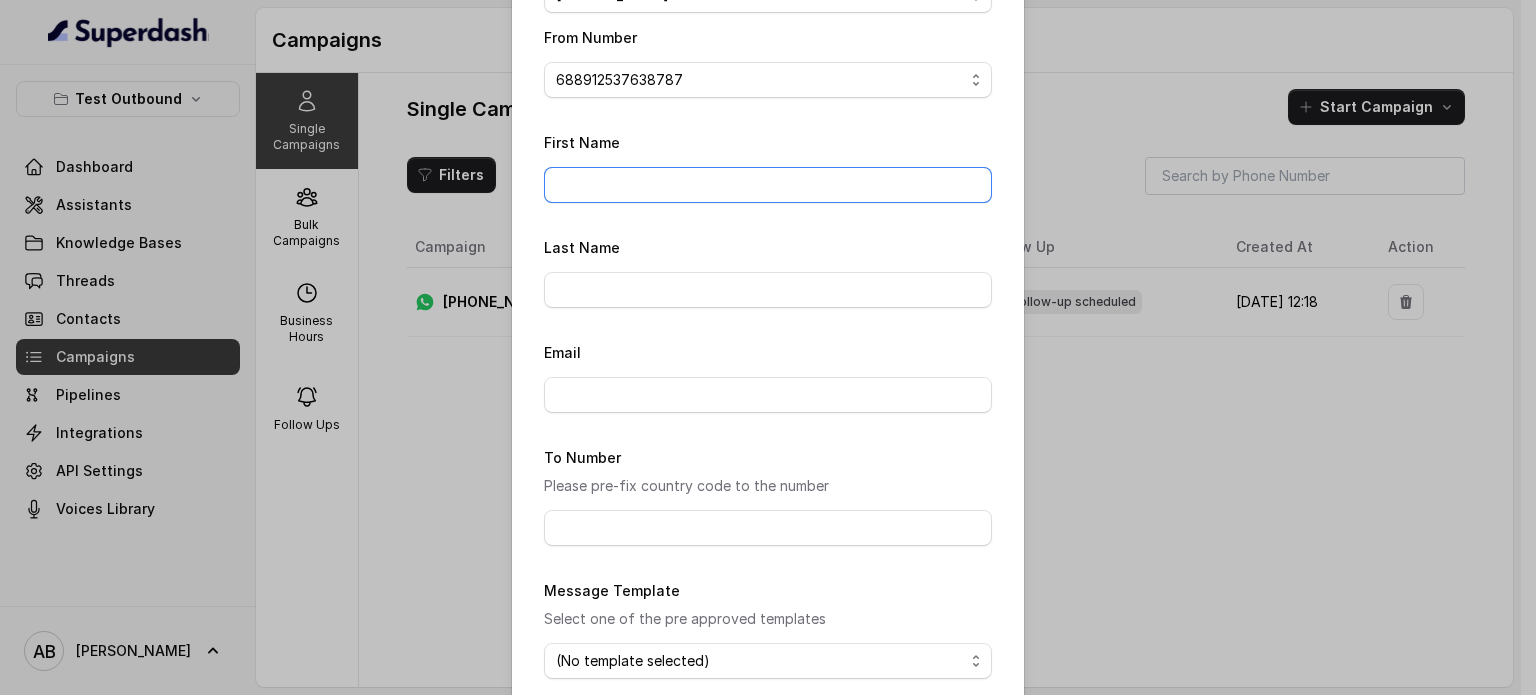 click on "First Name" at bounding box center (768, 185) 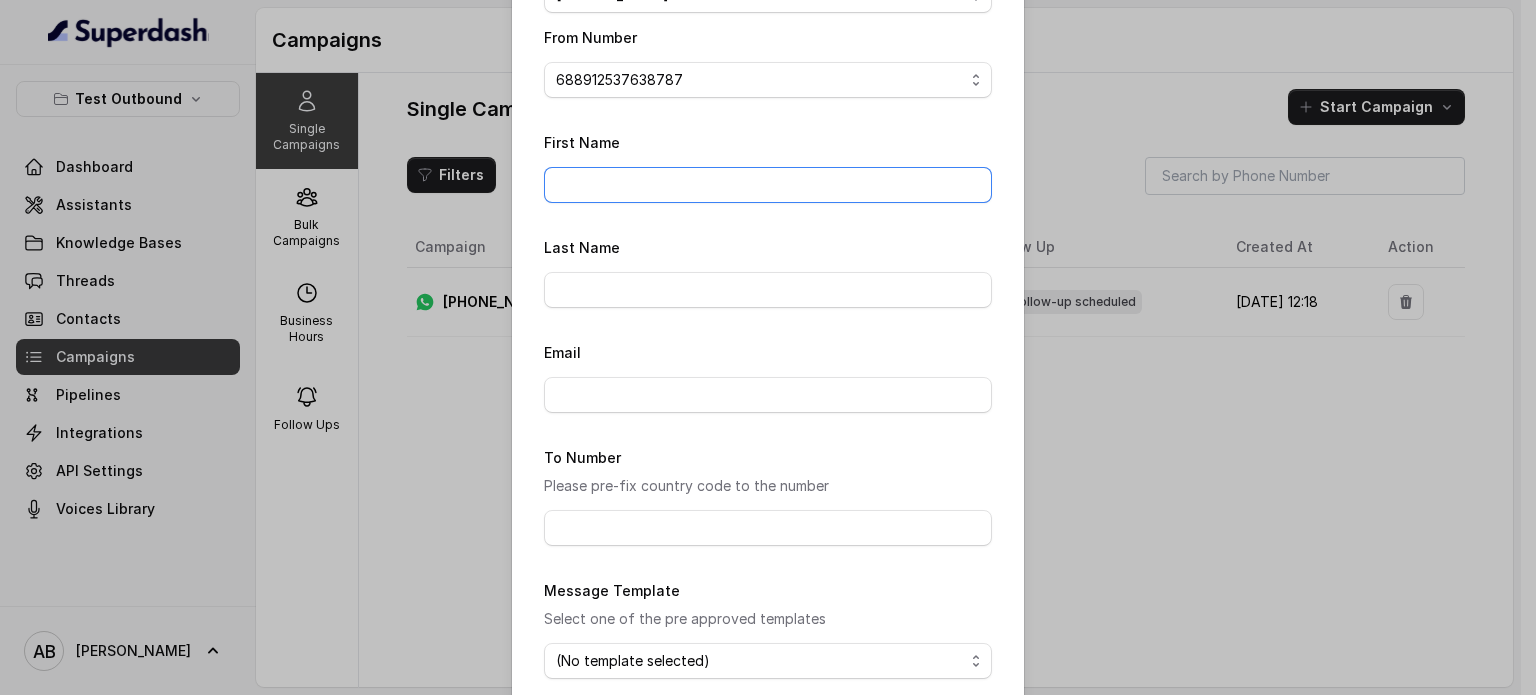 type on "[DEMOGRAPHIC_DATA]" 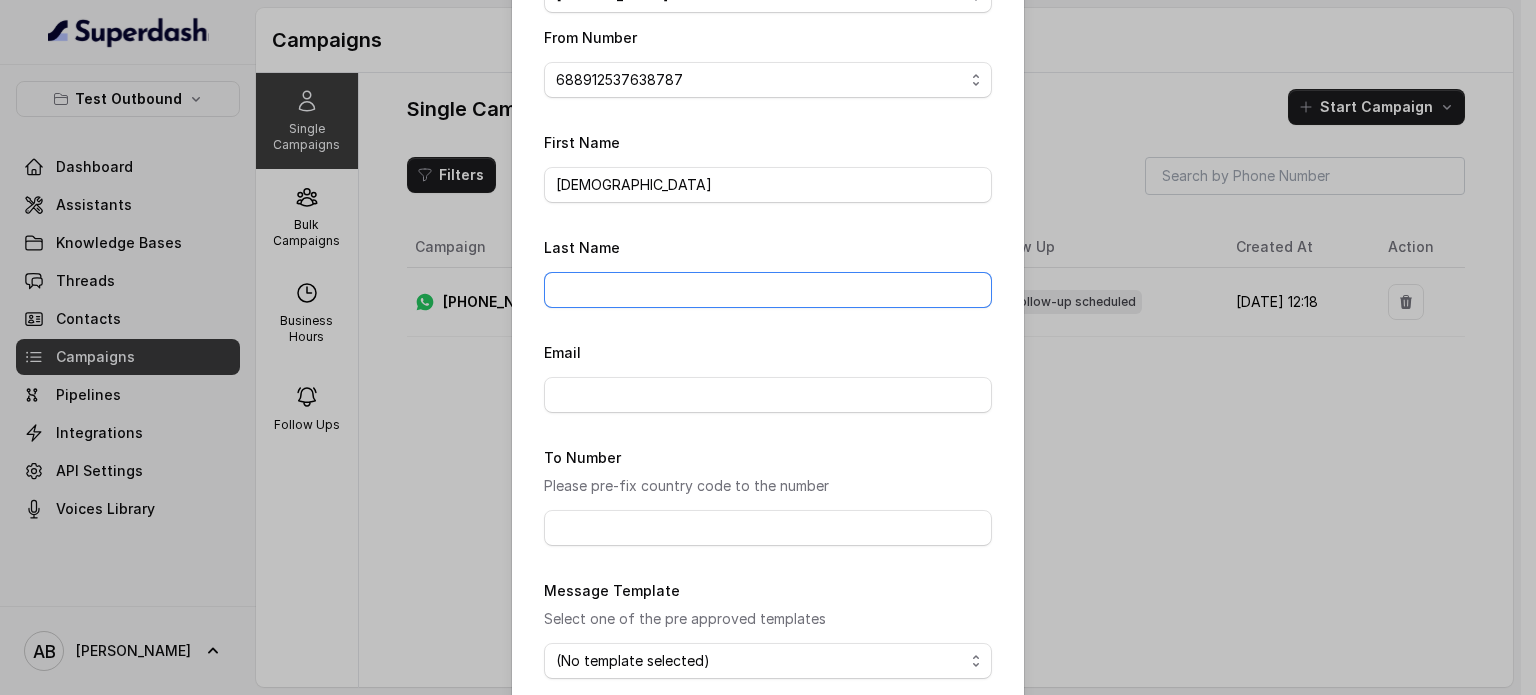 type on "Cuccu" 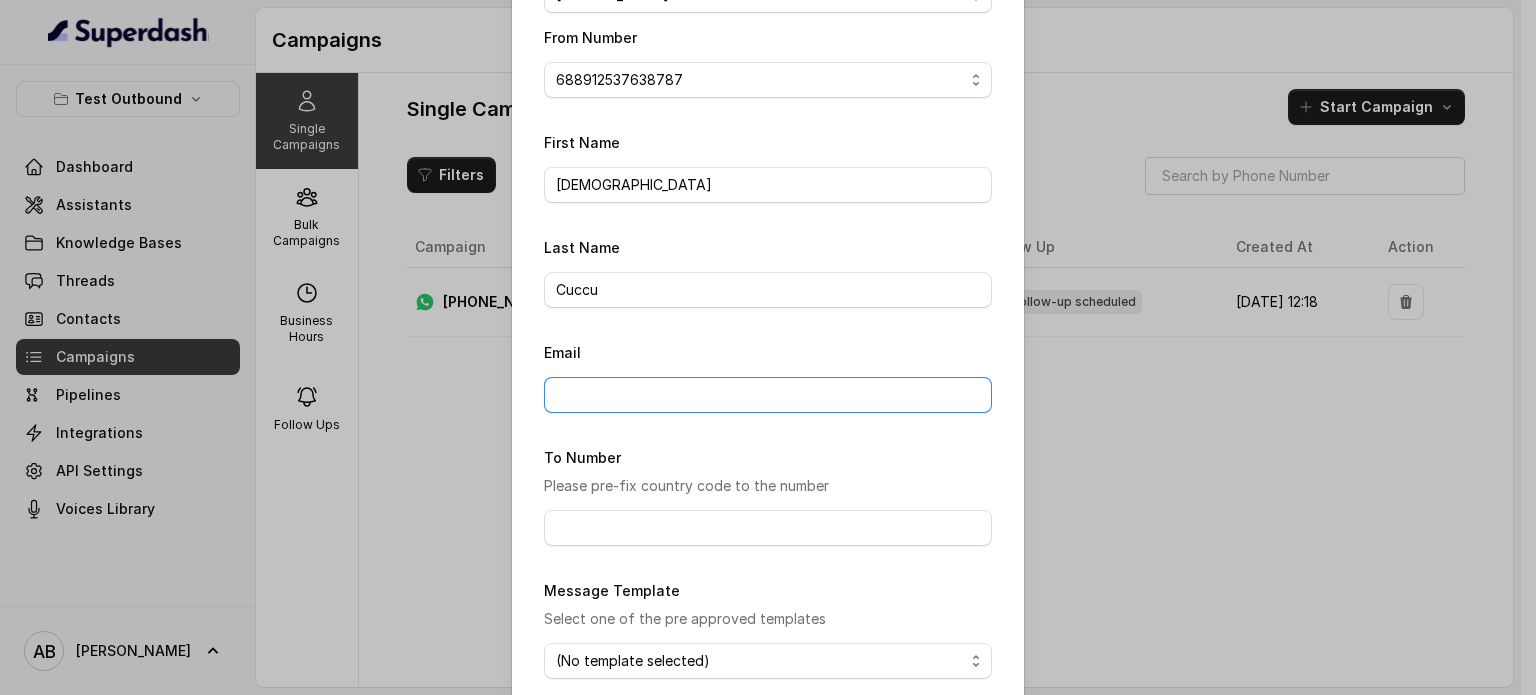type on "[EMAIL_ADDRESS][DOMAIN_NAME]" 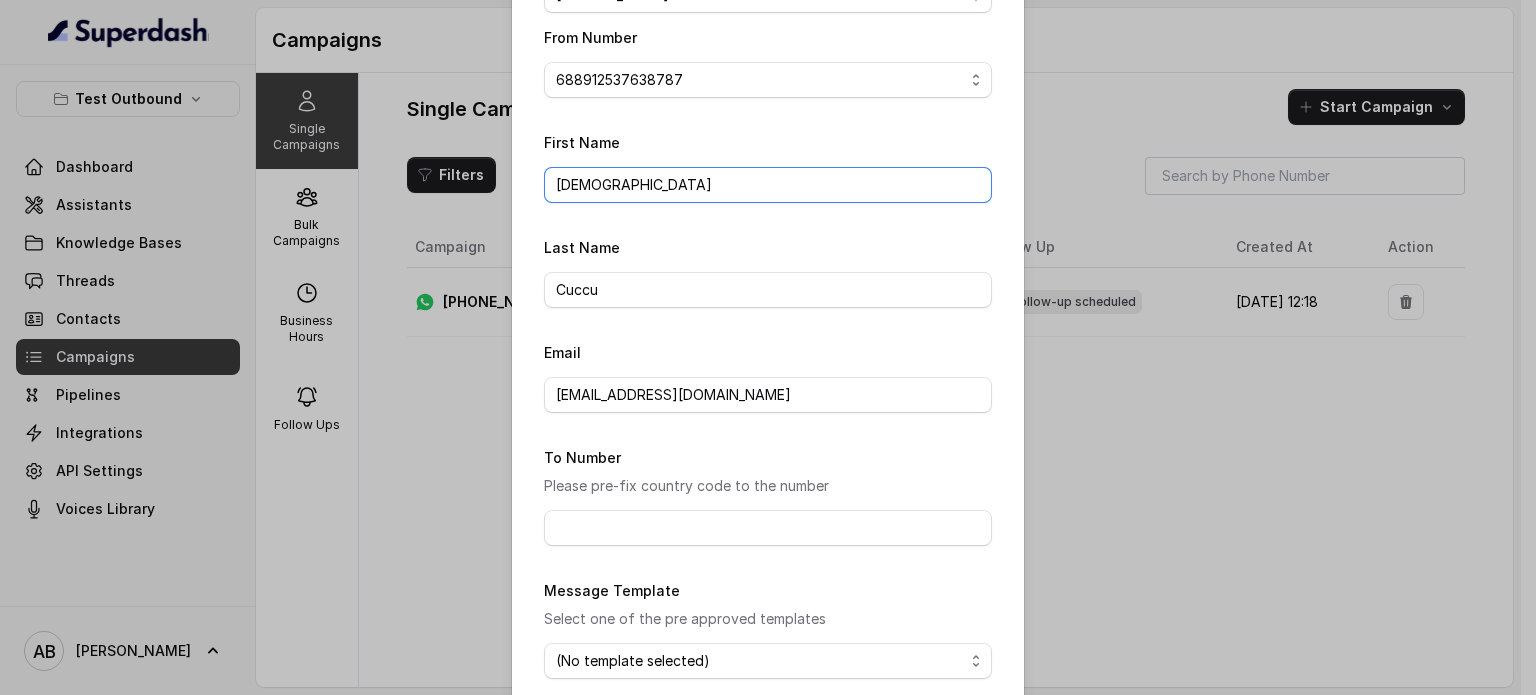 scroll, scrollTop: 340, scrollLeft: 0, axis: vertical 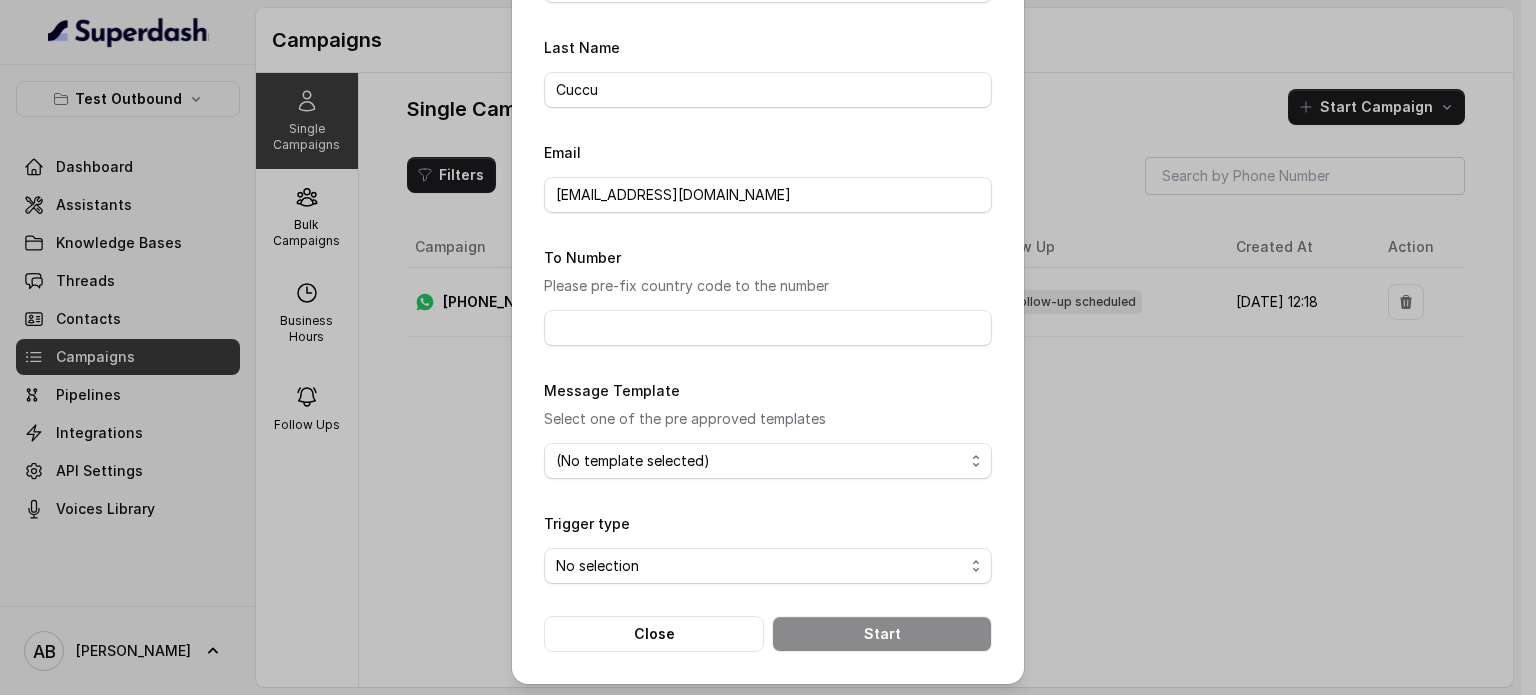 drag, startPoint x: 623, startPoint y: 301, endPoint x: 632, endPoint y: 322, distance: 22.847319 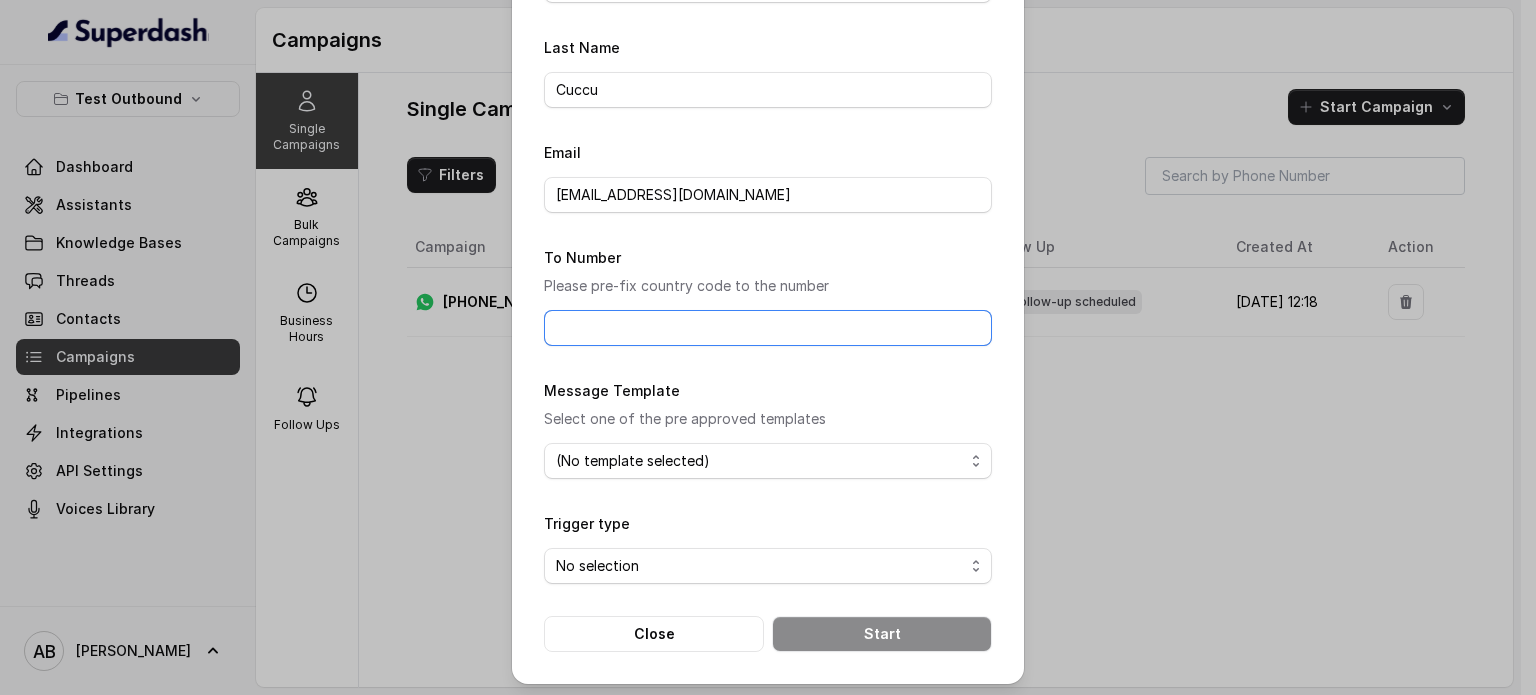 click on "To Number" at bounding box center [768, 328] 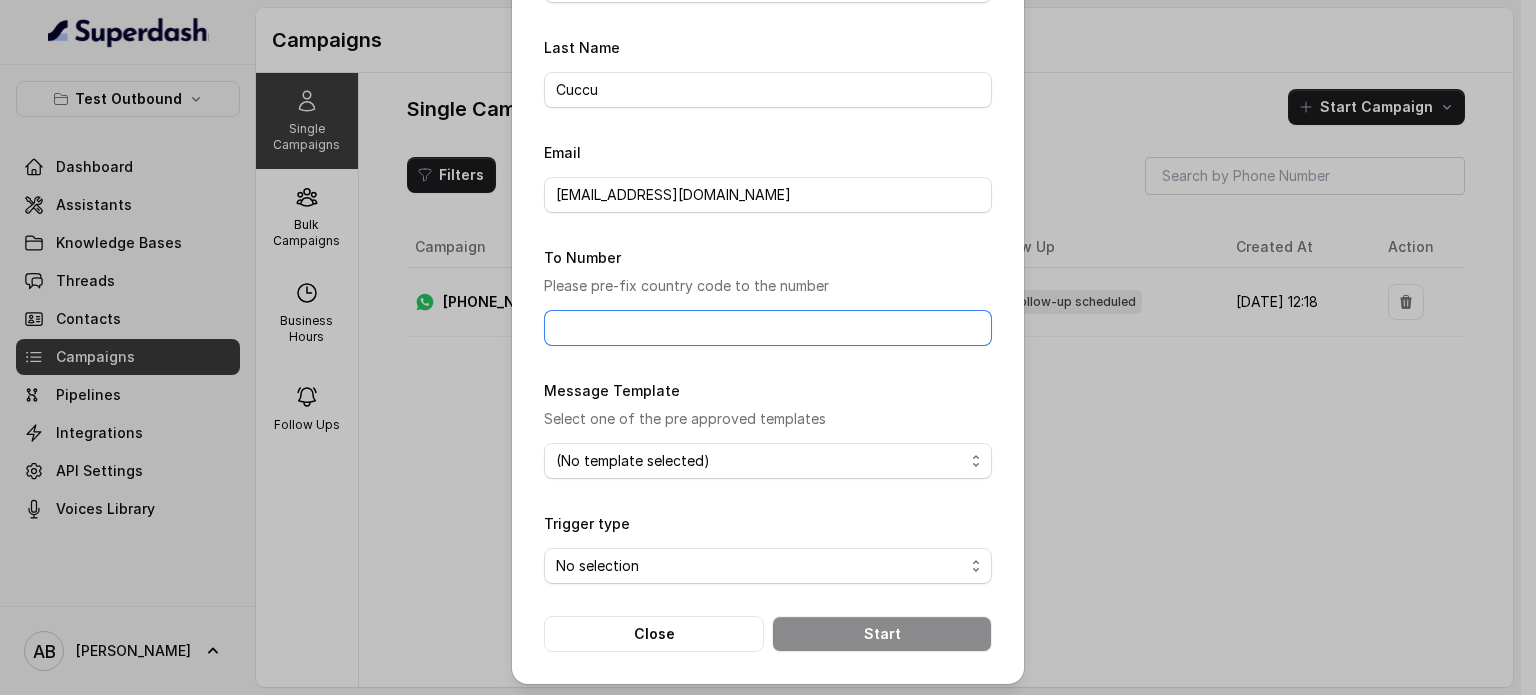 type on "393454115907" 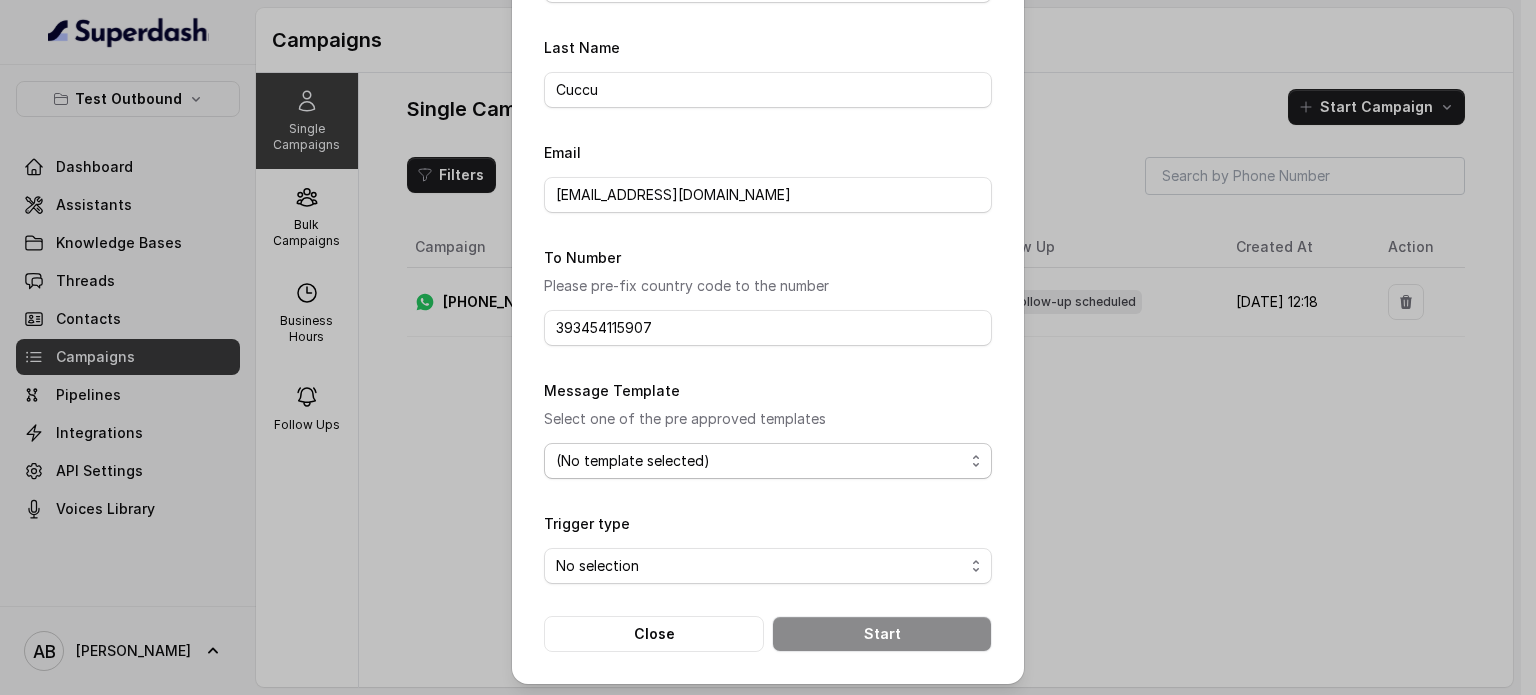 drag, startPoint x: 684, startPoint y: 450, endPoint x: 692, endPoint y: 469, distance: 20.615528 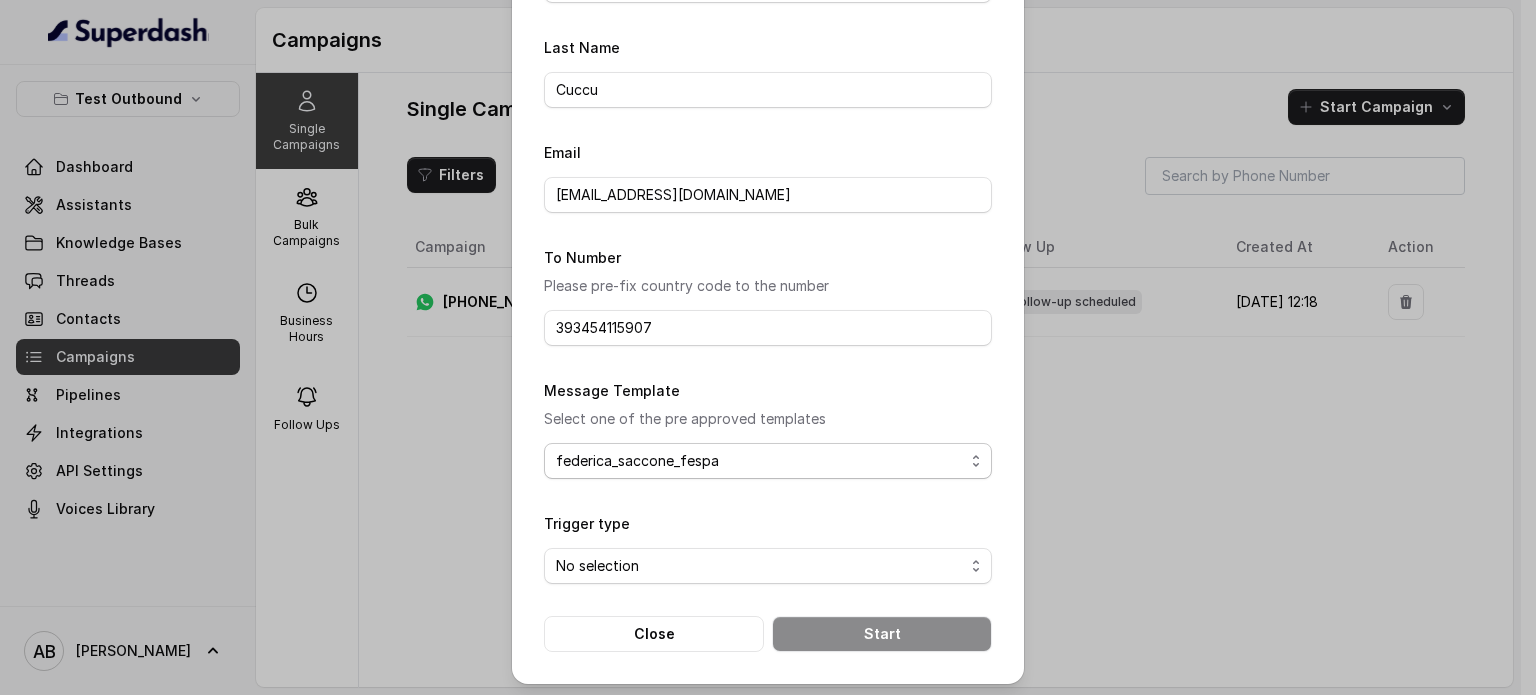 click on "(No template selected) federica_saccone_fespa hello_world" at bounding box center [768, 461] 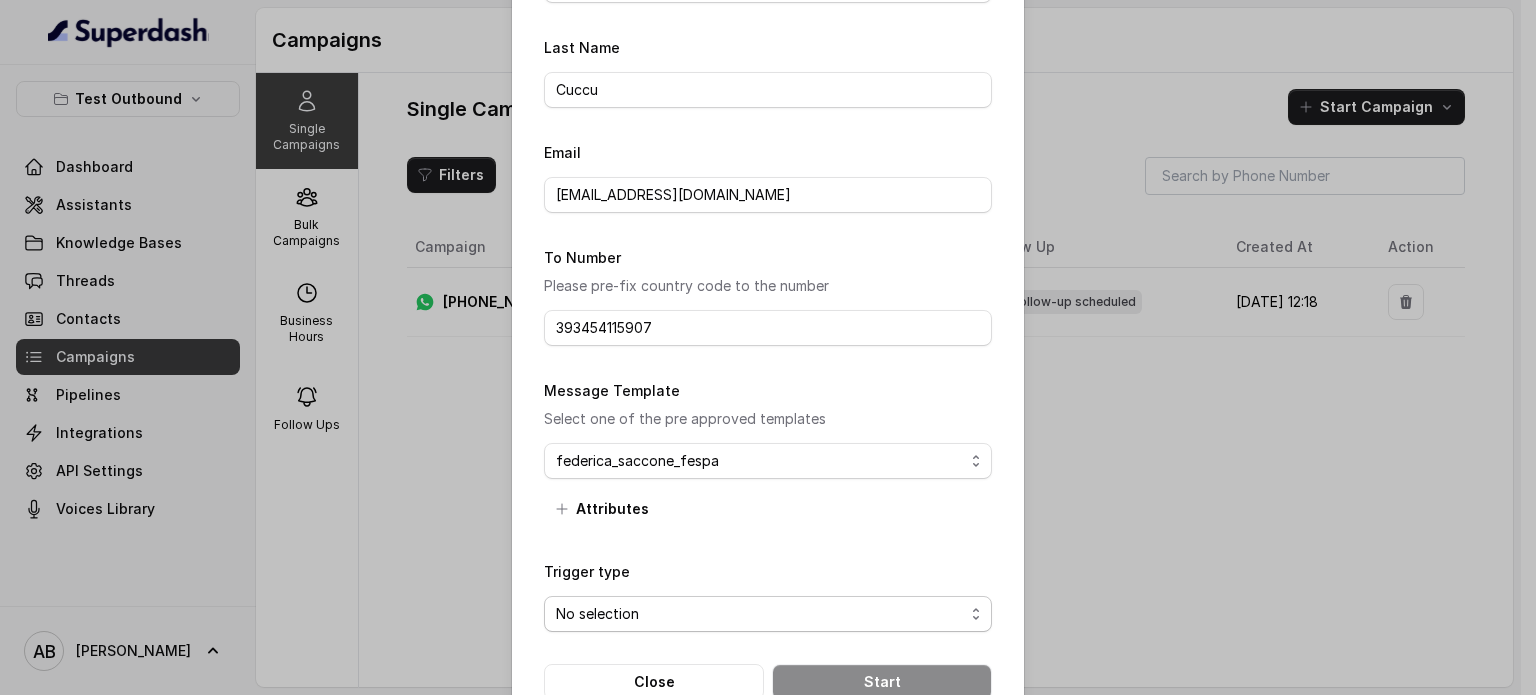 drag, startPoint x: 667, startPoint y: 606, endPoint x: 691, endPoint y: 615, distance: 25.632011 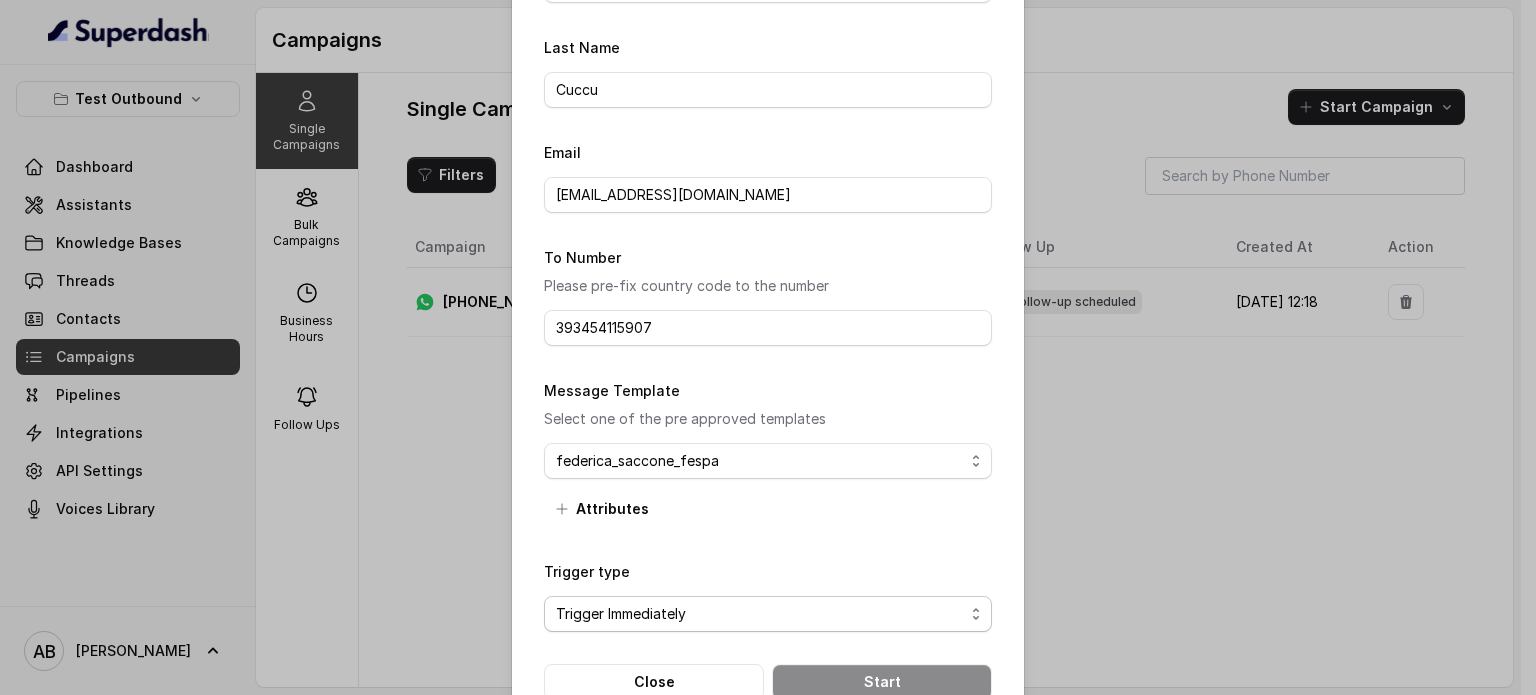 click on "No selection Trigger Immediately Trigger based on campaign configuration" at bounding box center [768, 614] 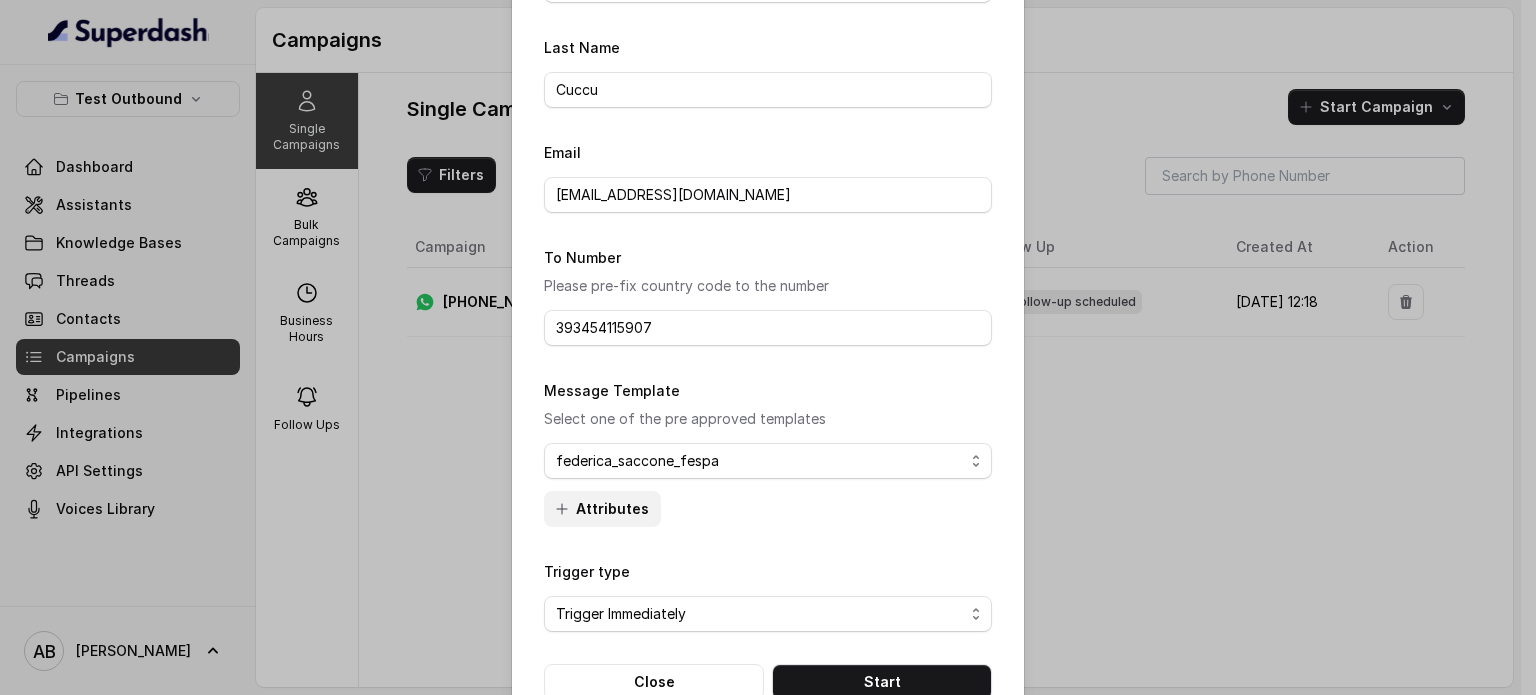click on "Attributes" at bounding box center [602, 509] 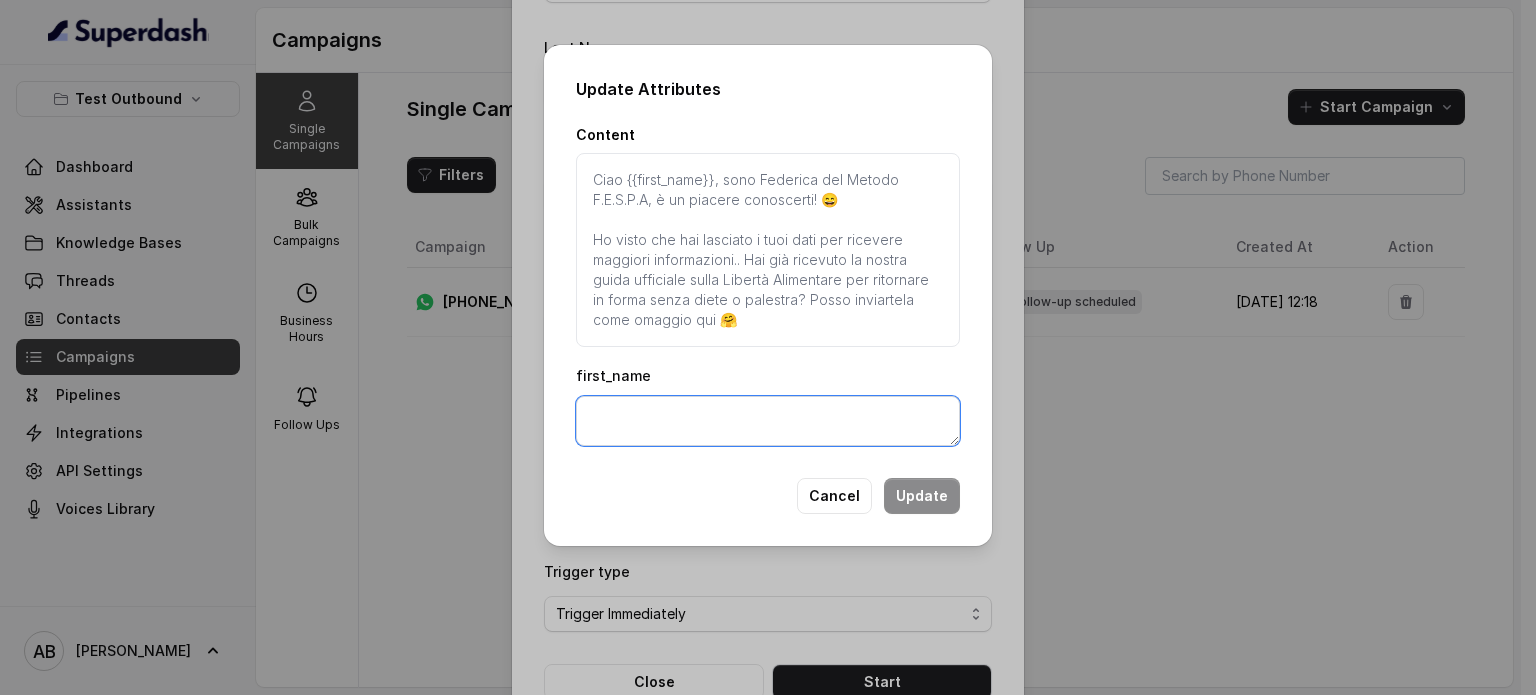 click on "first_name" at bounding box center [768, 421] 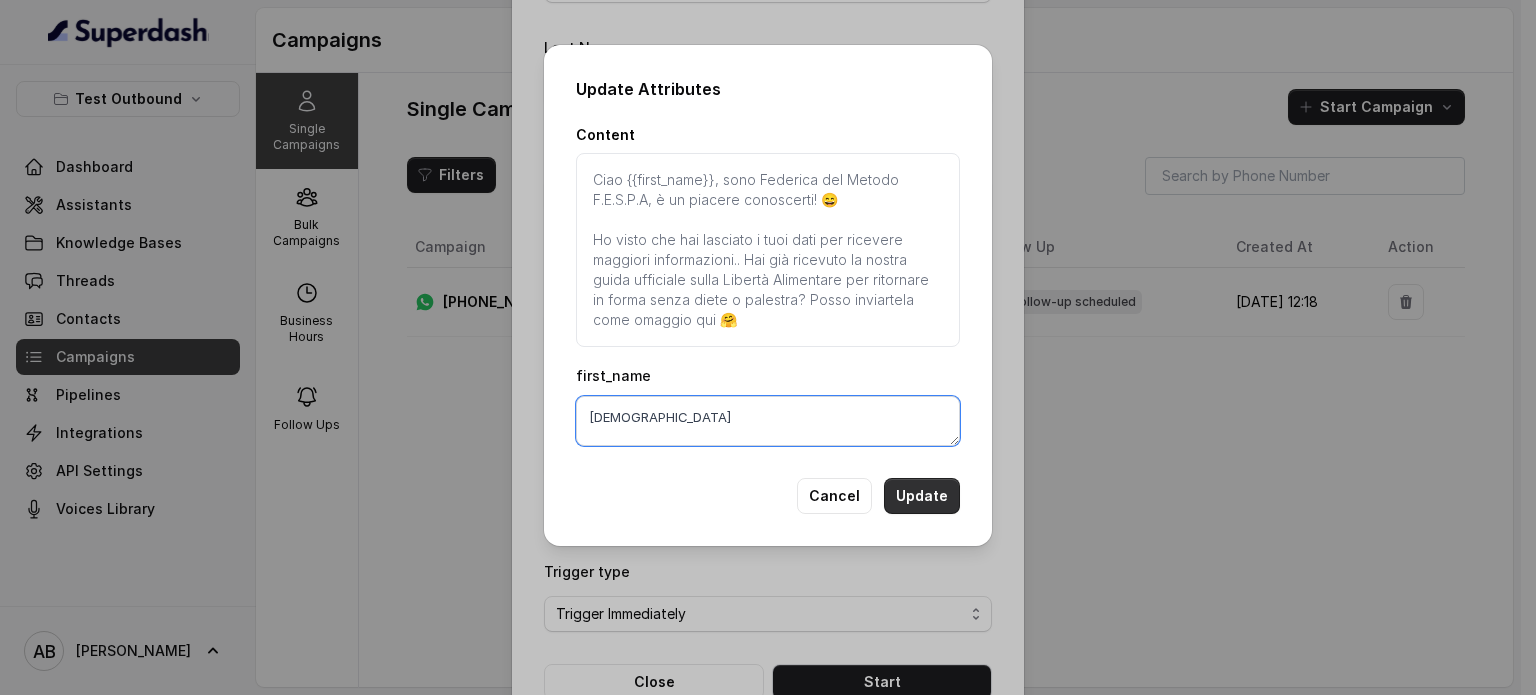 type on "[DEMOGRAPHIC_DATA]" 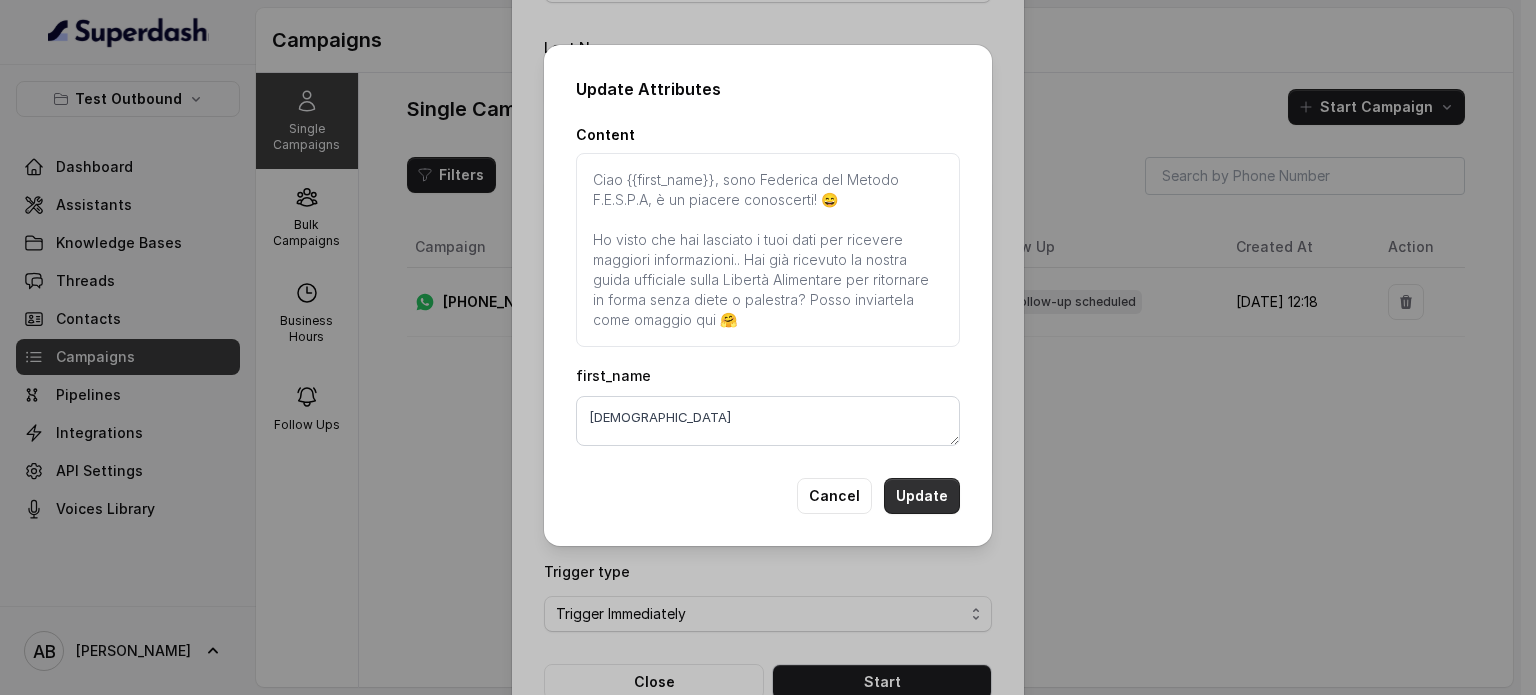 click on "Update" at bounding box center [922, 496] 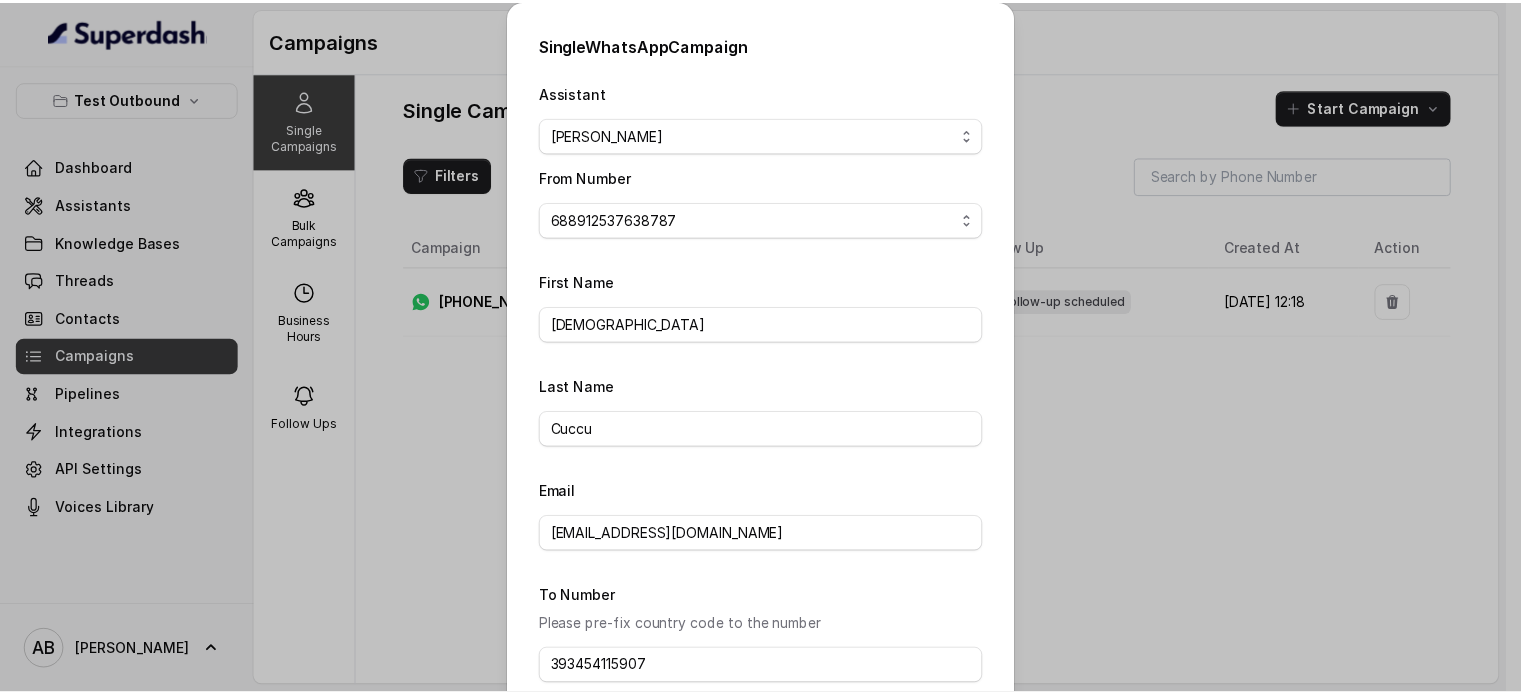 scroll, scrollTop: 387, scrollLeft: 0, axis: vertical 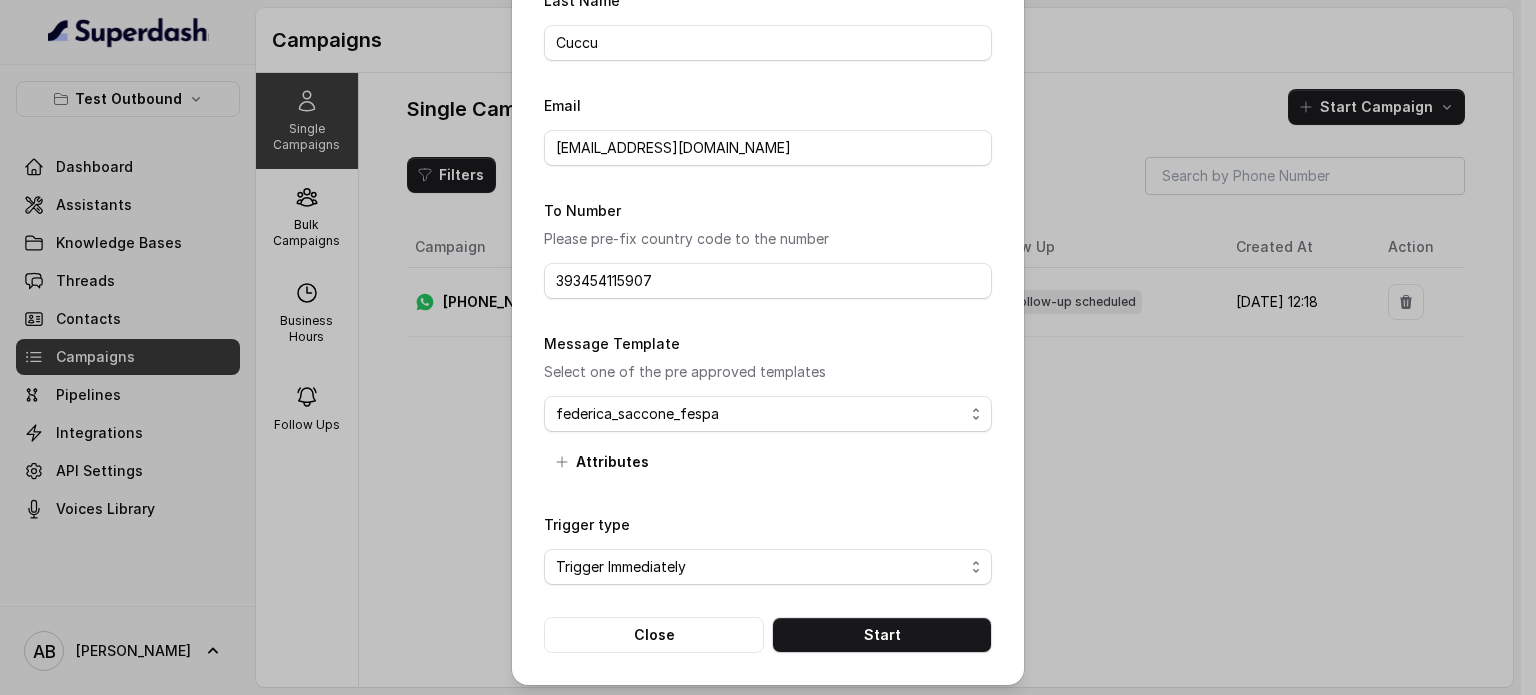 drag, startPoint x: 956, startPoint y: 662, endPoint x: 954, endPoint y: 647, distance: 15.132746 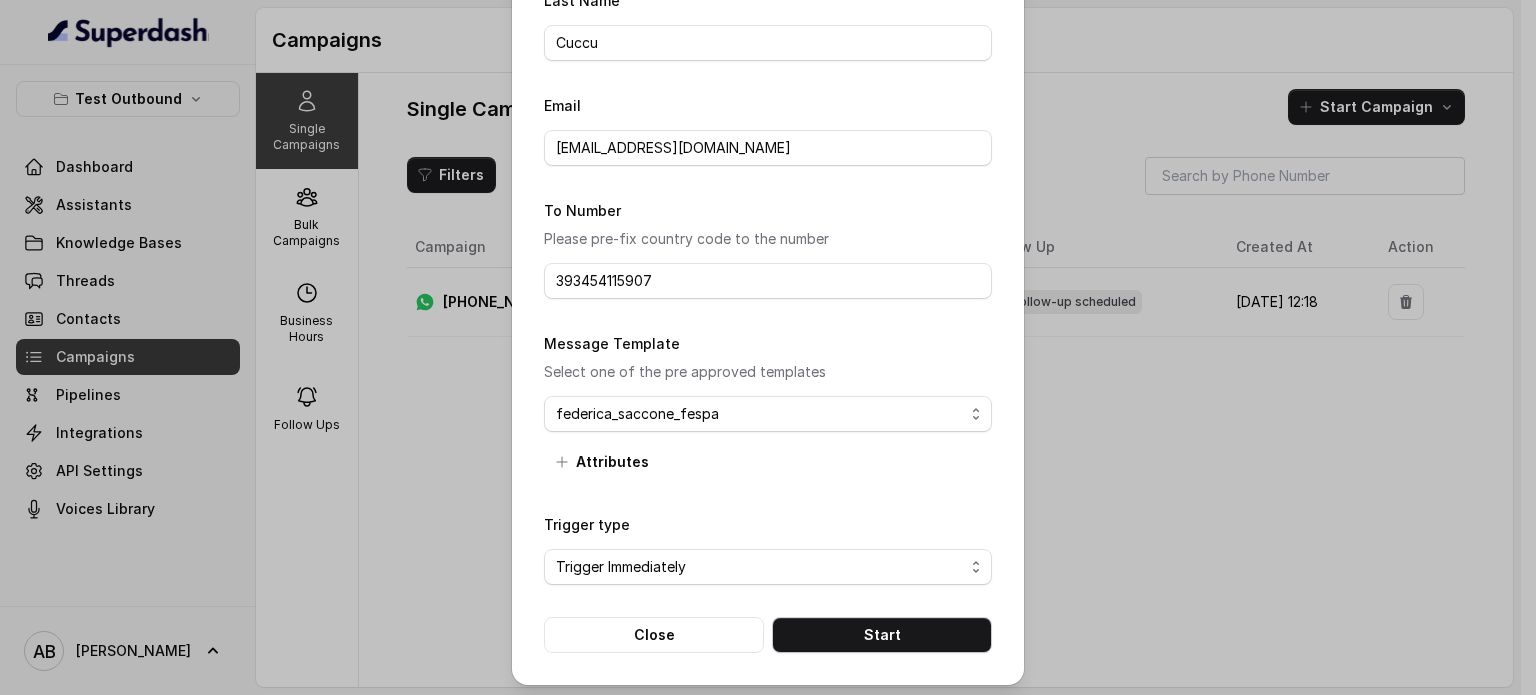 click on "Start" at bounding box center [882, 635] 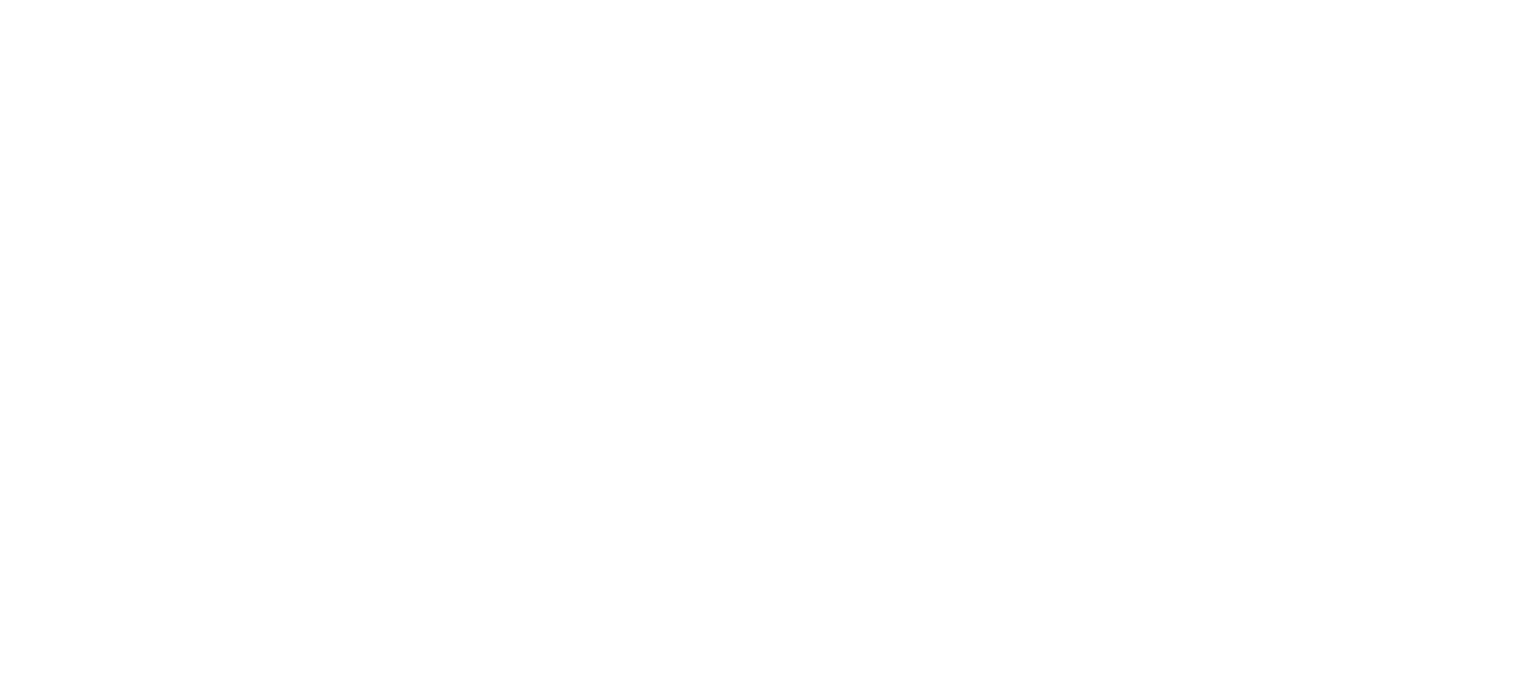 scroll, scrollTop: 0, scrollLeft: 0, axis: both 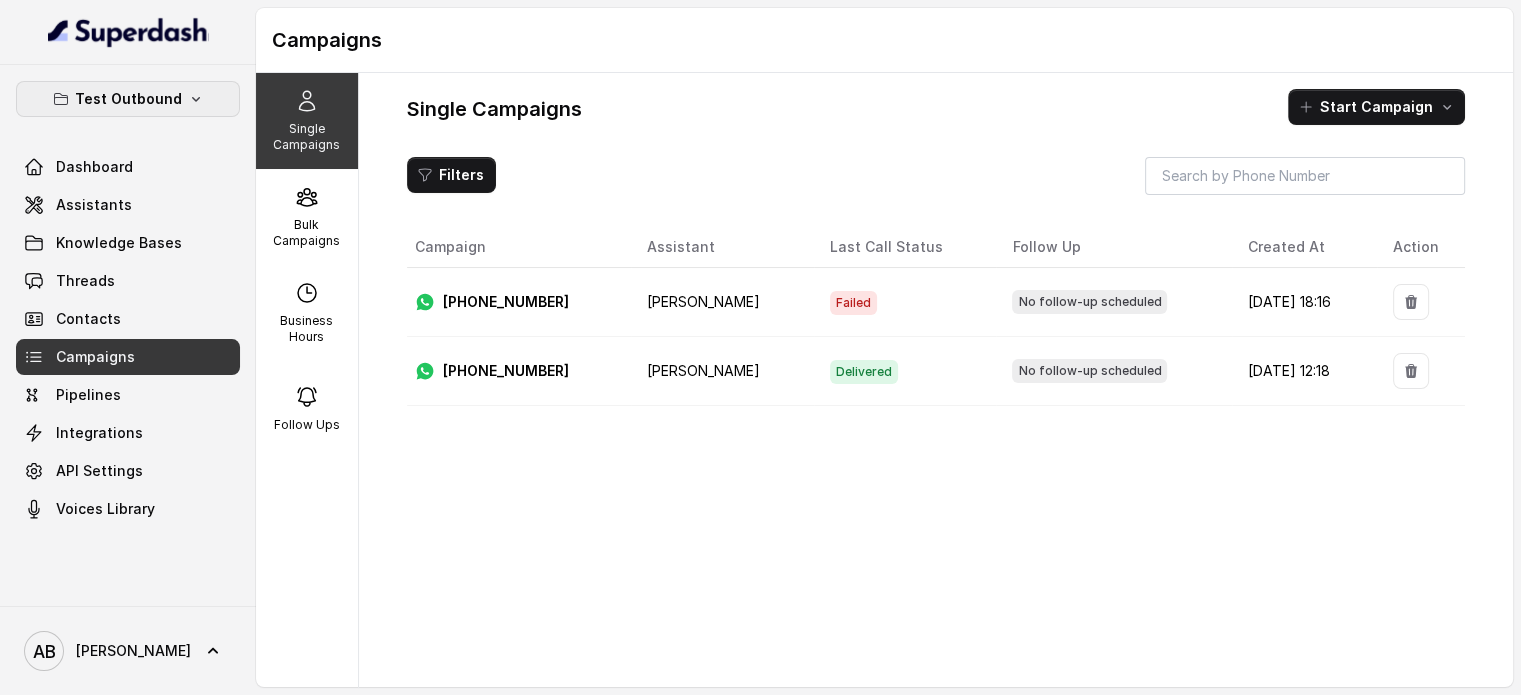 click on "Test Outbound" at bounding box center (128, 99) 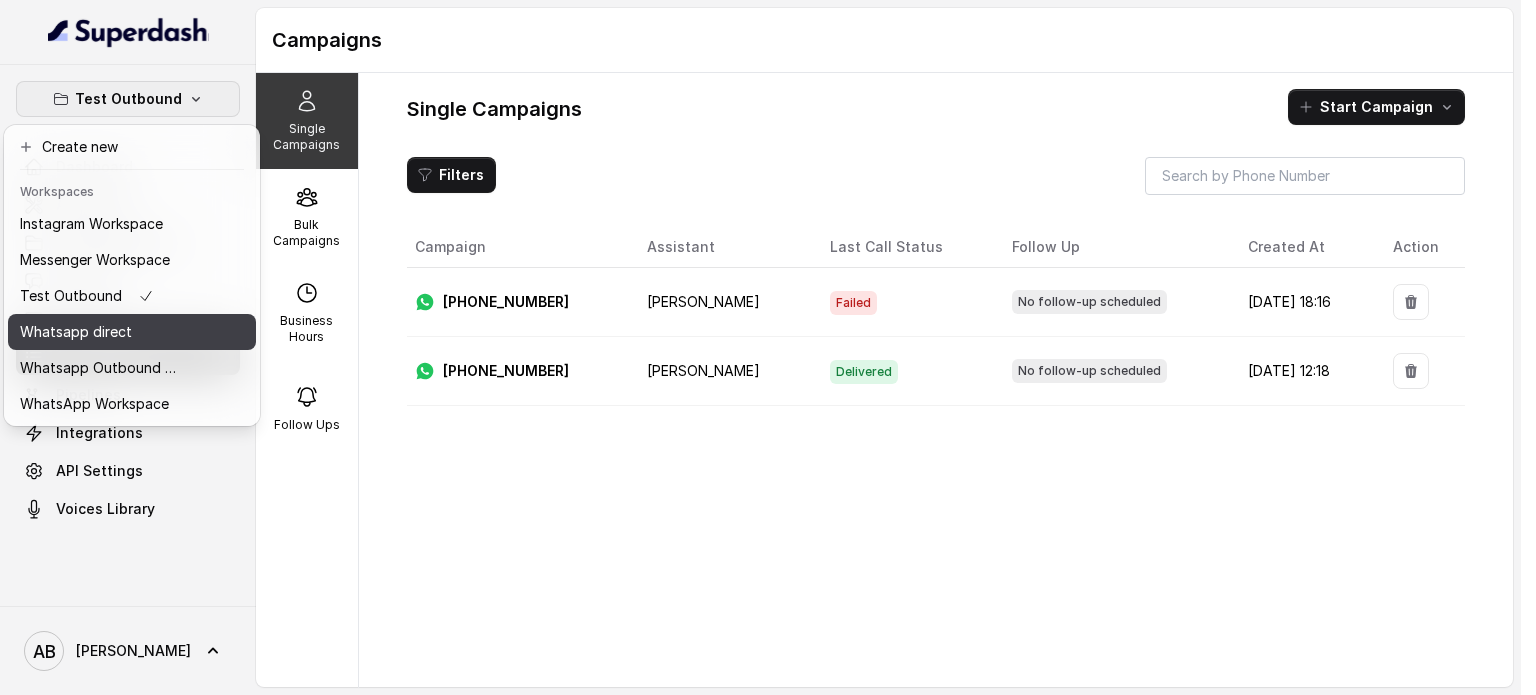 click on "Whatsapp direct" at bounding box center [100, 332] 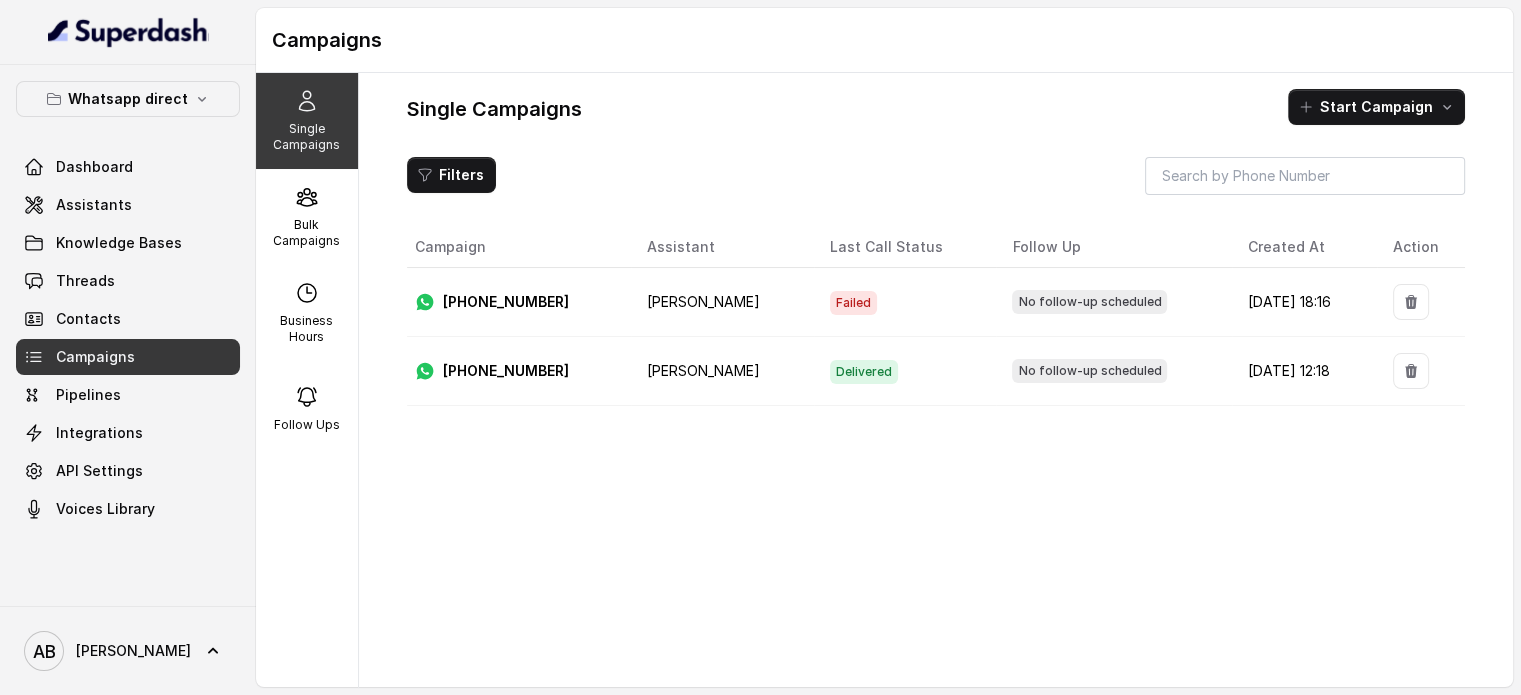 click on "Whatsapp direct Dashboard Assistants Knowledge Bases Threads Contacts Campaigns Pipelines Integrations API Settings Voices Library" at bounding box center (128, 304) 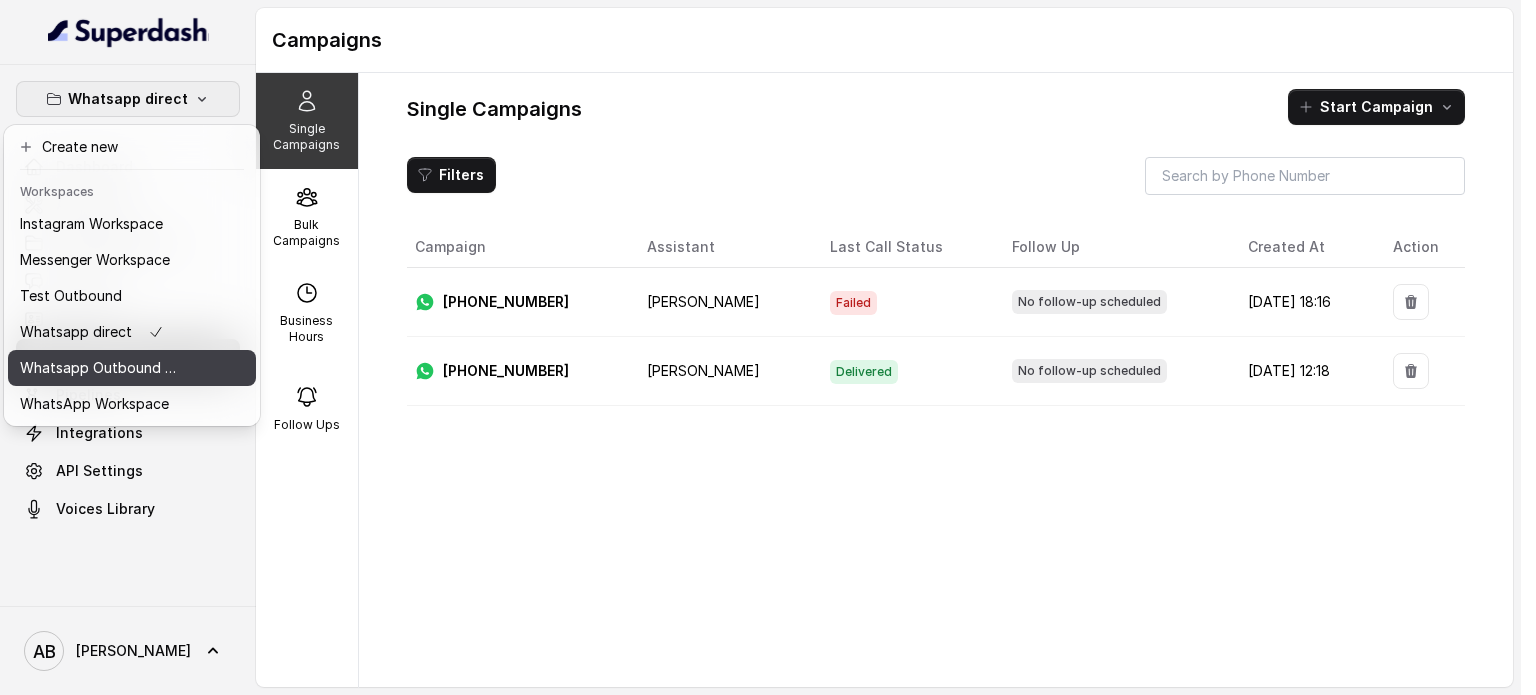 click on "Whatsapp Outbound Workspace" at bounding box center (100, 368) 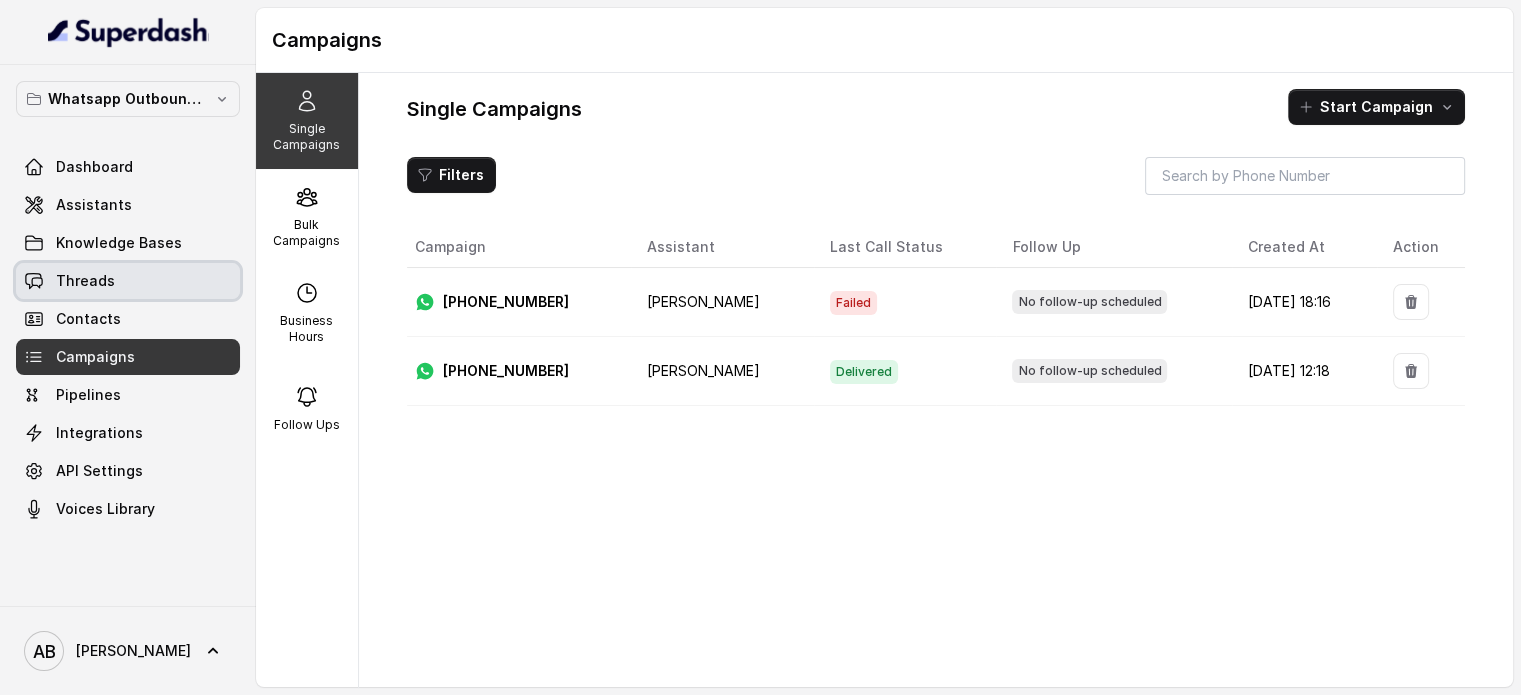 click on "Threads" at bounding box center [128, 281] 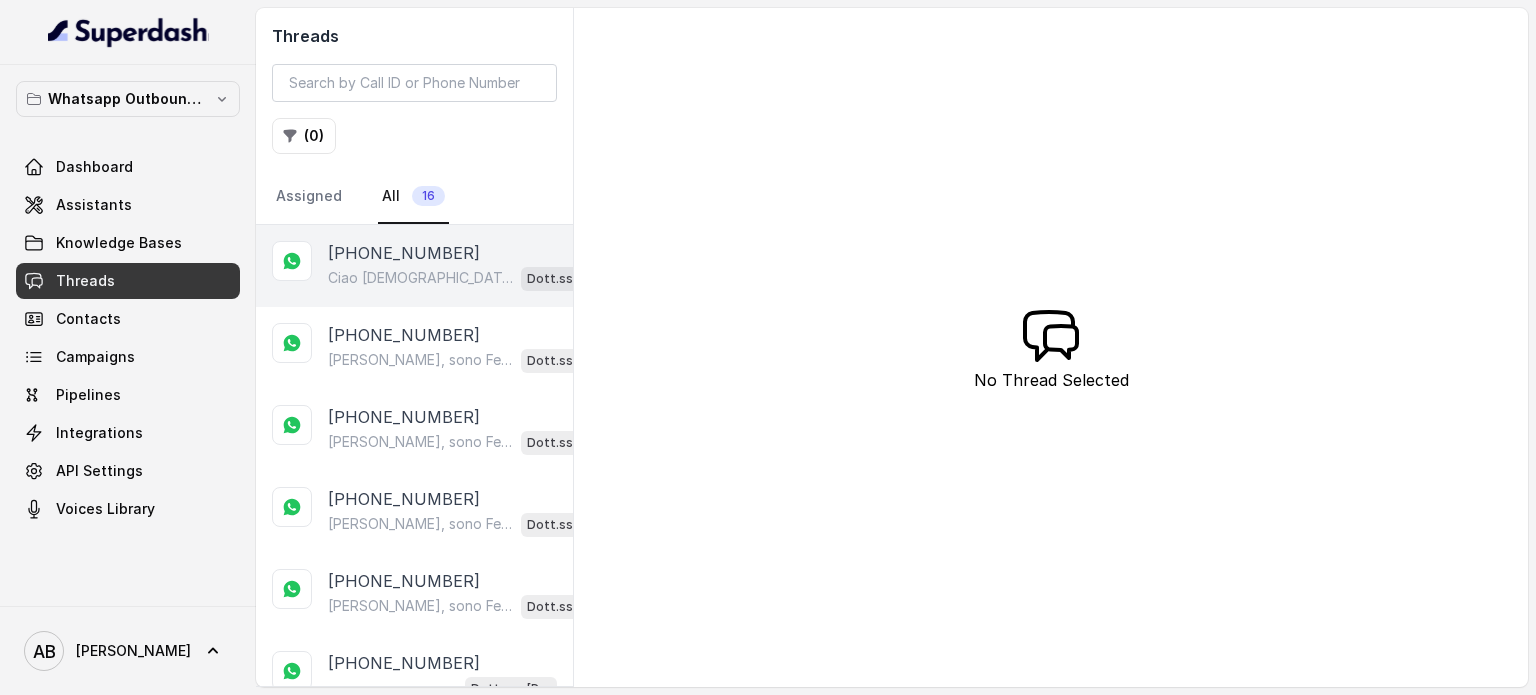 click on "Ciao Christian, sono Federica del Metodo F.E.S.P.A, è un piacere conoscerti! 😄
Ho visto che hai lasciato i tuoi dati per ricevere maggiori informazioni.. Hai già ricevuto la nostra guida ufficiale sulla Libertà Alimentare per ritornare in forma senza diete o palestra? Posso inviartela come omaggio qui 🤗 Dott.ssa Saccone Federica AI" at bounding box center (470, 278) 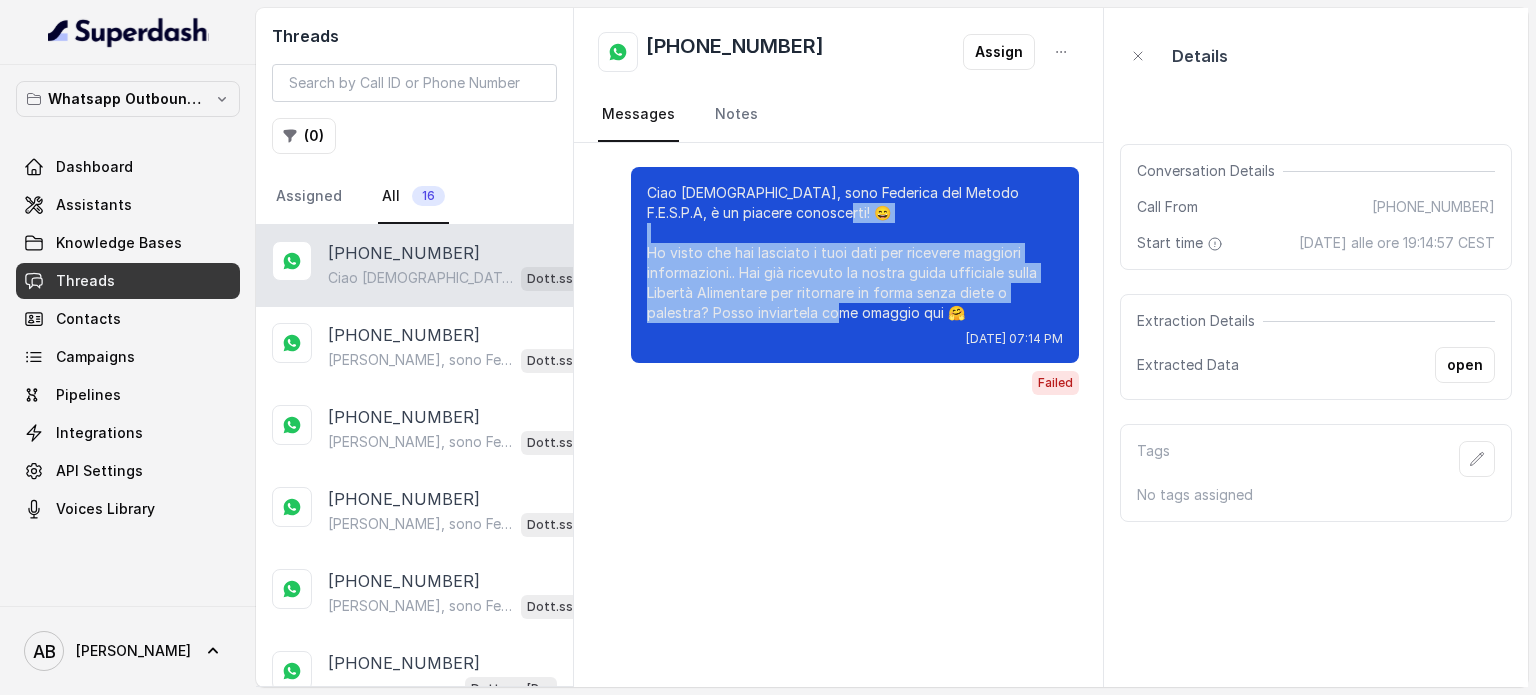 drag, startPoint x: 739, startPoint y: 227, endPoint x: 912, endPoint y: 319, distance: 195.94131 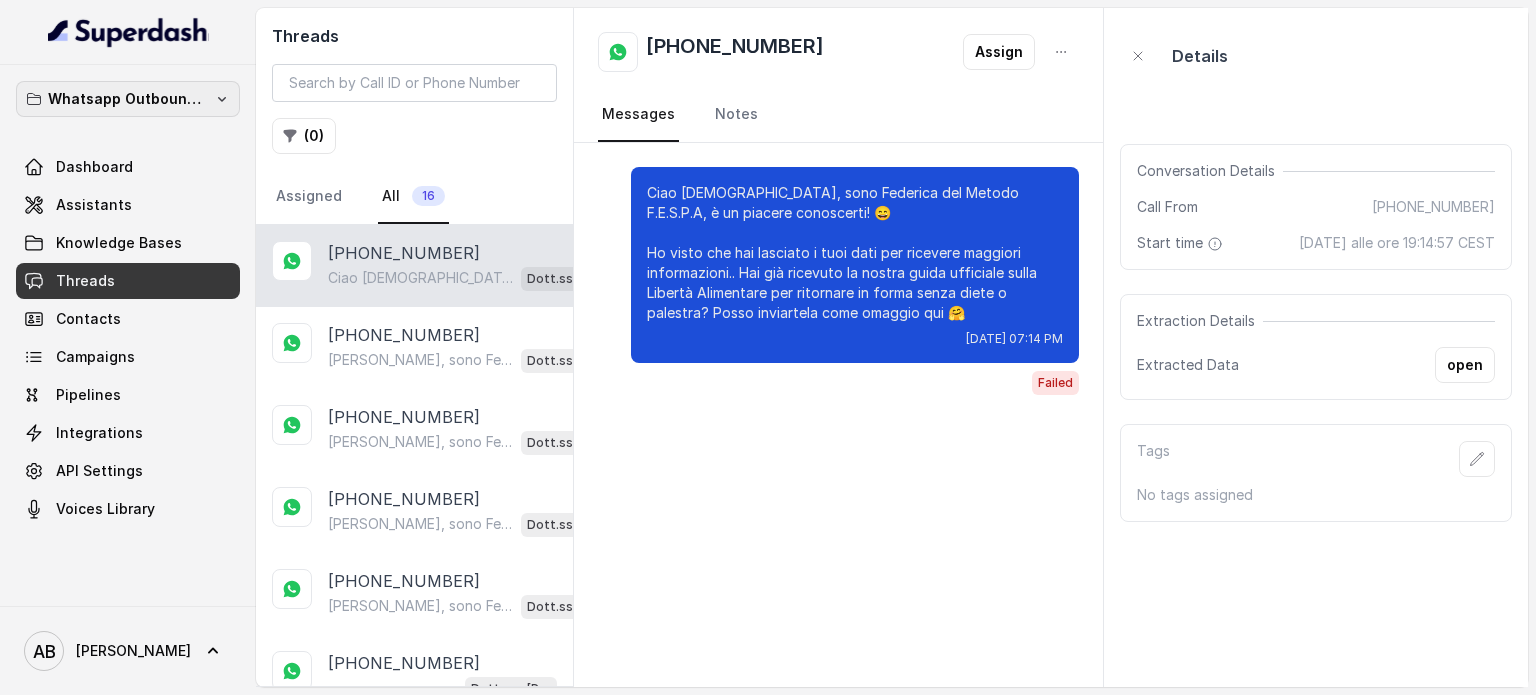 click on "Whatsapp Outbound Workspace" at bounding box center [128, 99] 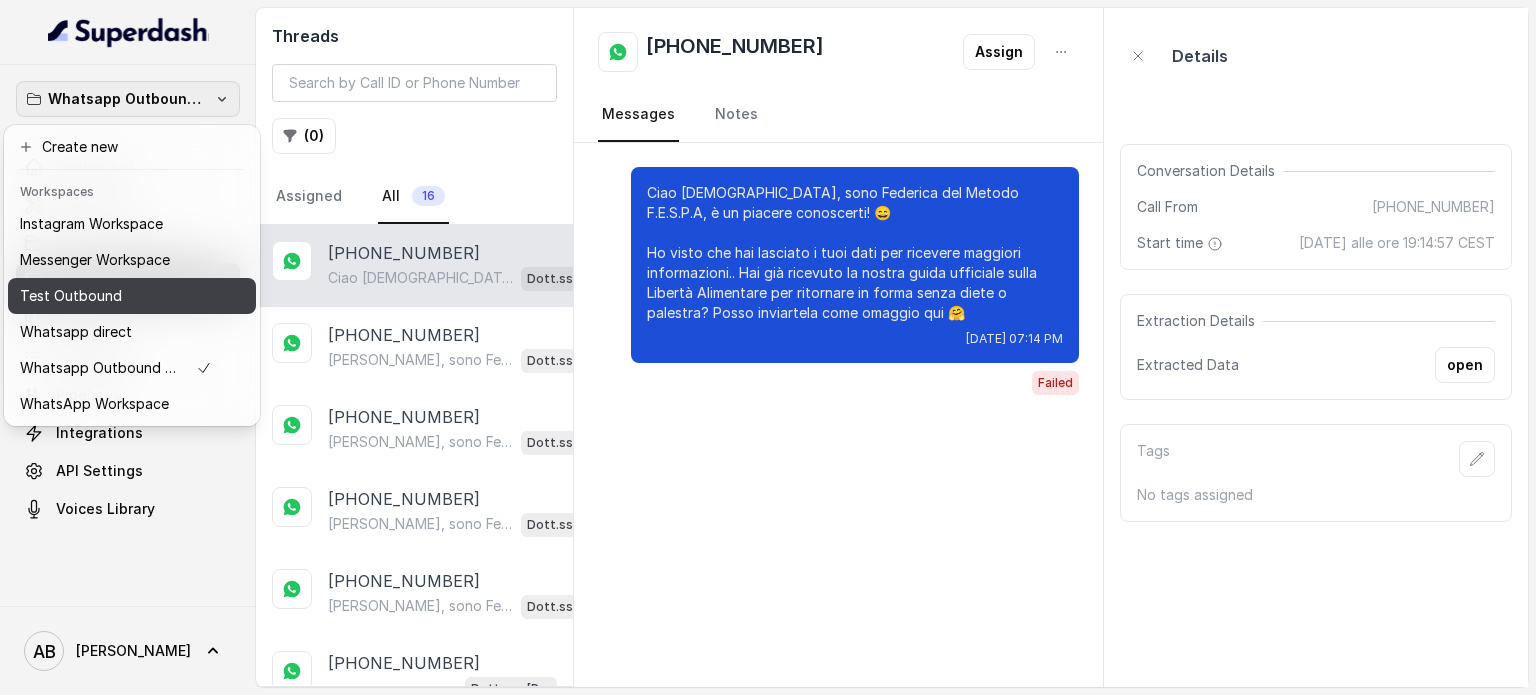 click on "Test Outbound" at bounding box center [116, 296] 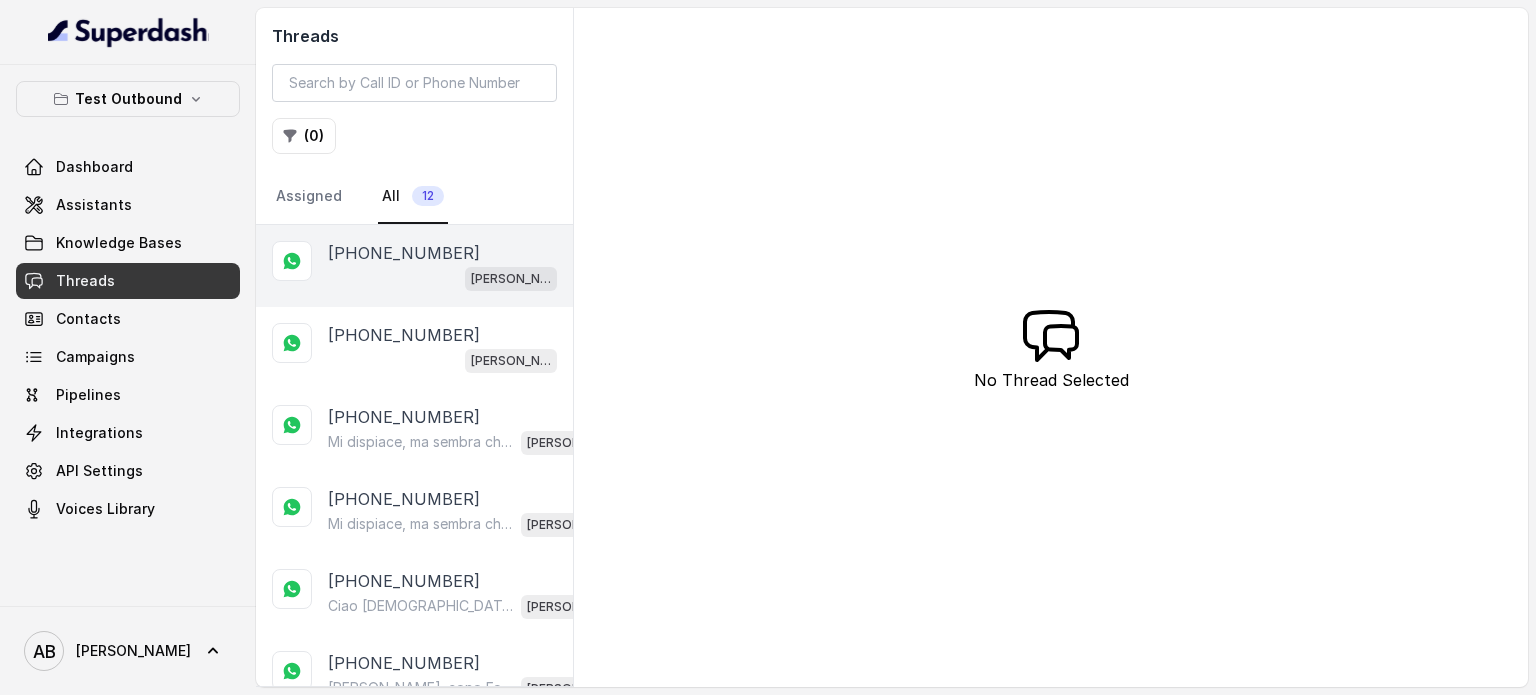 click on "[PHONE_NUMBER]" at bounding box center [404, 253] 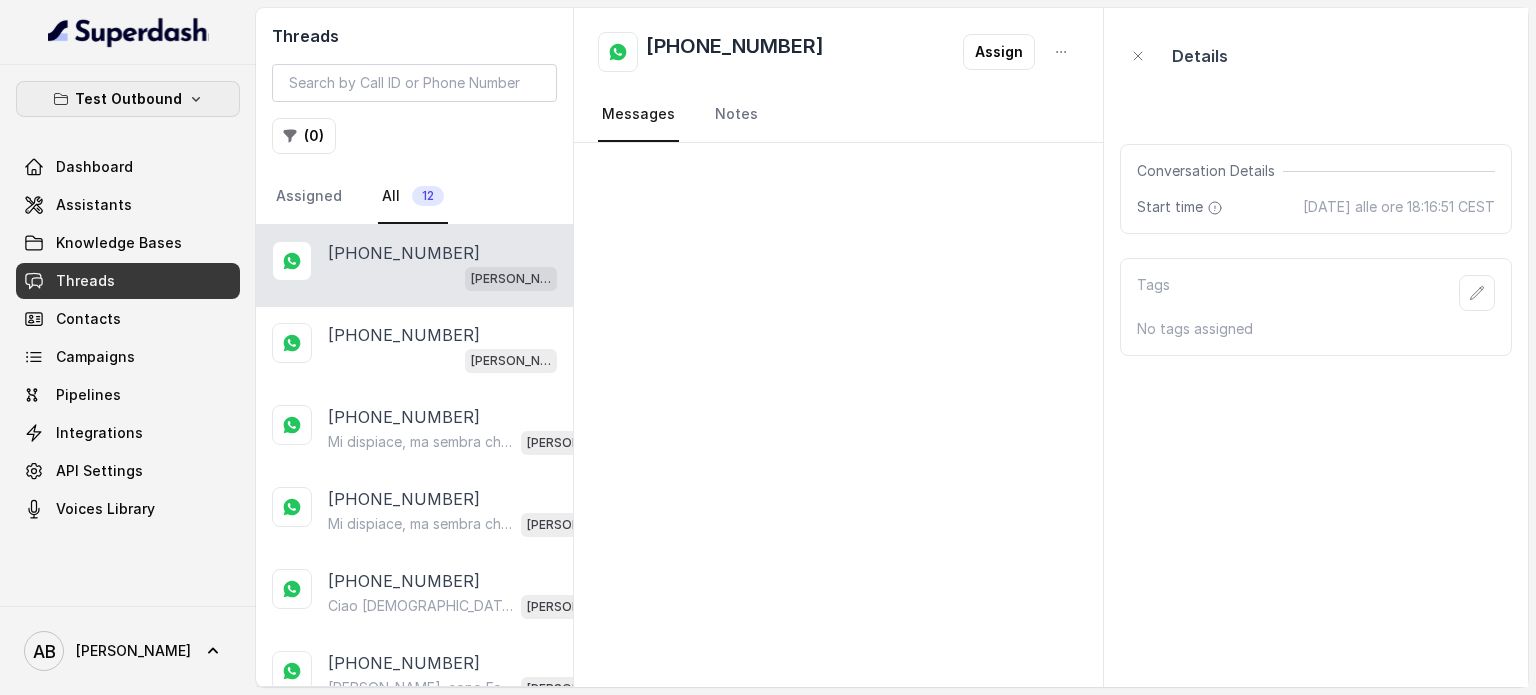 click on "Test Outbound" at bounding box center [128, 99] 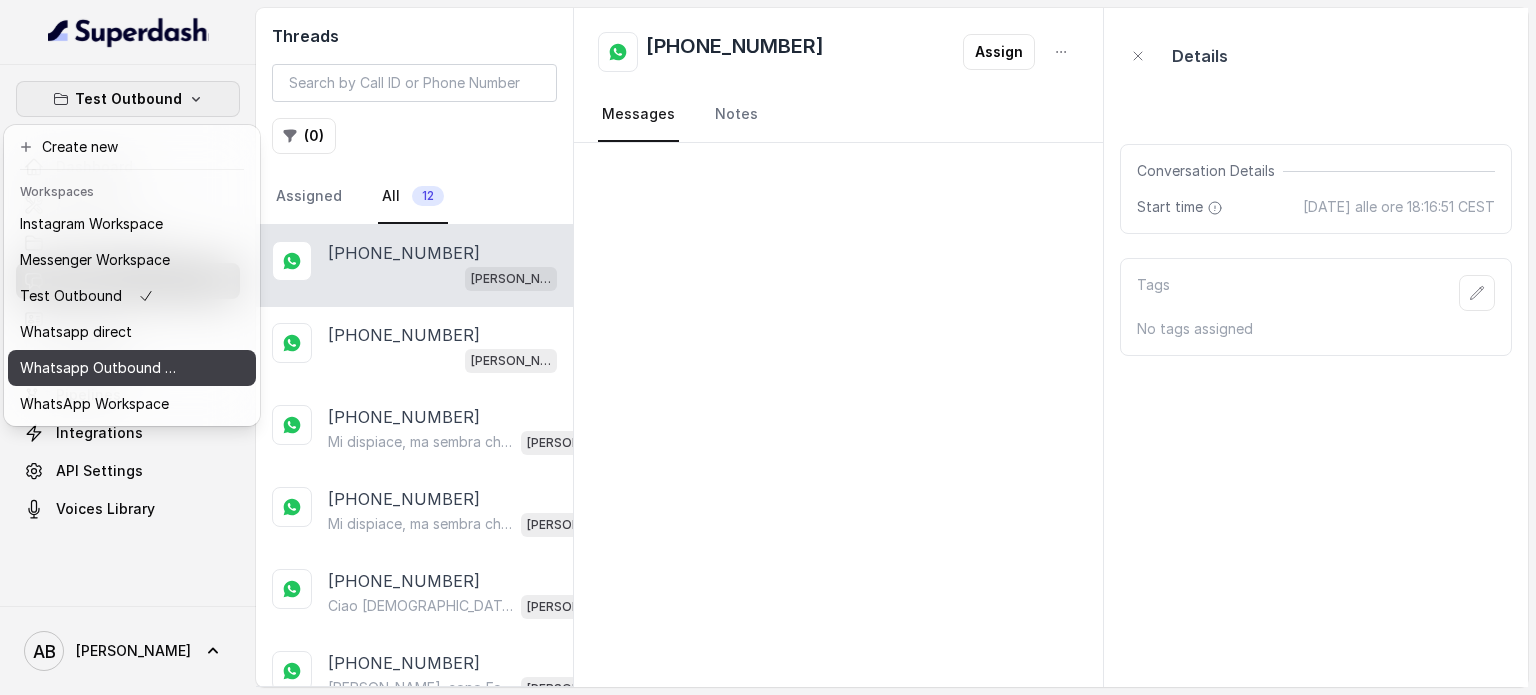 click on "Whatsapp Outbound Workspace" at bounding box center [100, 368] 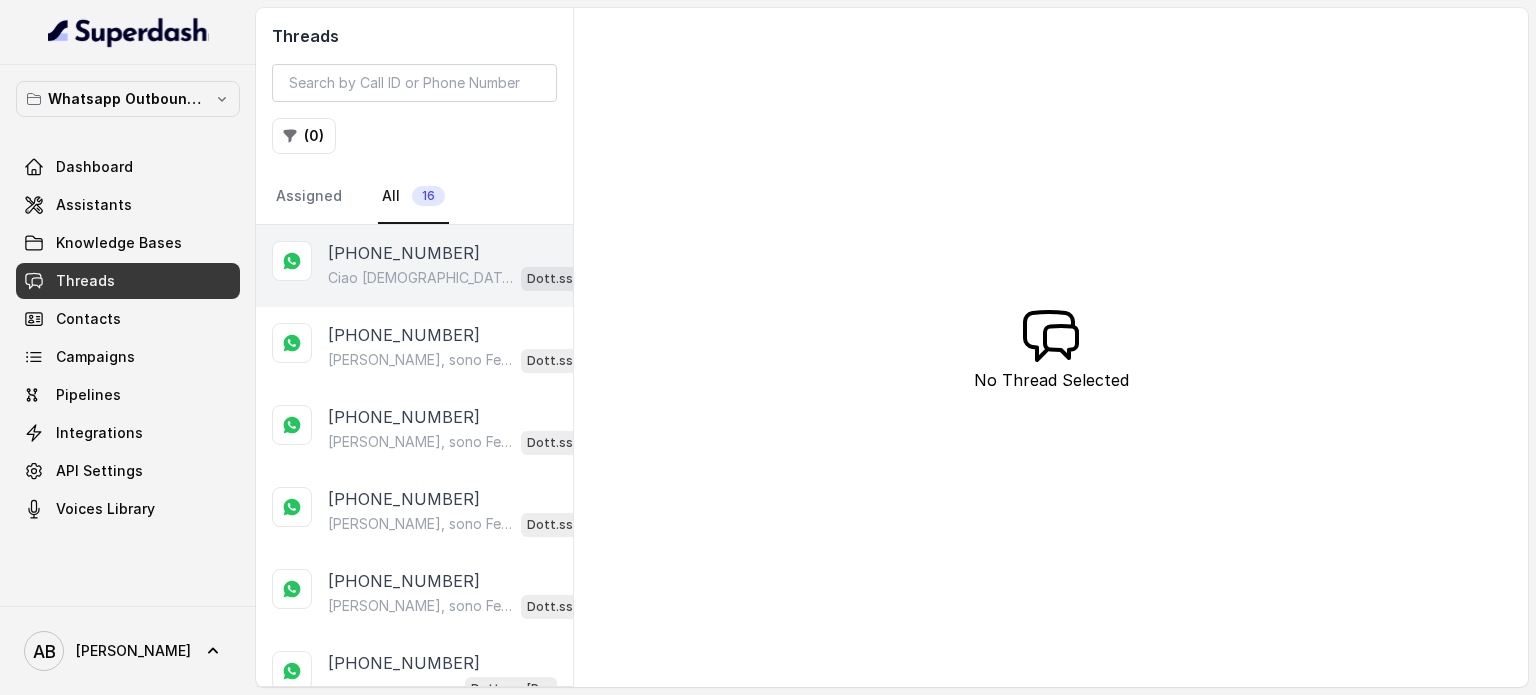 click on "+393454115907   Ciao Christian, sono Federica del Metodo F.E.S.P.A, è un piacere conoscerti! 😄
Ho visto che hai lasciato i tuoi dati per ricevere maggiori informazioni.. Hai già ricevuto la nostra guida ufficiale sulla Libertà Alimentare per ritornare in forma senza diete o palestra? Posso inviartela come omaggio qui 🤗 Dott.ssa Saccone Federica AI" at bounding box center [414, 266] 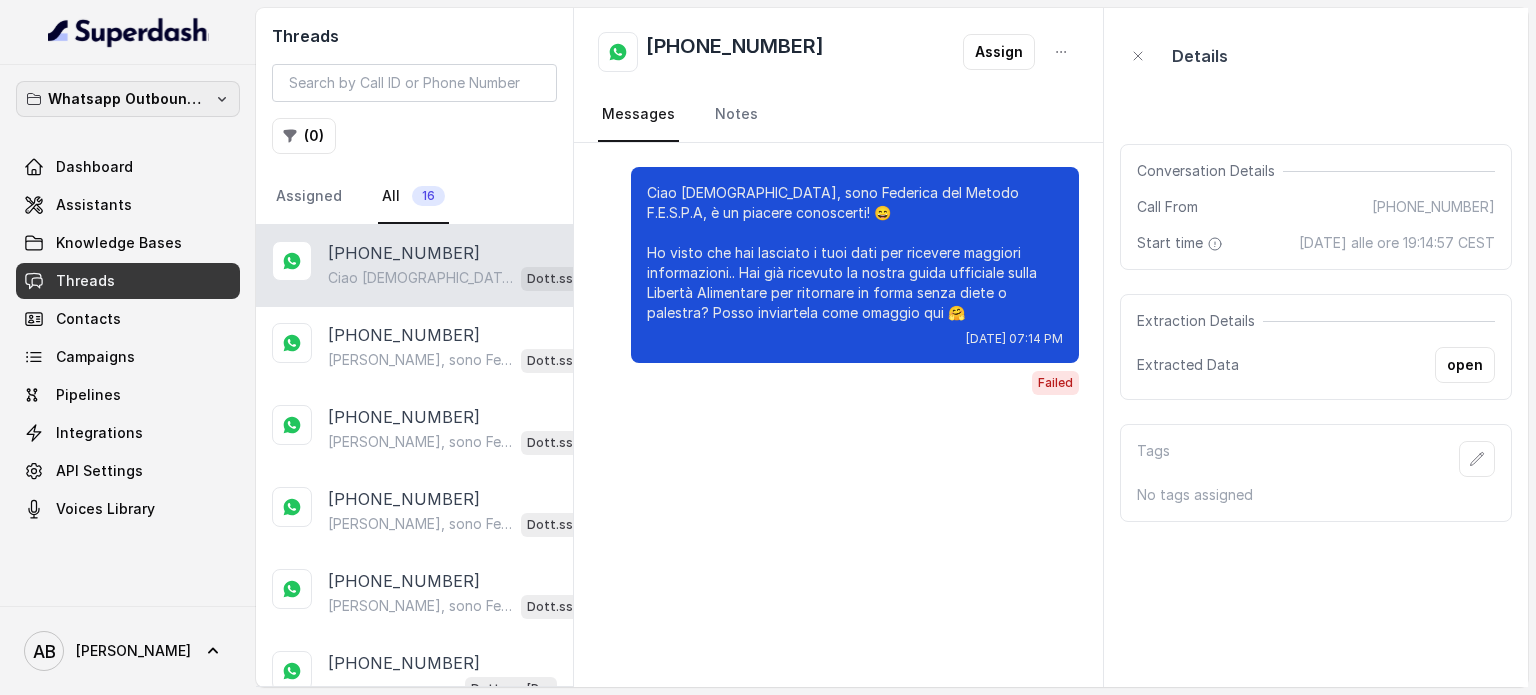 click on "Whatsapp Outbound Workspace" at bounding box center [128, 99] 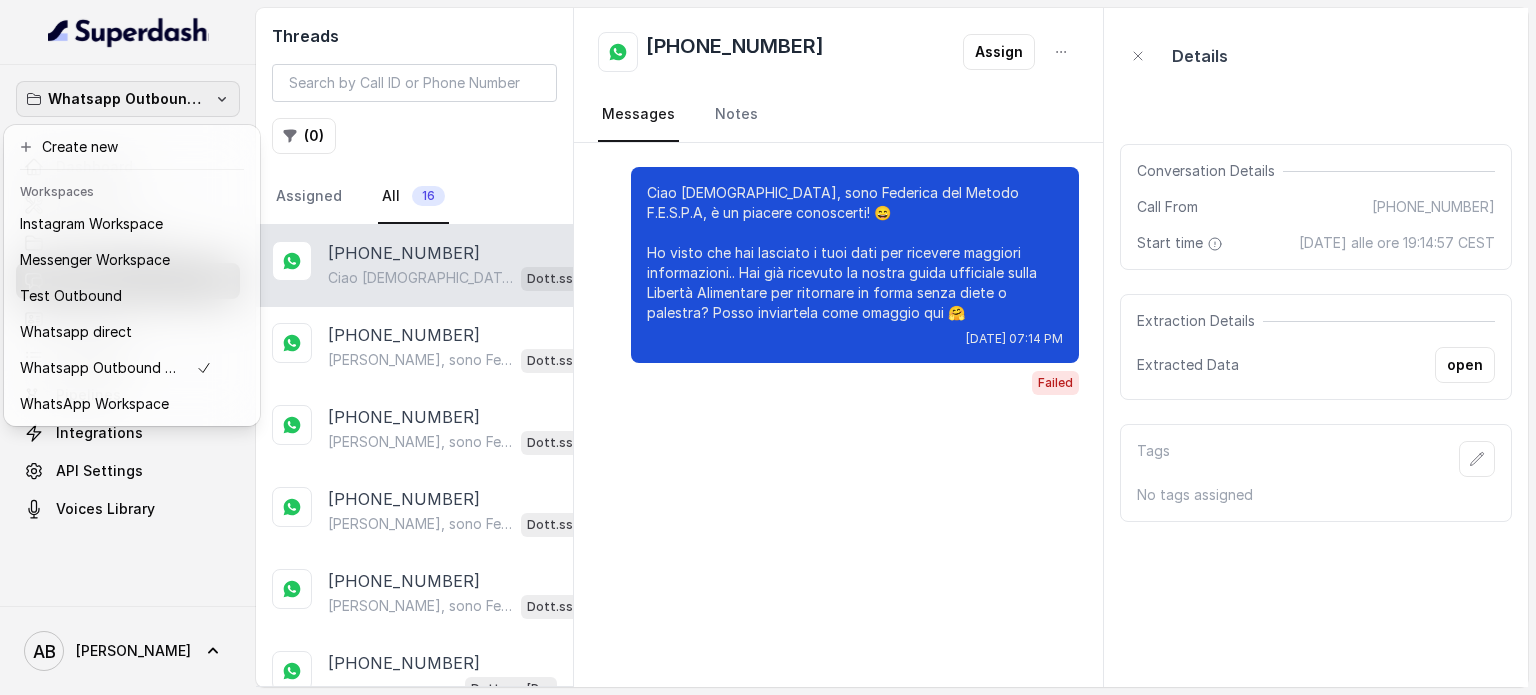 click on "Whatsapp Outbound Workspace Dashboard Assistants Knowledge Bases Threads Contacts Campaigns Pipelines Integrations API Settings Voices Library AB Alessandro Threads  ( 0 ) Assigned All 16 +393454115907   Ciao Christian, sono Federica del Metodo F.E.S.P.A, è un piacere conoscerti! 😄
Ho visto che hai lasciato i tuoi dati per ricevere maggiori informazioni.. Hai già ricevuto la nostra guida ufficiale sulla Libertà Alimentare per ritornare in forma senza diete o palestra? Posso inviartela come omaggio qui 🤗 Dott.ssa Saccone Federica AI +919967159549   Ciao Vivek, sono Federica del Metodo F.E.S.P.A, è un piacere conoscerti! 😄
Ho visto che hai lasciato i tuoi dati per ricevere maggiori informazioni.. Hai già ricevuto la nostra guida ufficiale sulla Libertà Alimentare per ritornare in forma senza diete o palestra? Posso inviartela come omaggio qui 🤗 Dott.ssa Saccone Federica AI +919967159549   Dott.ssa Saccone Federica AI +393518753533   Dott.ssa Saccone Federica AI +393518753533" at bounding box center (768, 347) 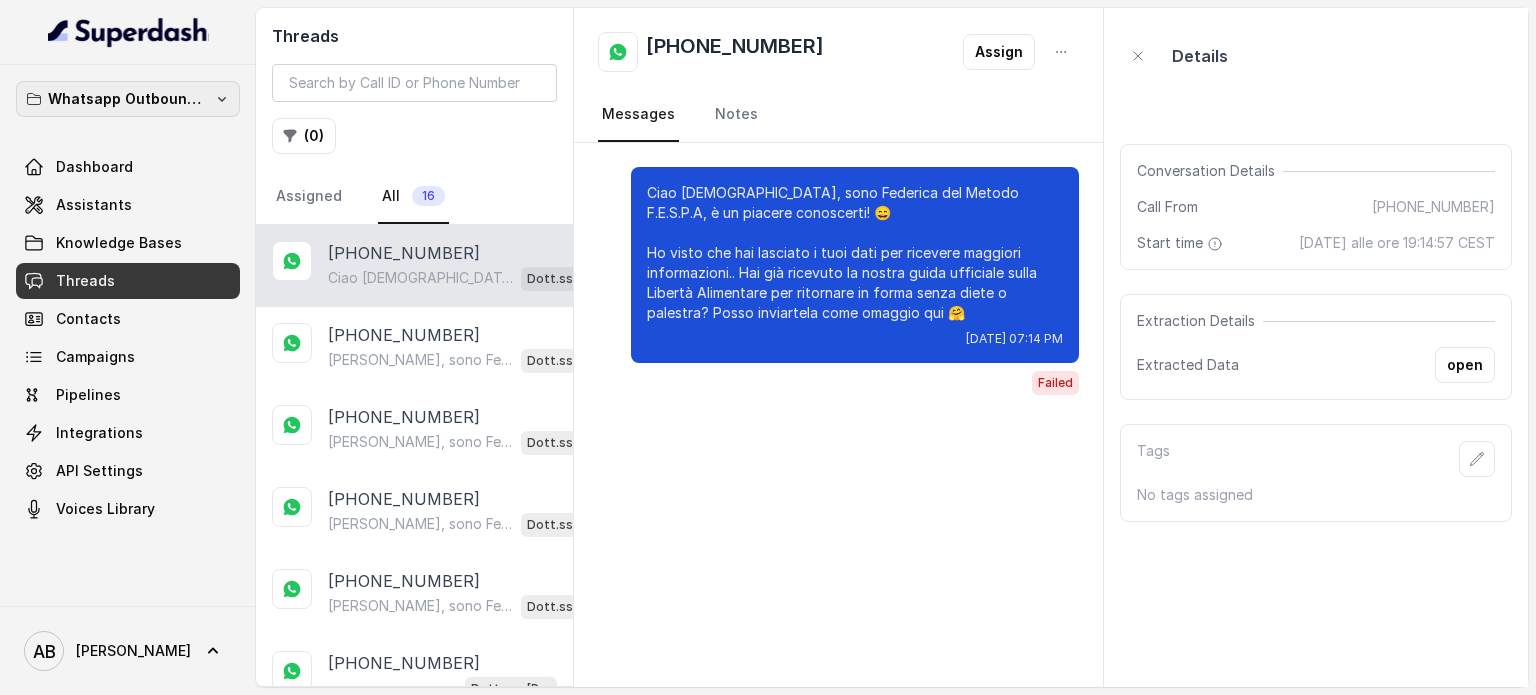 click on "Whatsapp Outbound Workspace" at bounding box center (128, 99) 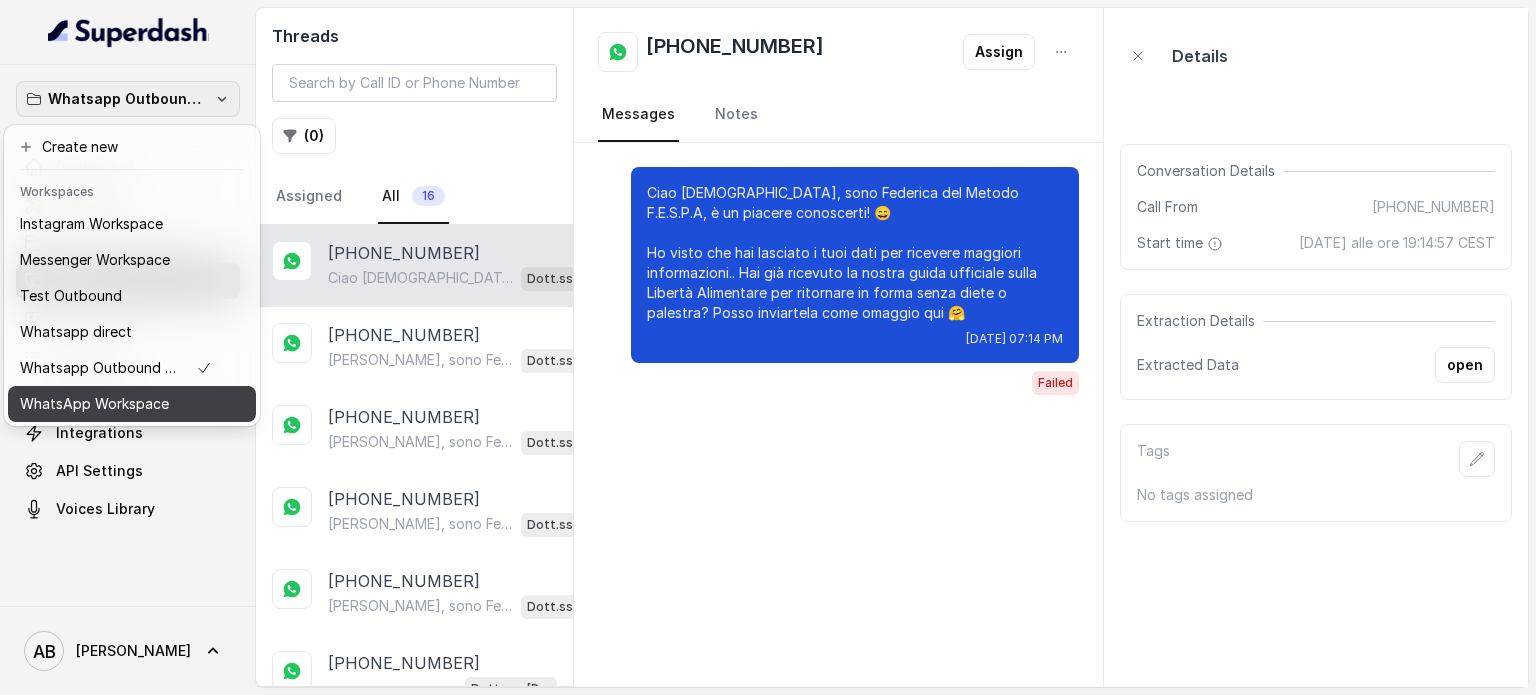 click on "WhatsApp Workspace" at bounding box center (94, 404) 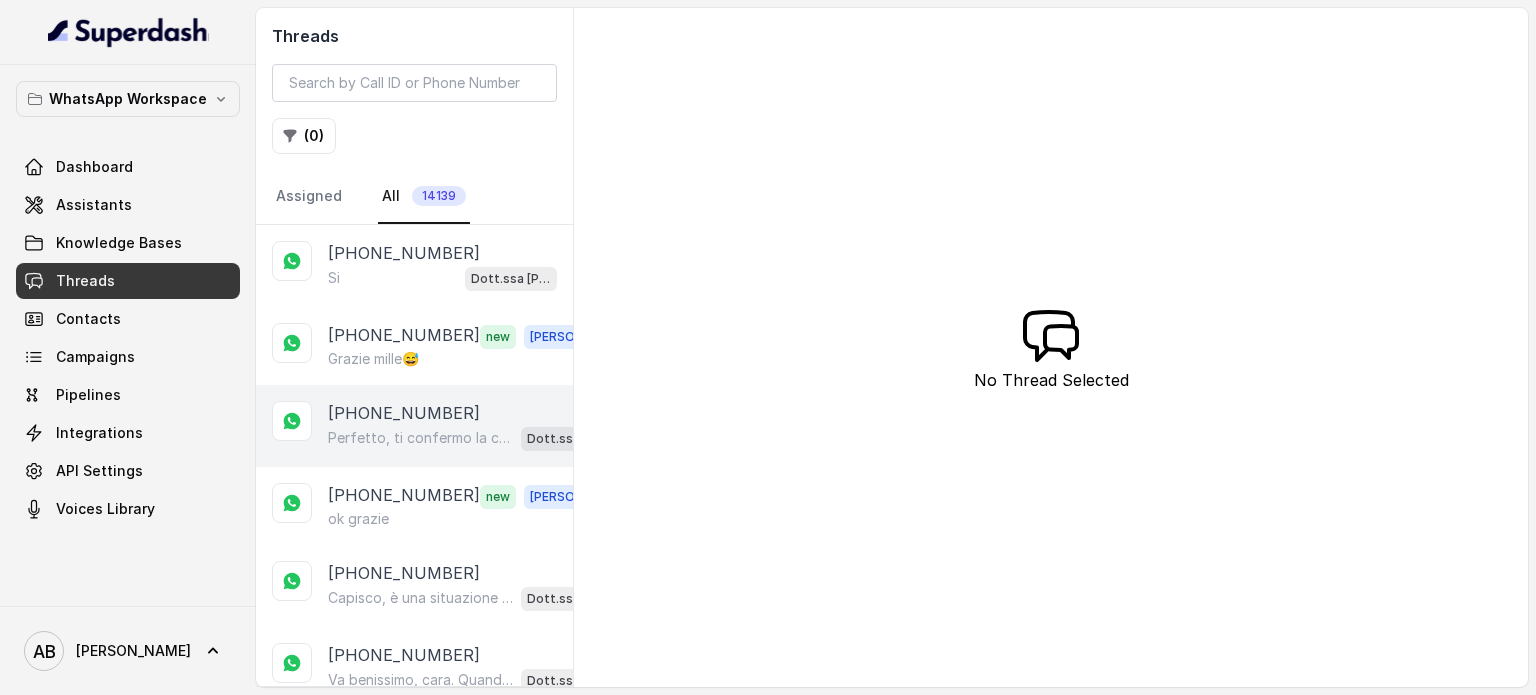 drag, startPoint x: 397, startPoint y: 276, endPoint x: 452, endPoint y: 428, distance: 161.64467 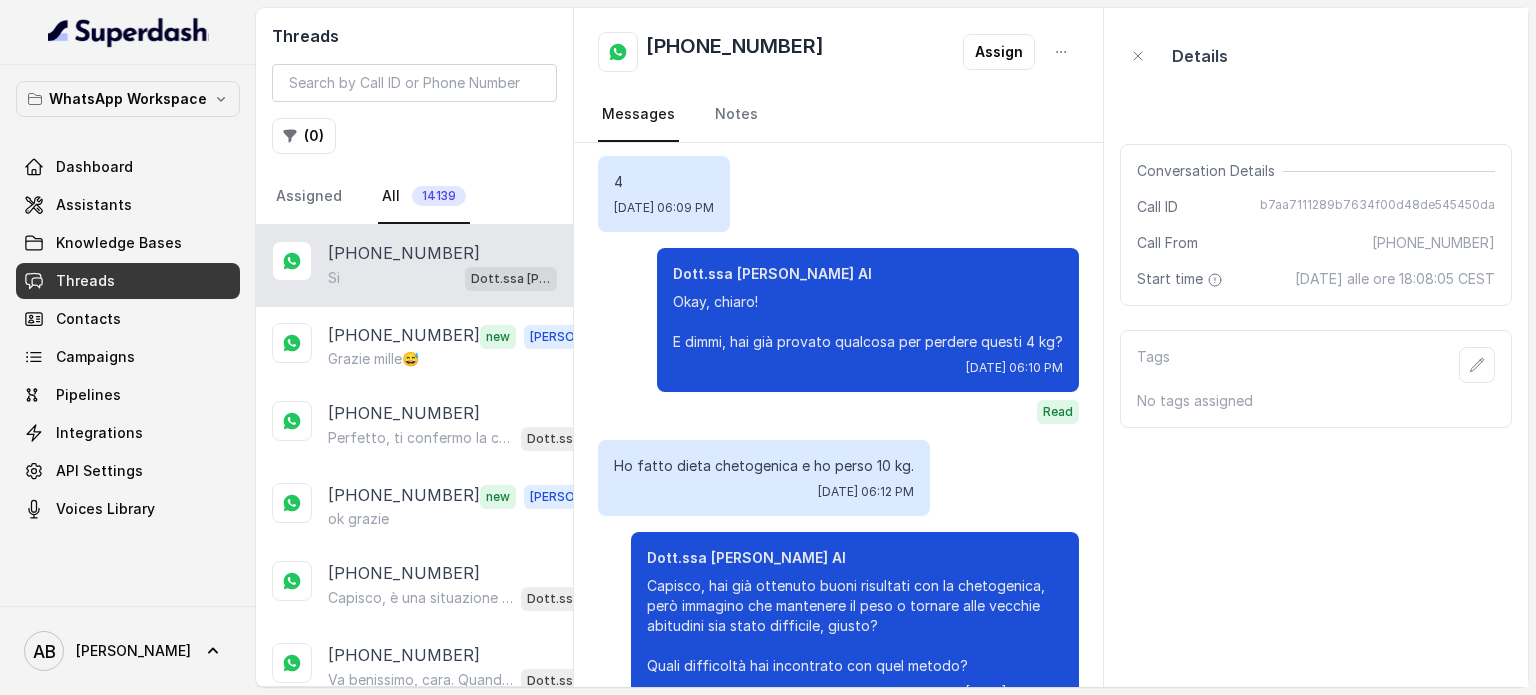 scroll, scrollTop: 0, scrollLeft: 0, axis: both 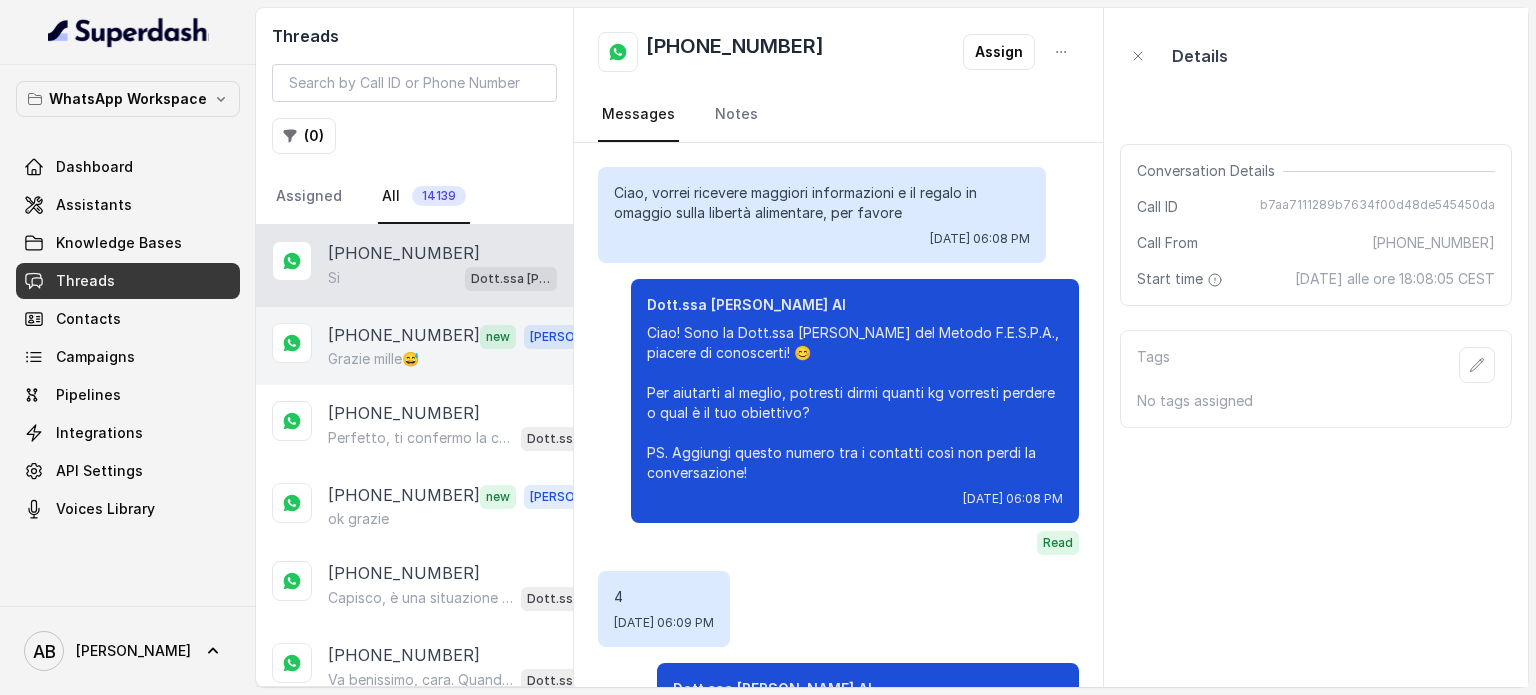 click on "Grazie mille😅" at bounding box center (373, 359) 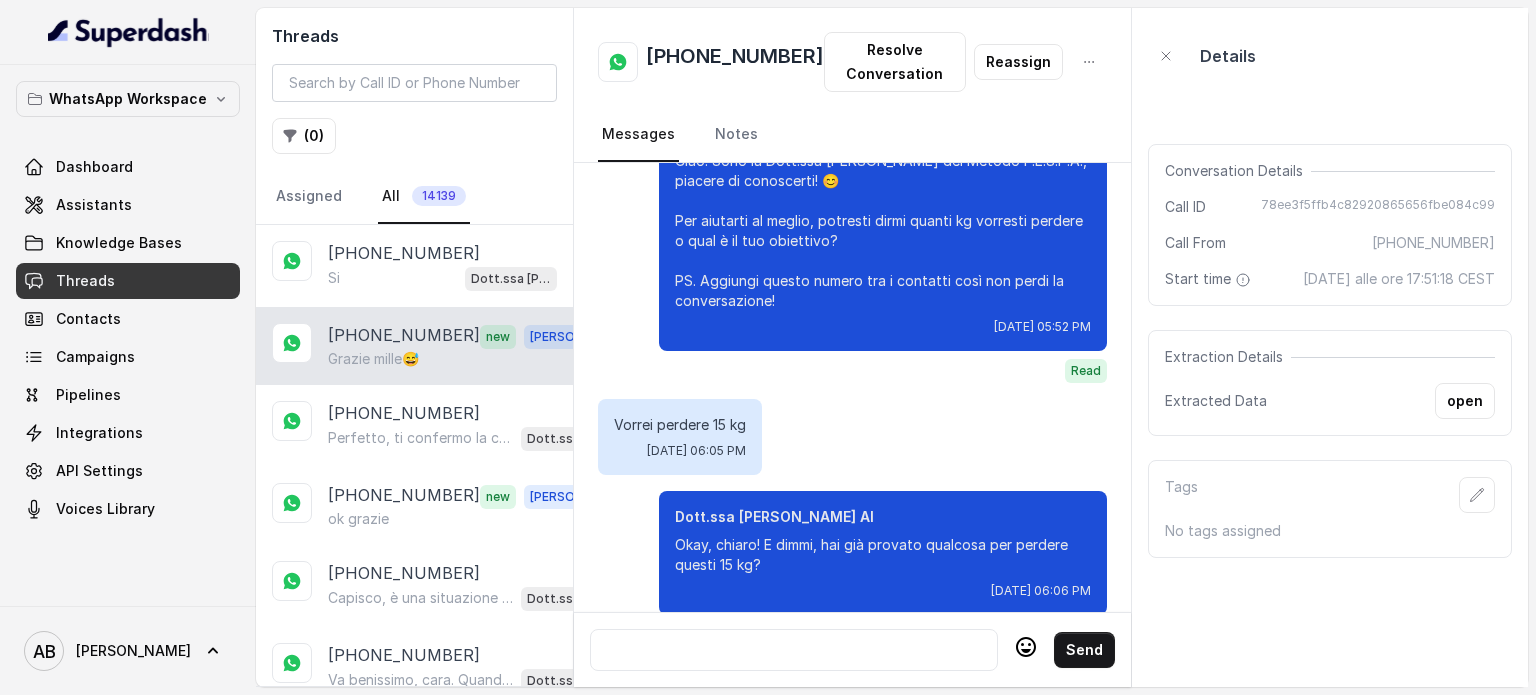scroll, scrollTop: 0, scrollLeft: 0, axis: both 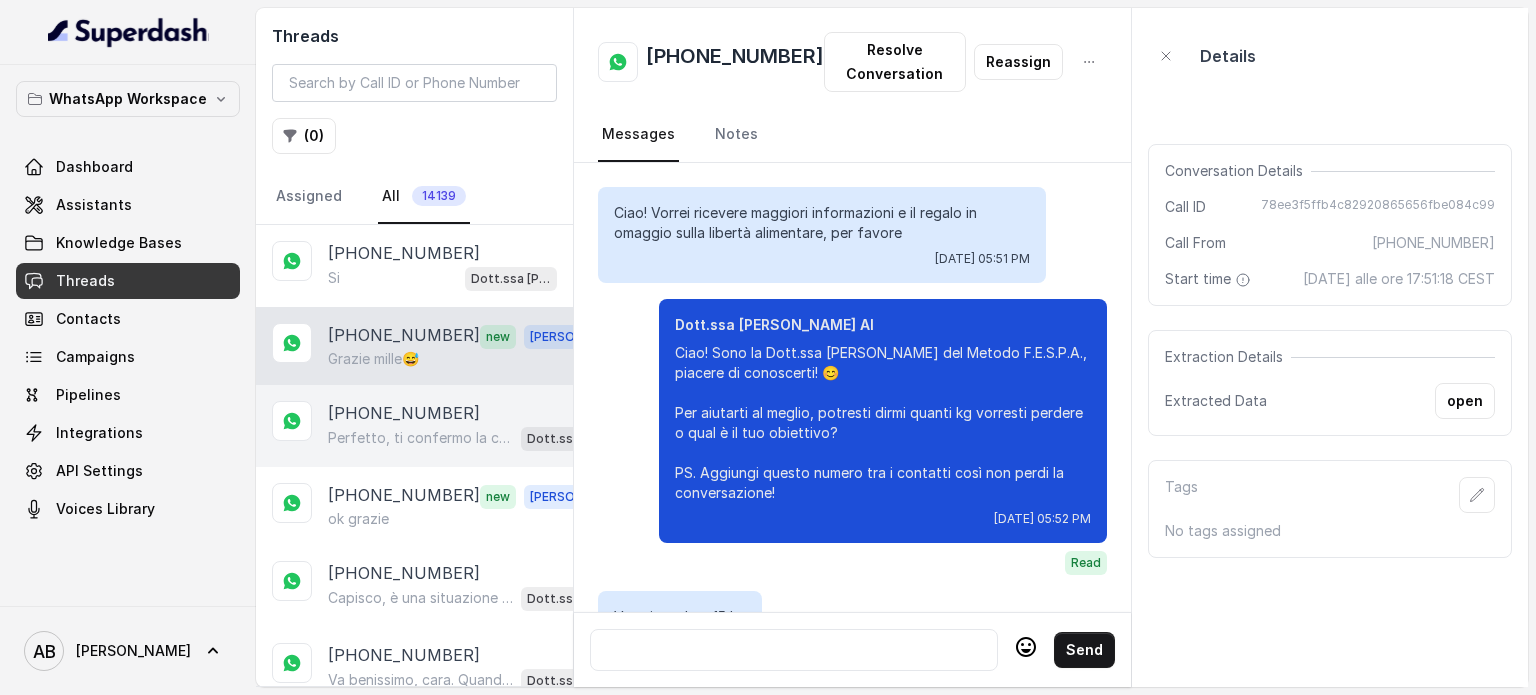 drag, startPoint x: 373, startPoint y: 407, endPoint x: 404, endPoint y: 415, distance: 32.01562 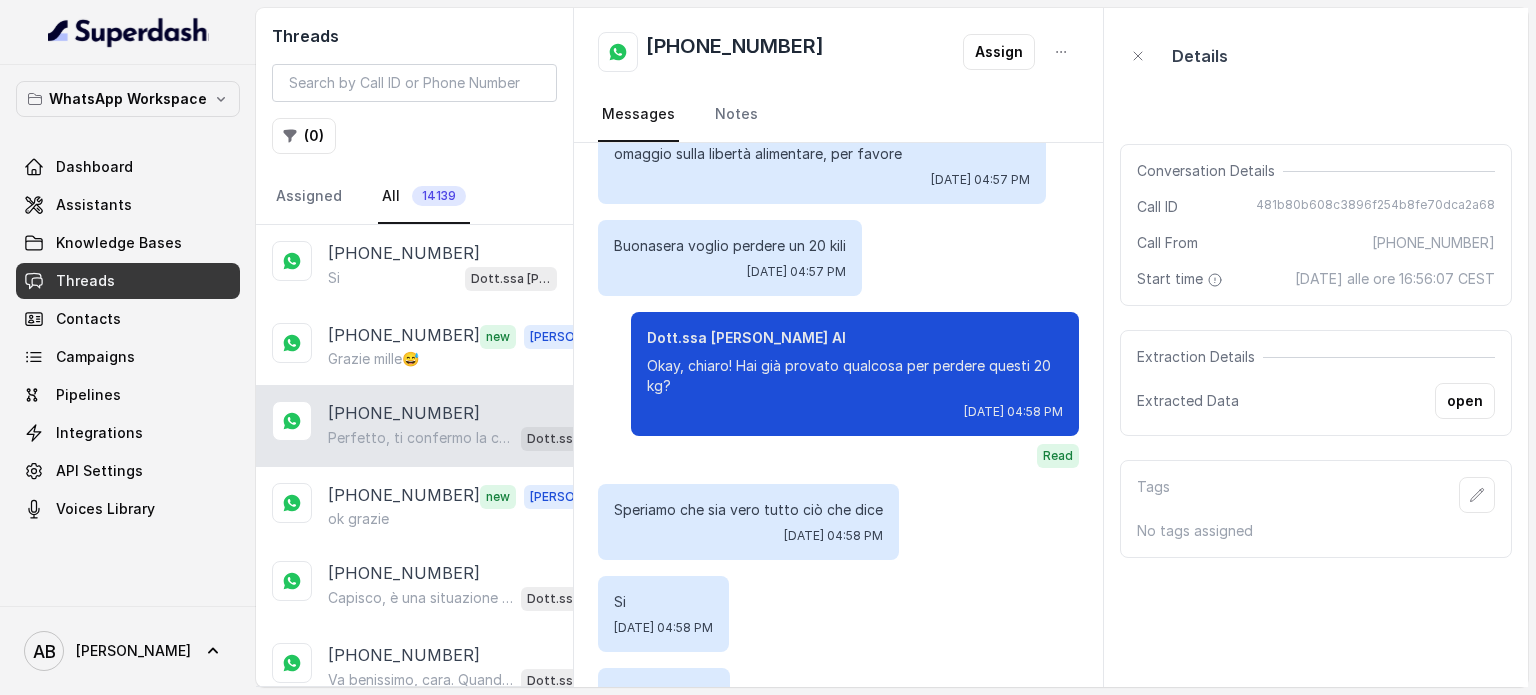 scroll, scrollTop: 0, scrollLeft: 0, axis: both 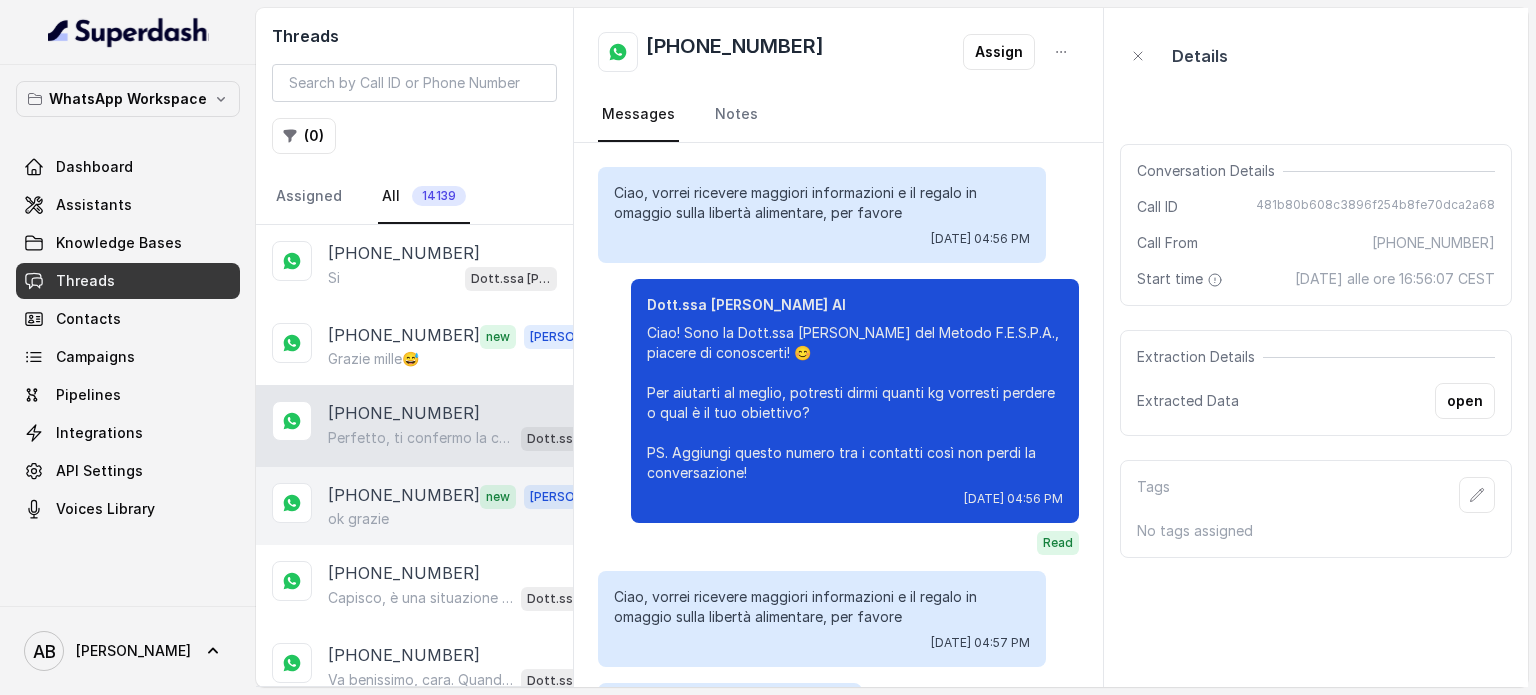 drag, startPoint x: 397, startPoint y: 485, endPoint x: 417, endPoint y: 481, distance: 20.396078 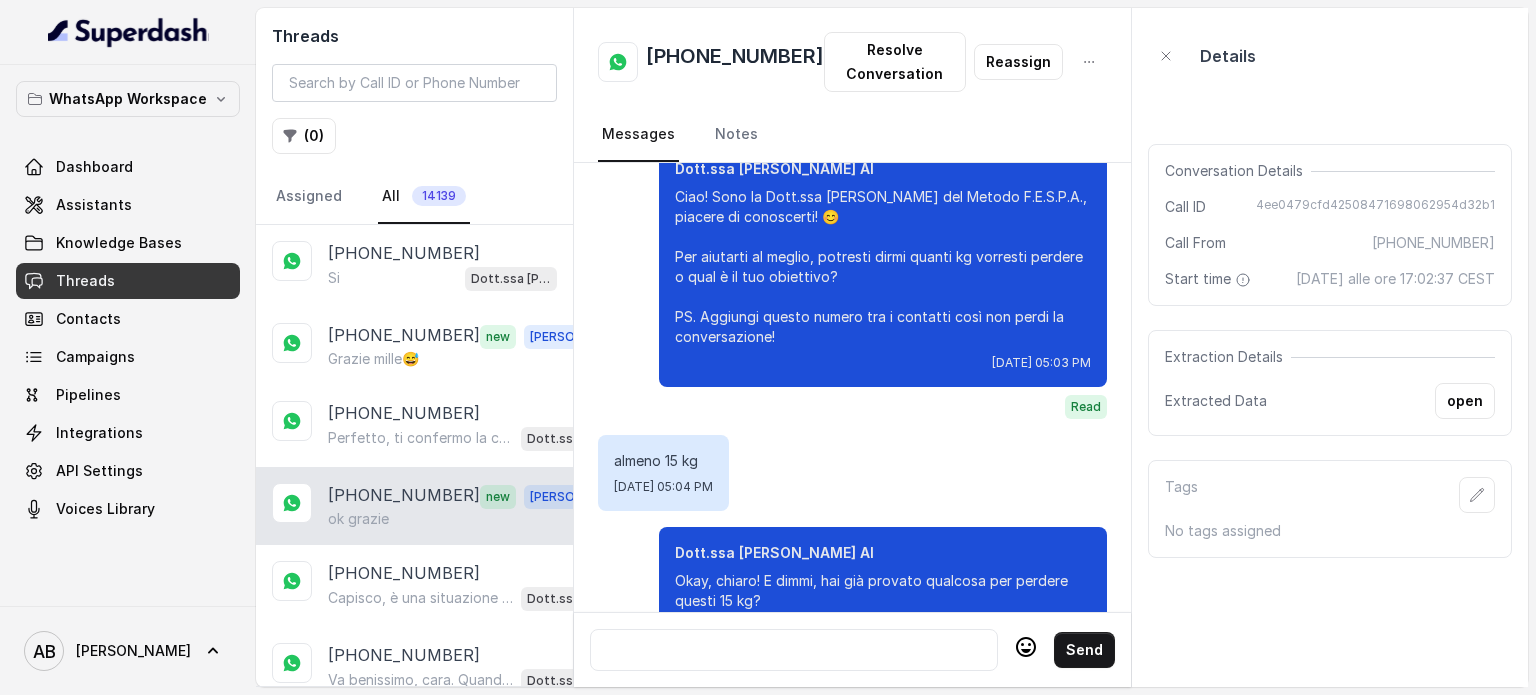 scroll, scrollTop: 0, scrollLeft: 0, axis: both 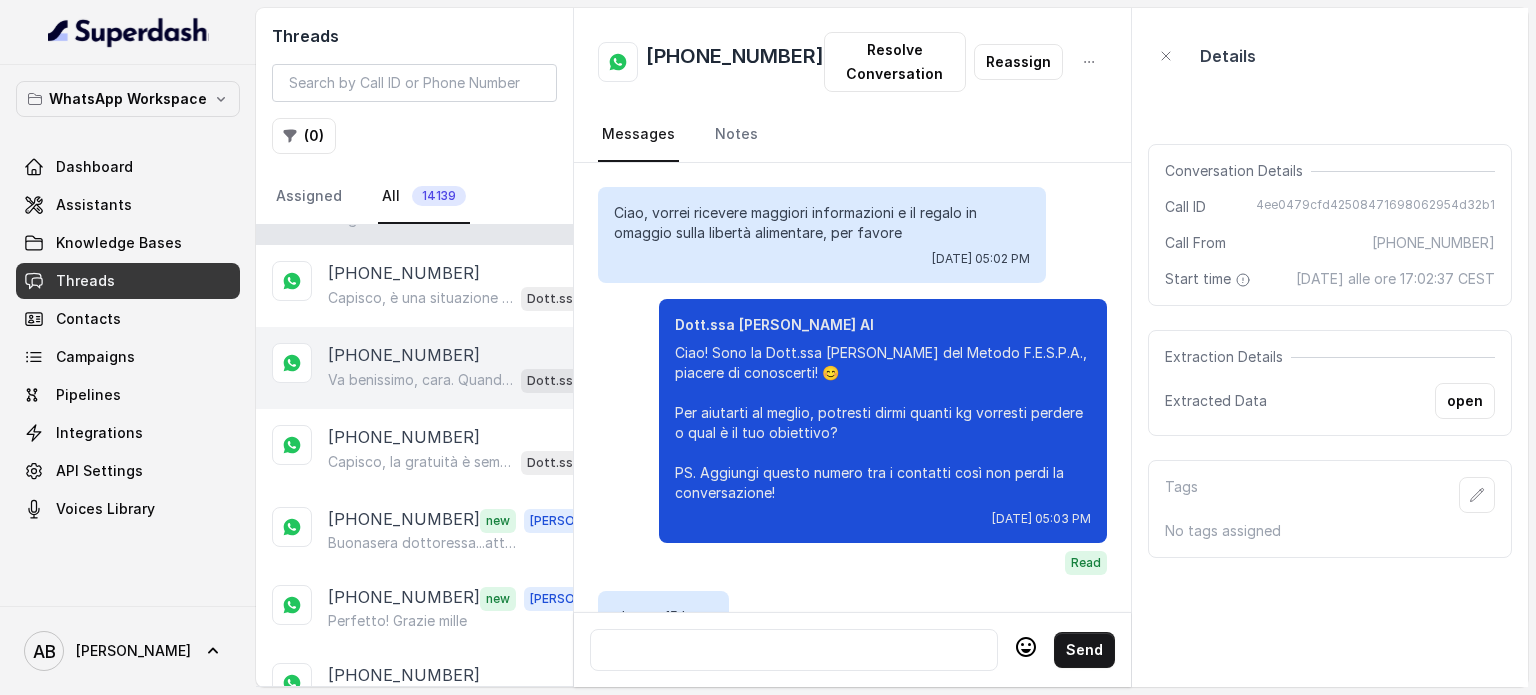 click on "+393339809173" at bounding box center [404, 355] 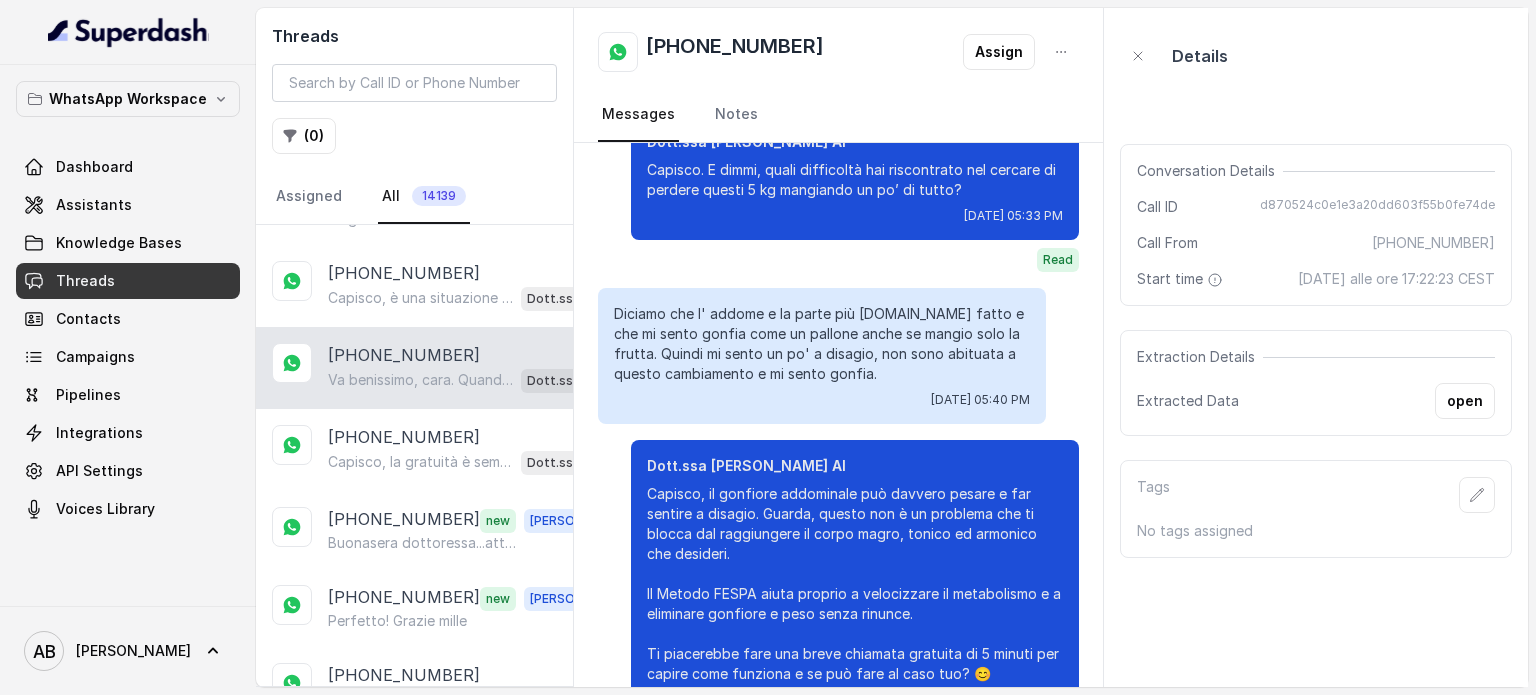 scroll, scrollTop: 0, scrollLeft: 0, axis: both 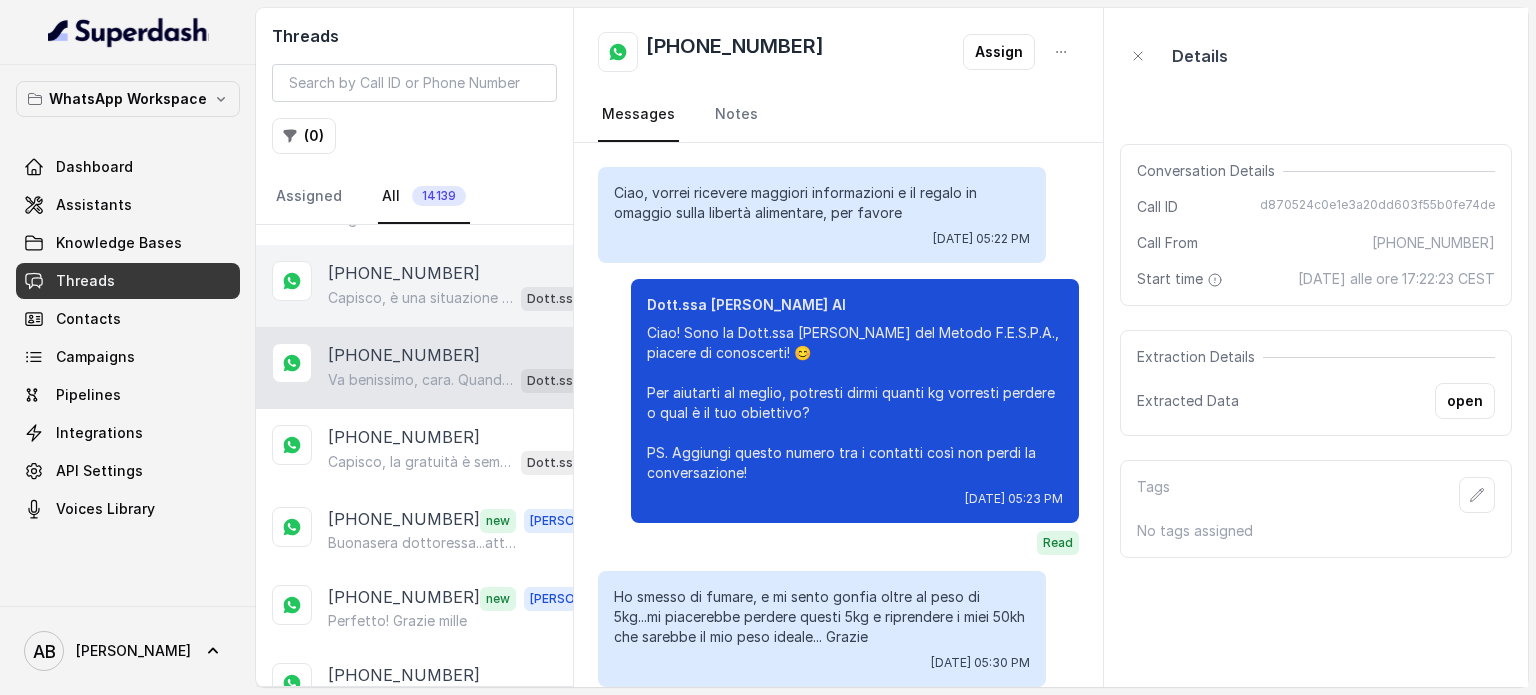 click on "Capisco, è una situazione comune. Spesso le diete tradizionali non aiutano a mantenere i risultati nel tempo.
Il nostro Metodo FESPA punta proprio a questo: velocizzare il metabolismo e darti la libertà alimentare per mantenere un corpo magro, tonico ed armonico senza stress.
Ti piacerebbe scoprire come funziona con una breve chiamata gratuita di 5 minuti? 😊" at bounding box center (420, 298) 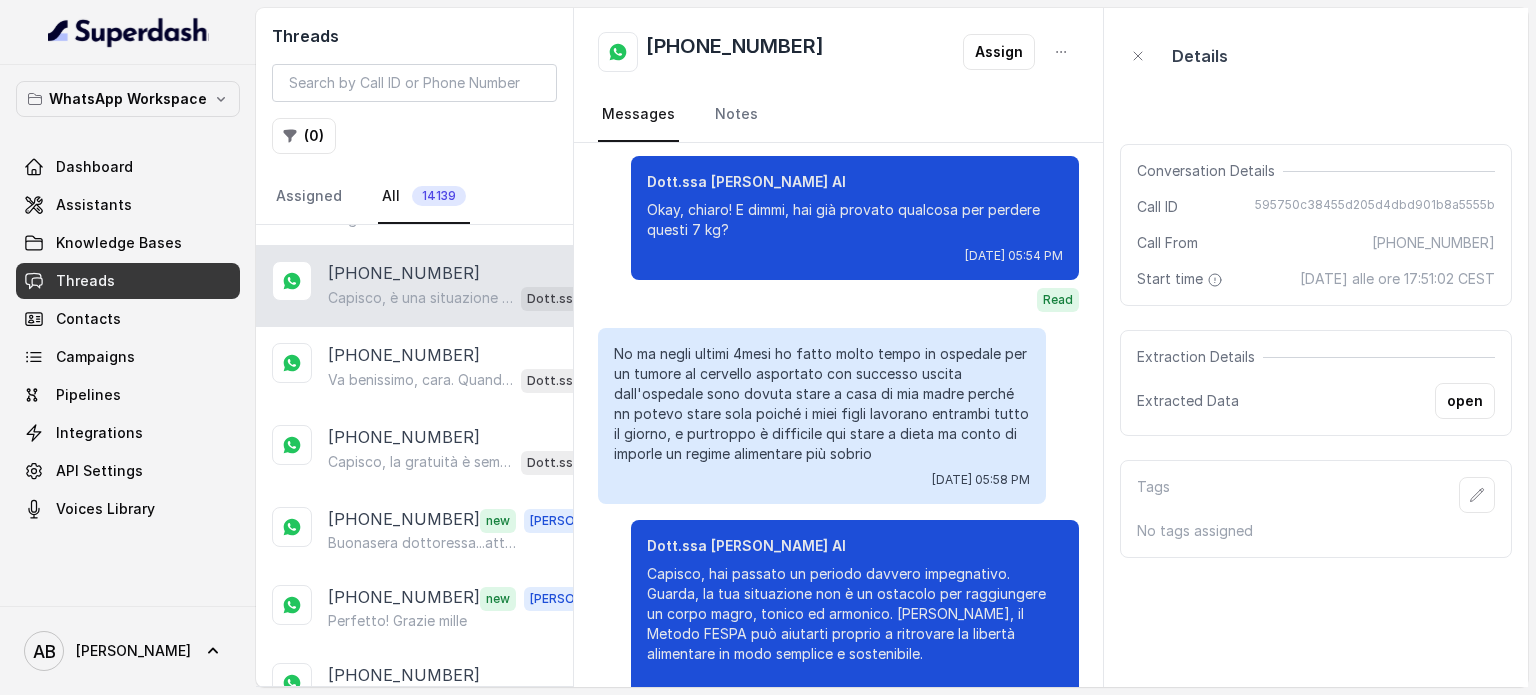 scroll, scrollTop: 0, scrollLeft: 0, axis: both 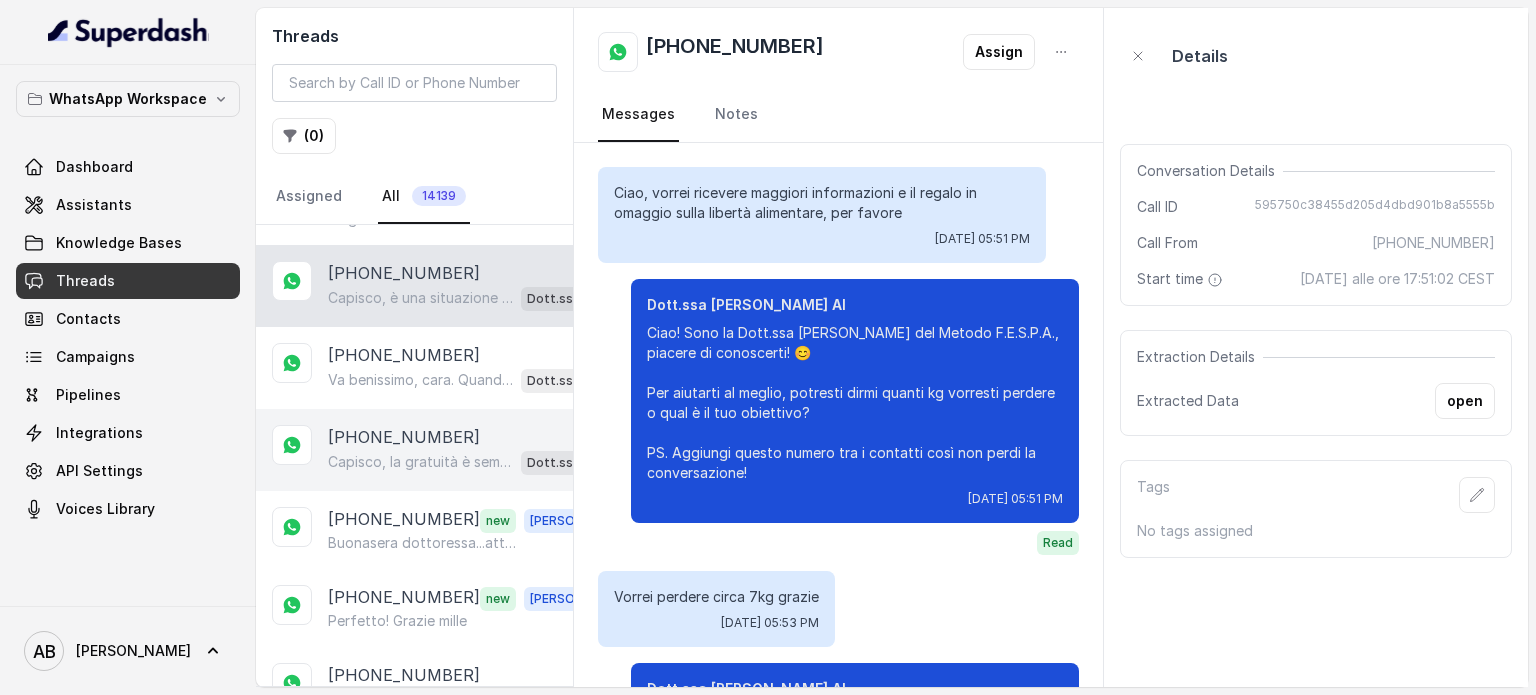 drag, startPoint x: 444, startPoint y: 440, endPoint x: 557, endPoint y: 442, distance: 113.0177 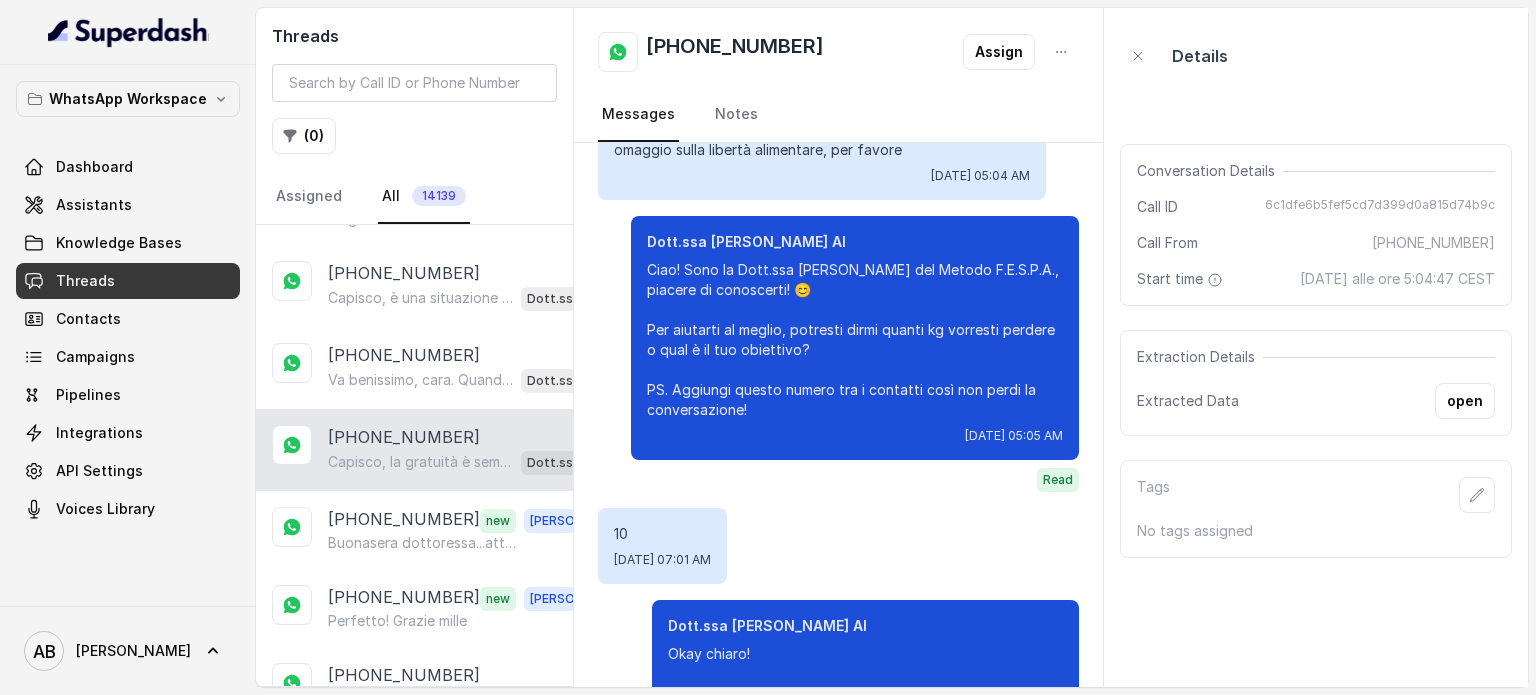 scroll, scrollTop: 0, scrollLeft: 0, axis: both 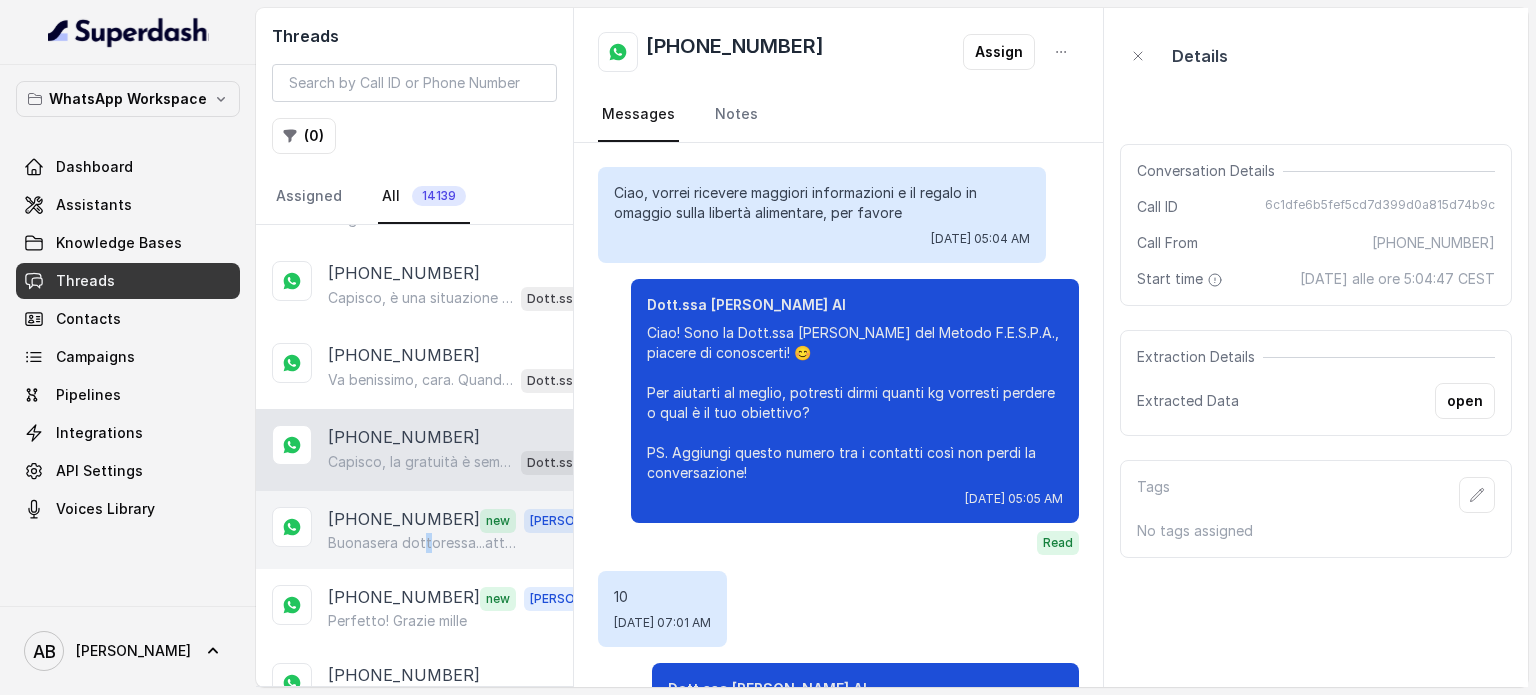drag, startPoint x: 425, startPoint y: 551, endPoint x: 556, endPoint y: 513, distance: 136.40015 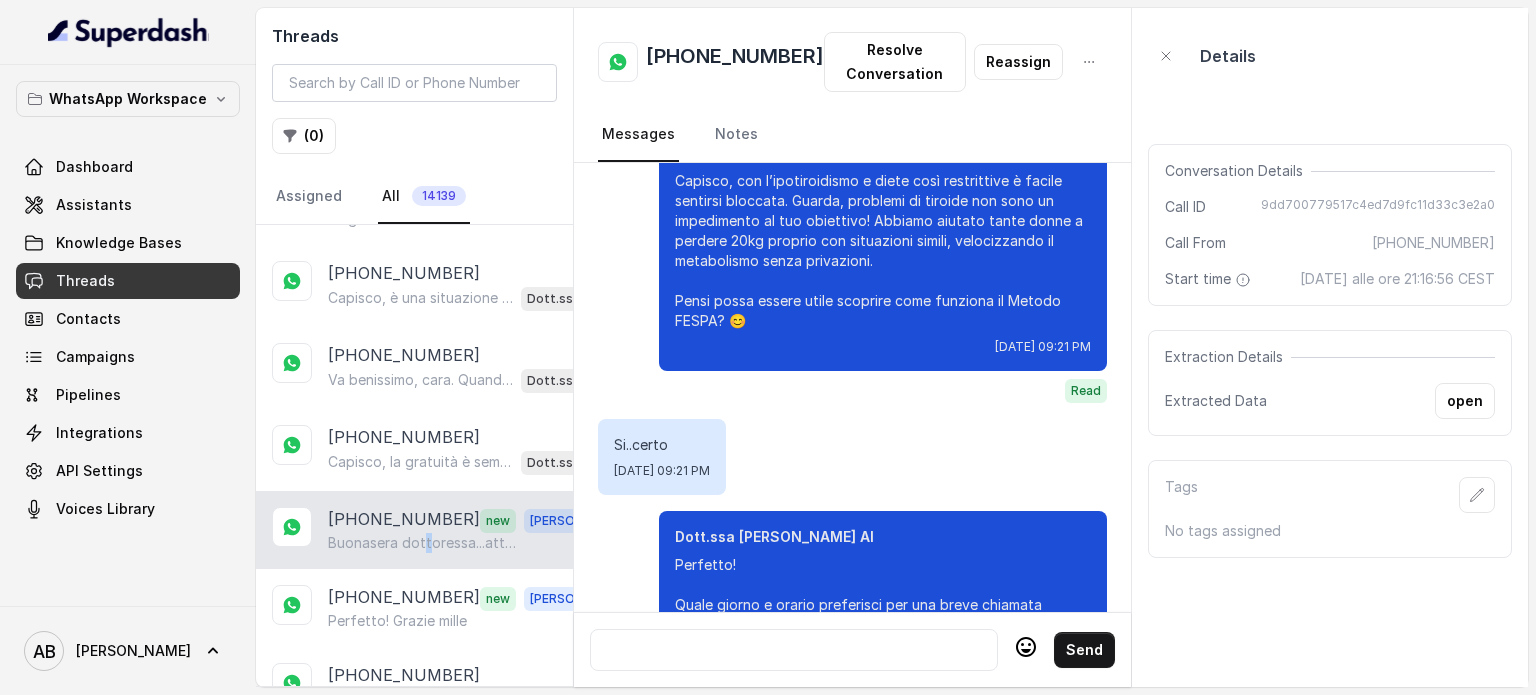 scroll, scrollTop: 0, scrollLeft: 0, axis: both 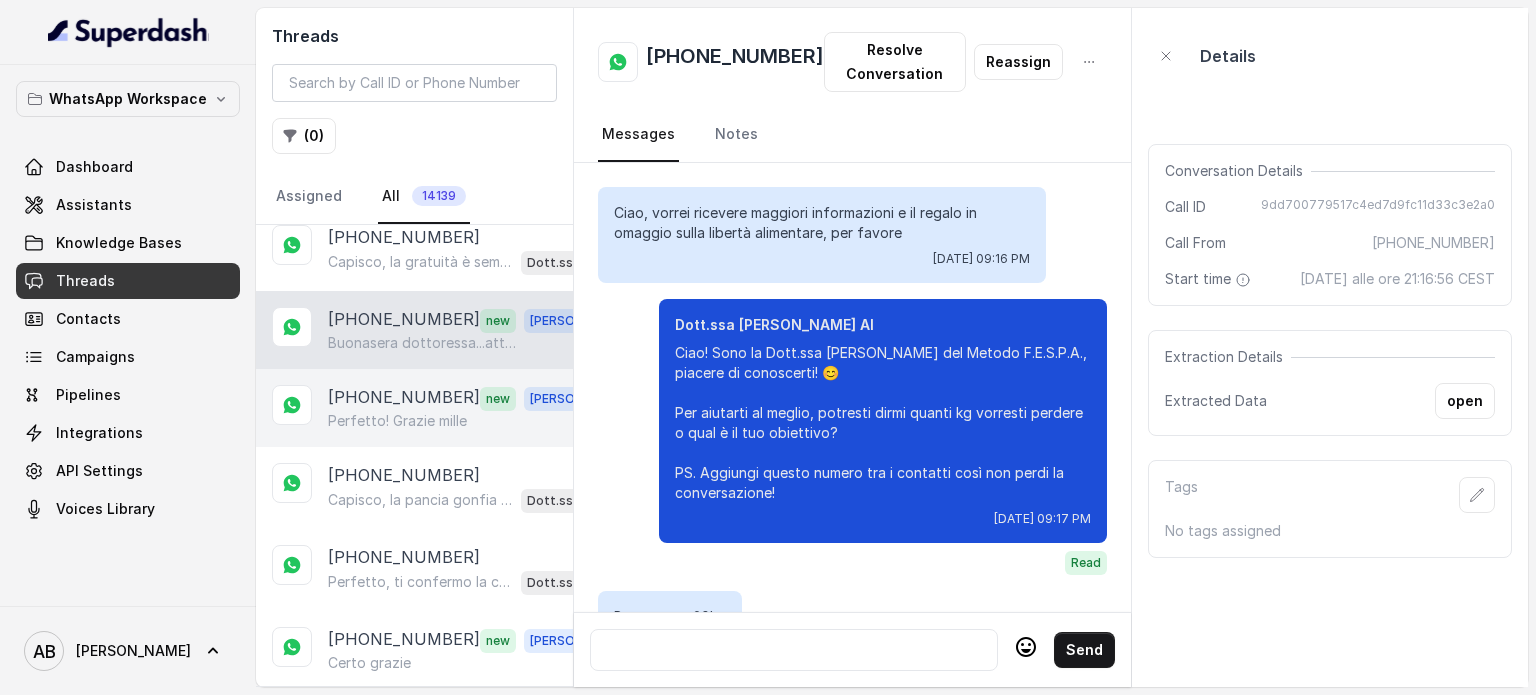 click on "Perfetto!  Grazie mille" at bounding box center (397, 421) 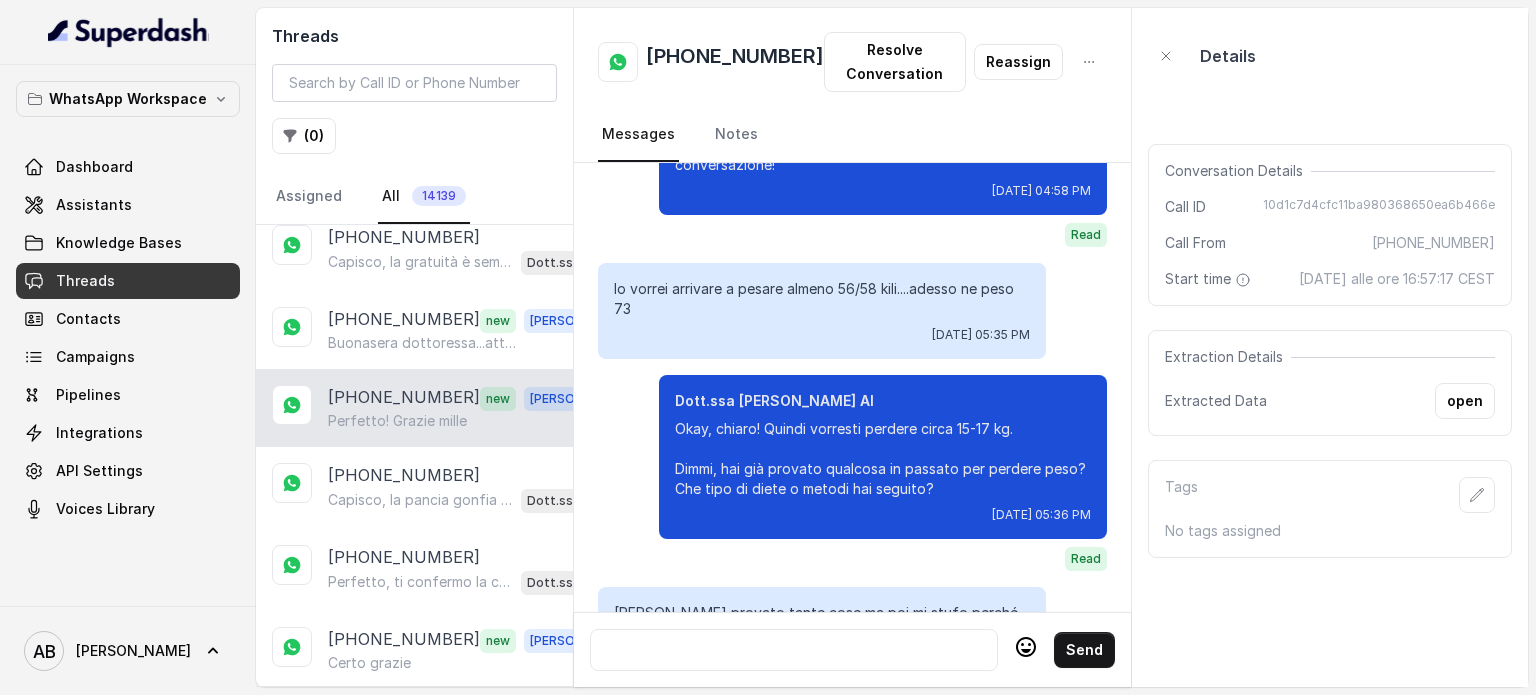 scroll, scrollTop: 0, scrollLeft: 0, axis: both 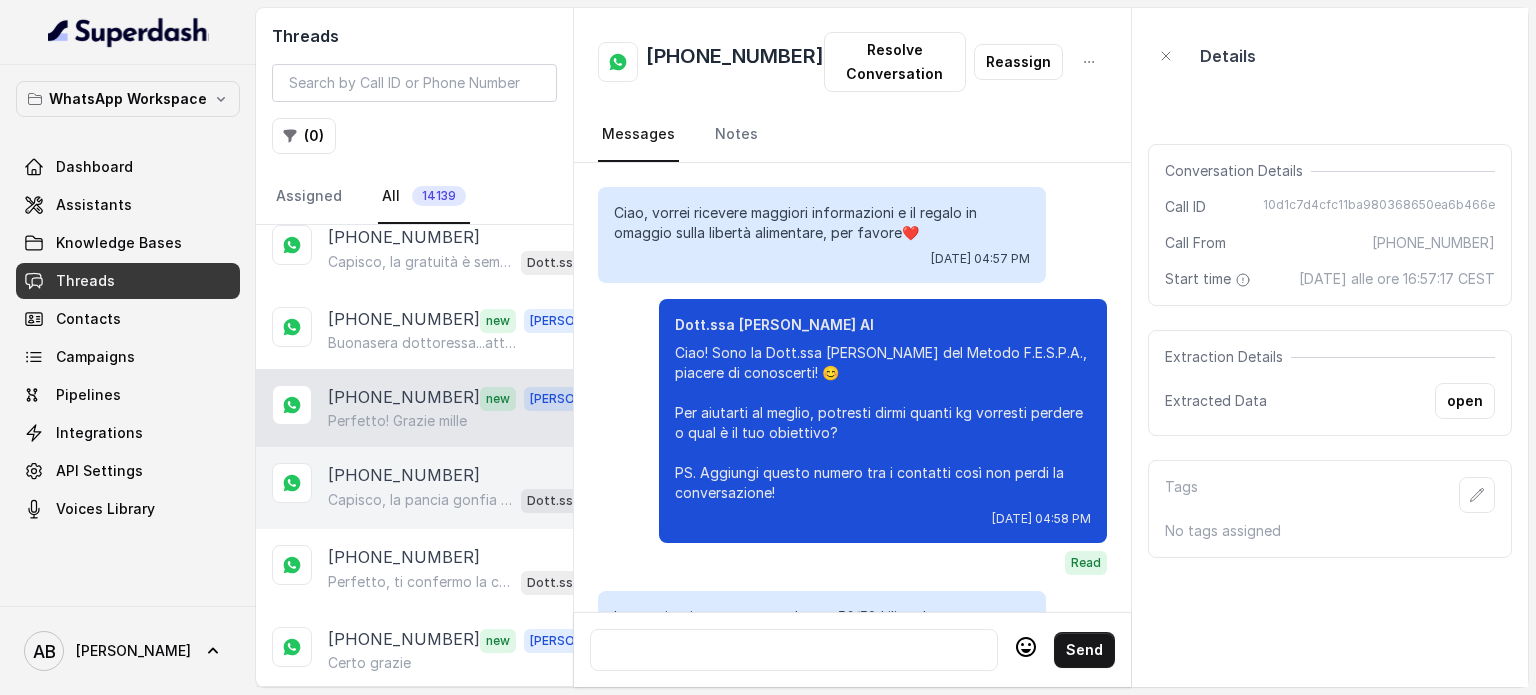 click on "+393286034516" at bounding box center [470, 475] 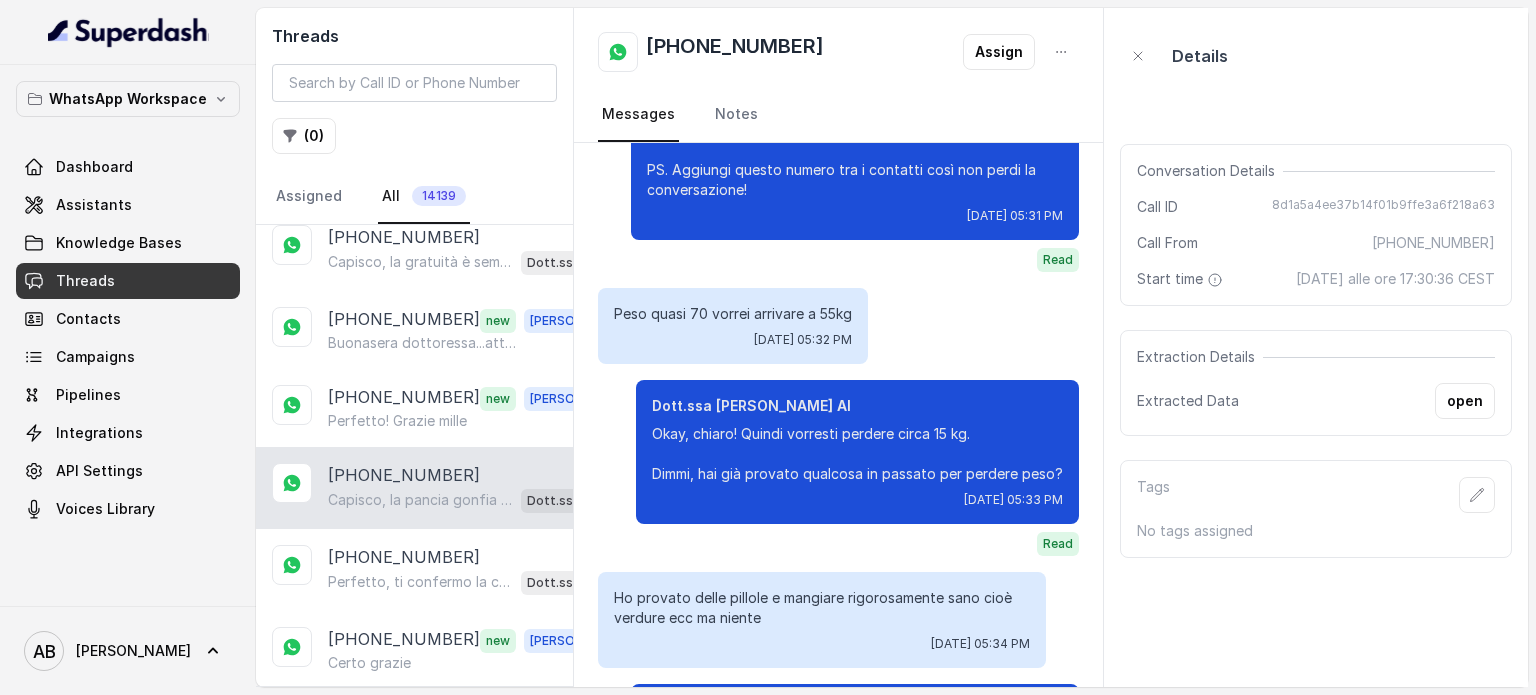 scroll, scrollTop: 0, scrollLeft: 0, axis: both 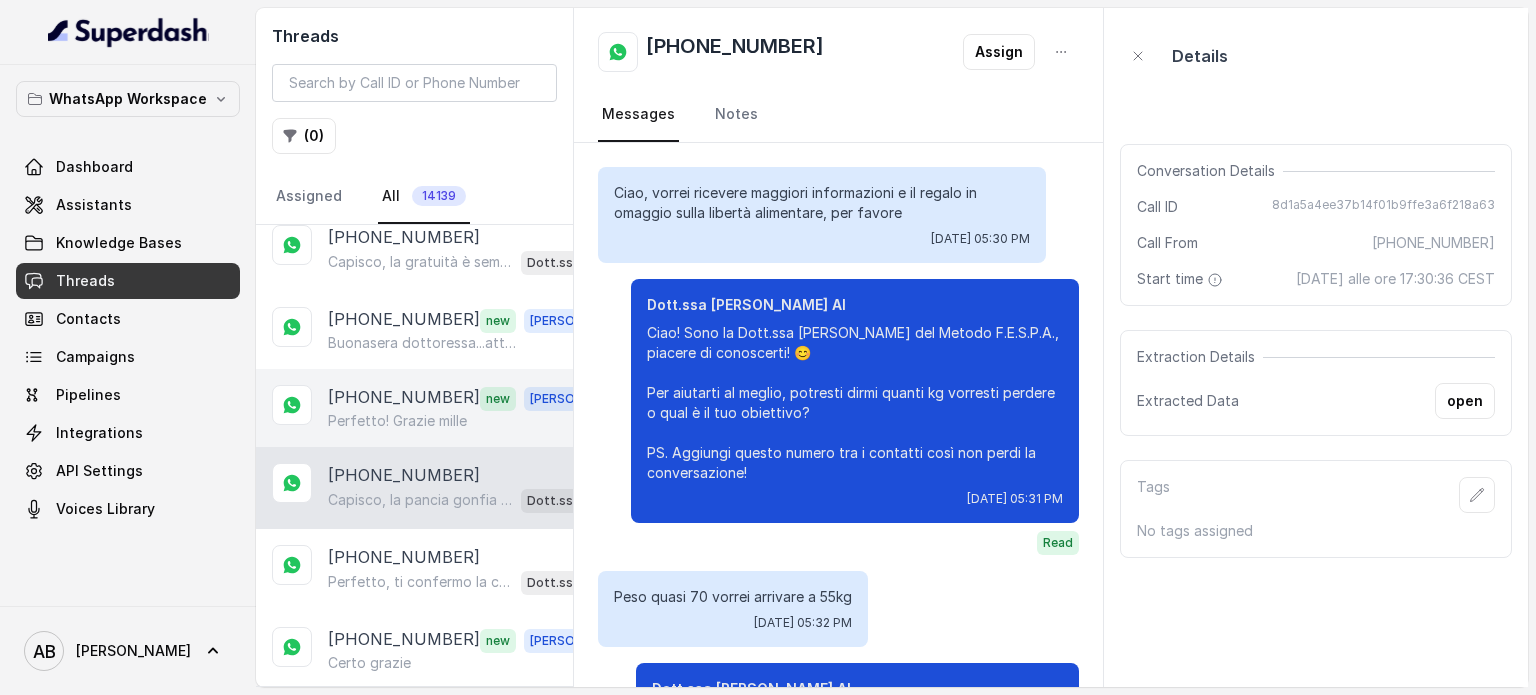 click on "Perfetto!  Grazie mille" at bounding box center [397, 421] 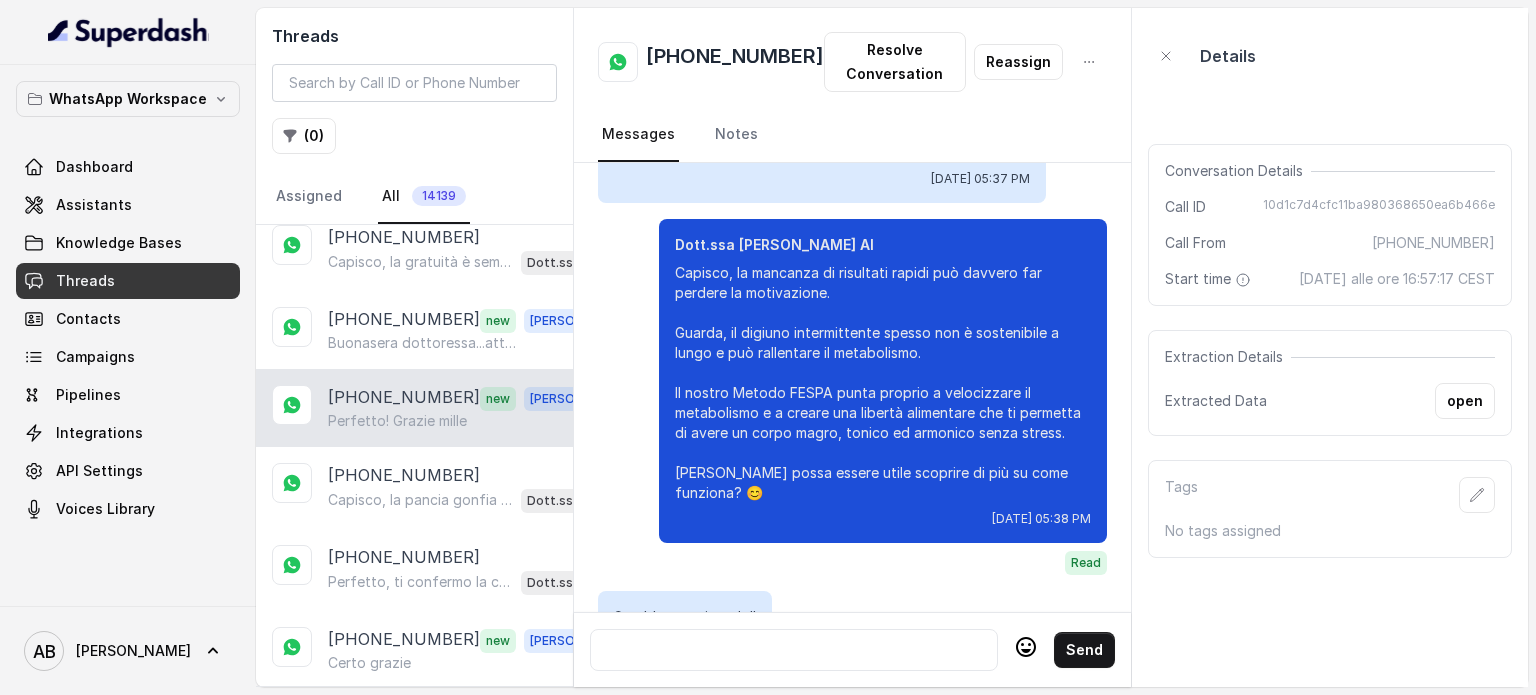 scroll, scrollTop: 0, scrollLeft: 0, axis: both 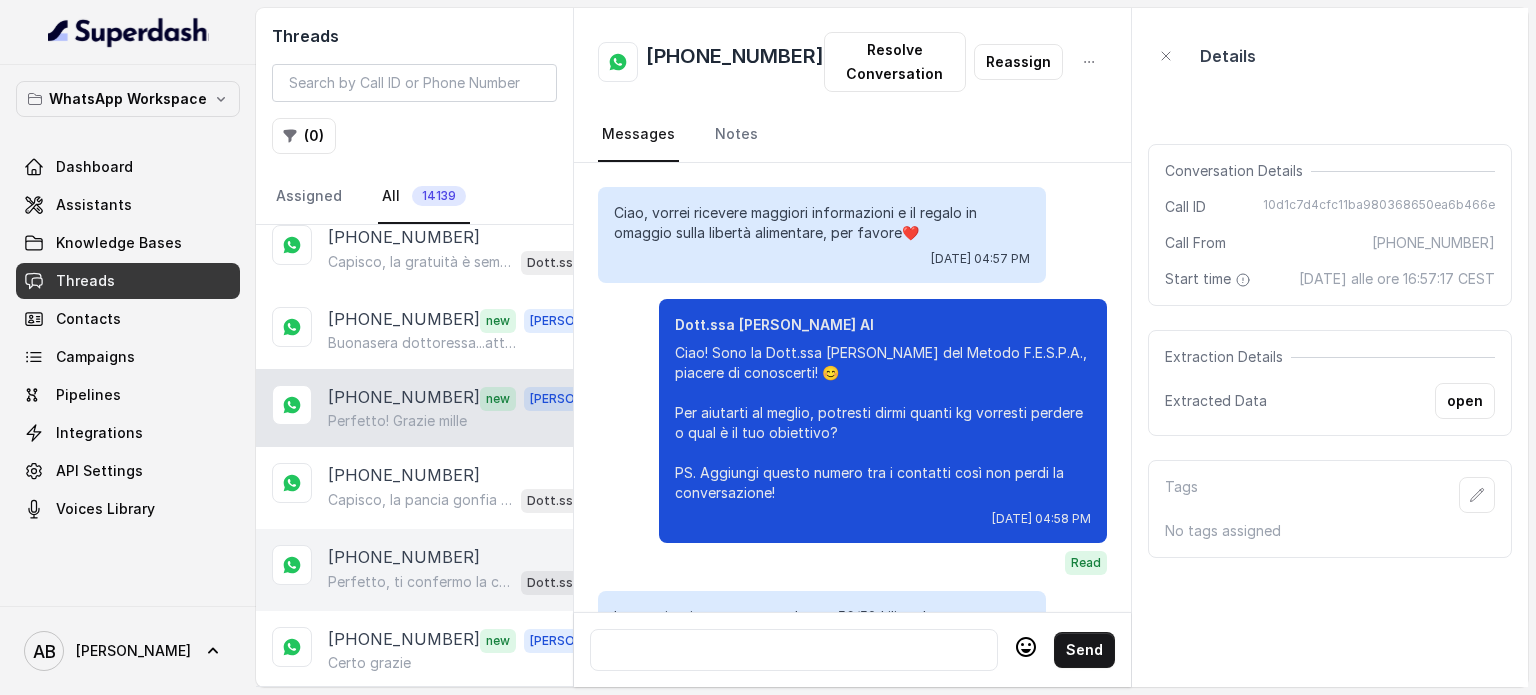 click on "+393443458744   Perfetto, ti confermo la chiamata per oggi alle 18:40!
Un nostro segretario ti chiamerà per spiegarti come funziona il Metodo FESPA e come può aiutarti a perdere i 15 kg, raggiungendo la libertà alimentare e un corpo magro, tonico ed armonico.
Intanto ti consiglio di guardare questo video che ti aiuterà a capire meglio il tutto: https://www.youtube.com/watch?v=Jxv2h0j77wk&list=PLp86nNx124CpS-mrAGLVkX-ChxUk04KF3&index=1
In bocca al lupo per la chiamata e buona giornata!
PS: La consulenza è completamente gratuita e senza impegno, segna data e orario per aspettarti la chiamata, va bene? 😊 Dott.ssa Saccone Federica AI" at bounding box center [414, 570] 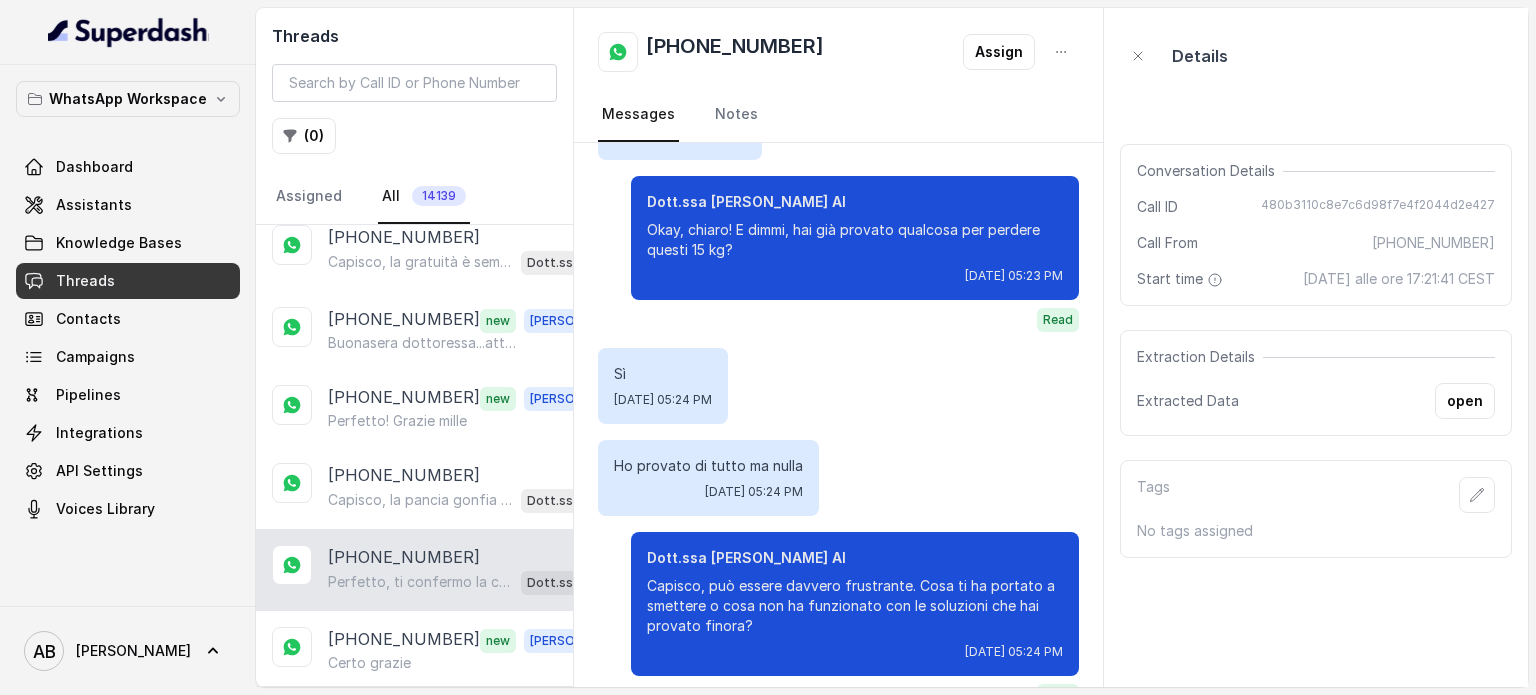 scroll, scrollTop: 0, scrollLeft: 0, axis: both 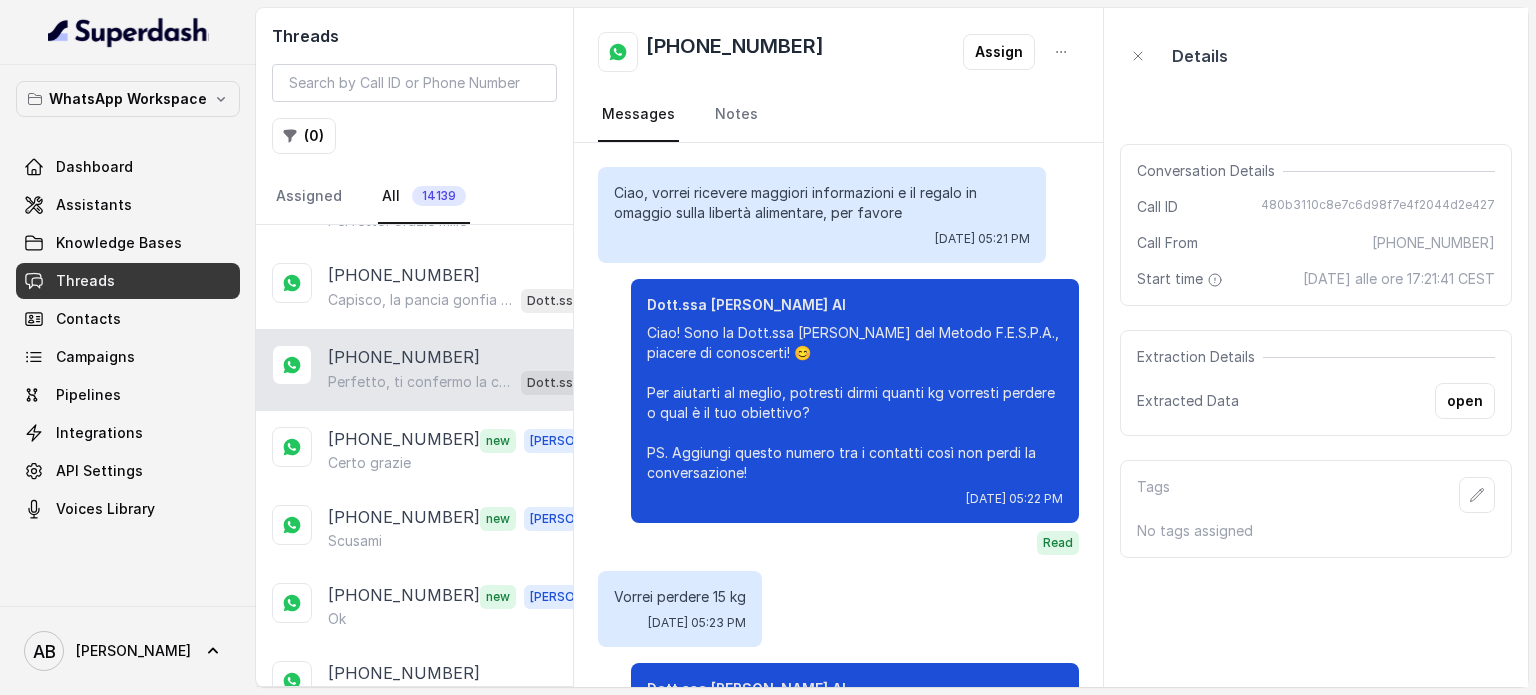 click on "Certo grazie" at bounding box center [470, 463] 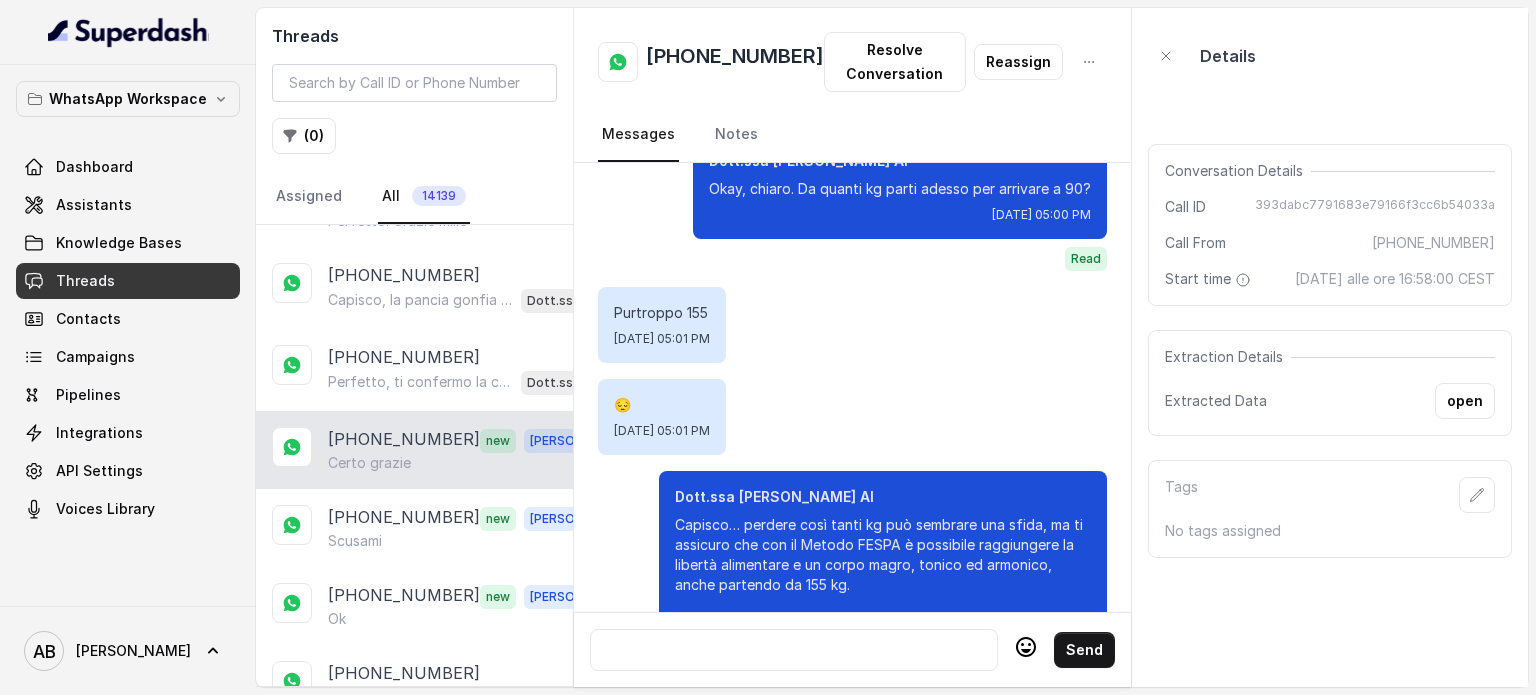 scroll, scrollTop: 0, scrollLeft: 0, axis: both 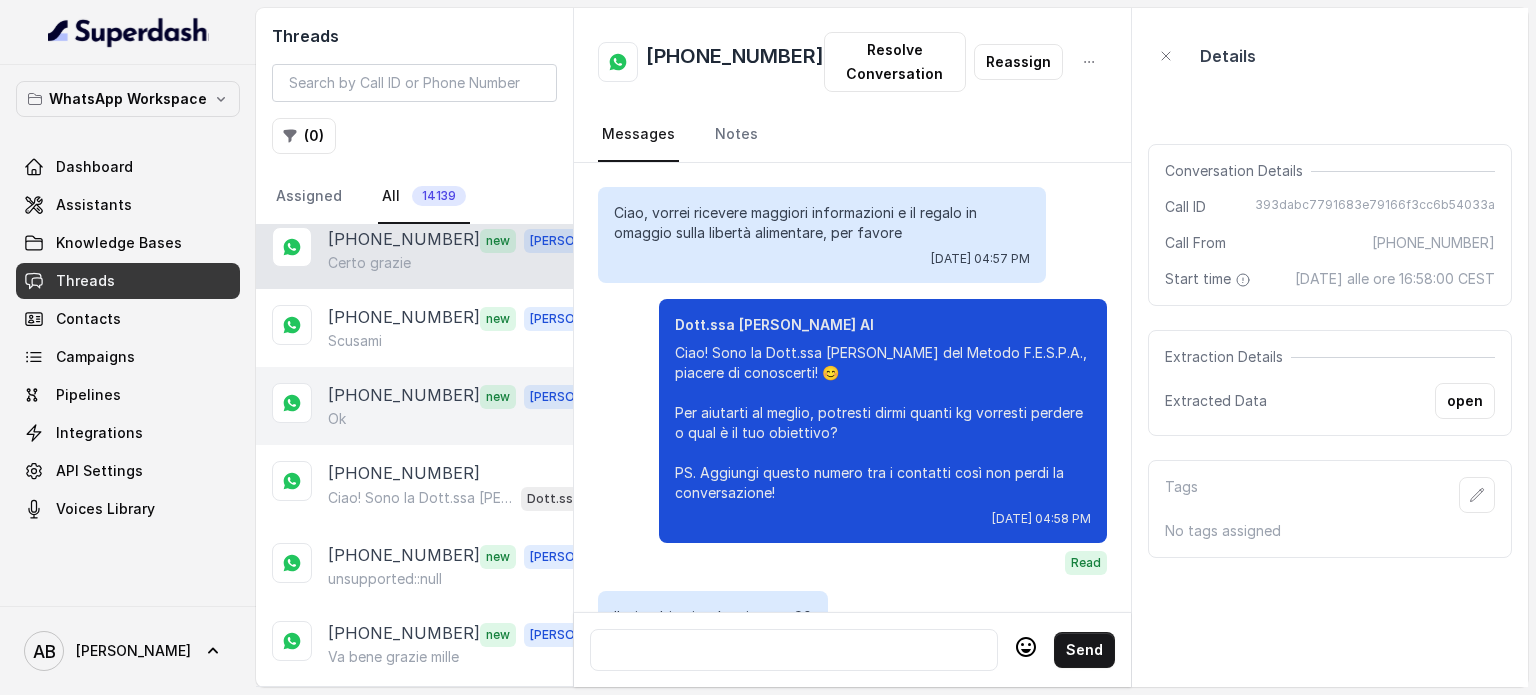 click on "+393355902839   new Alessandro Ok" at bounding box center [414, 406] 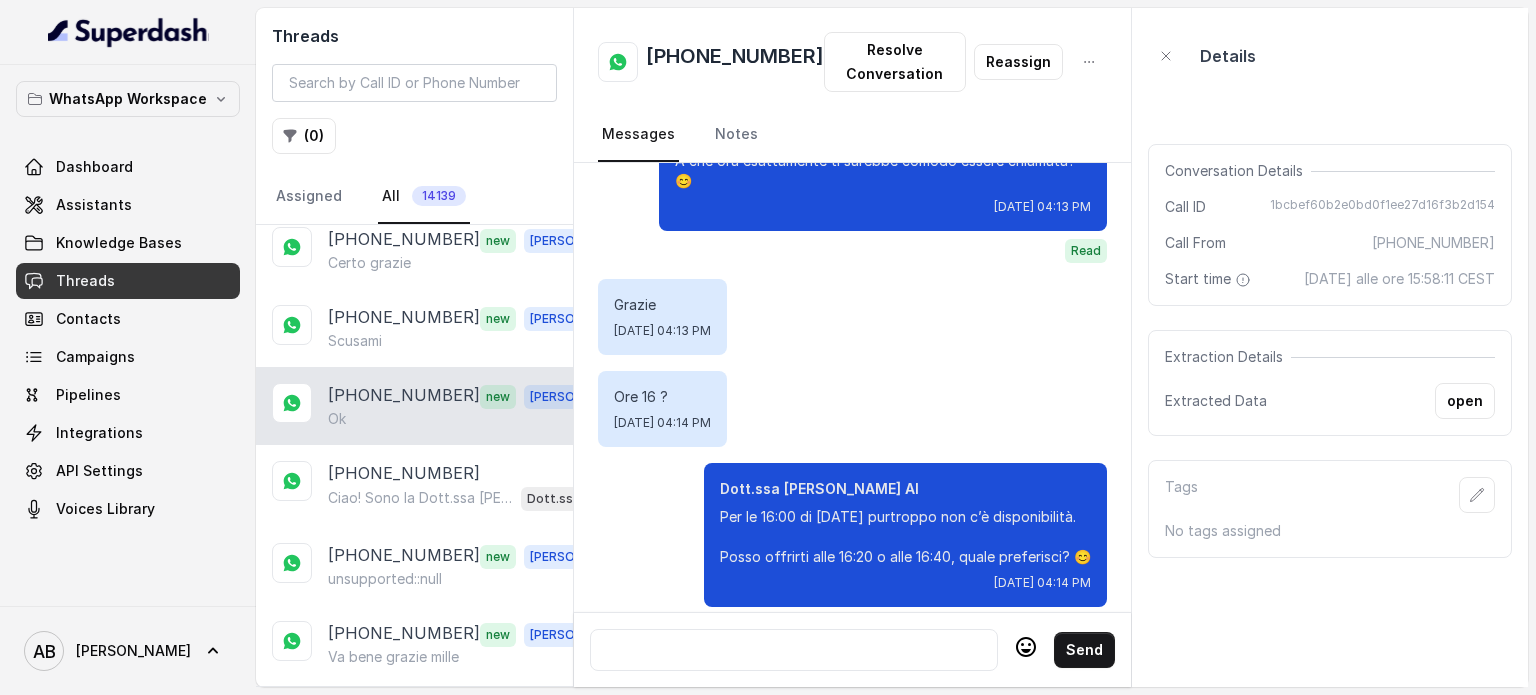 scroll 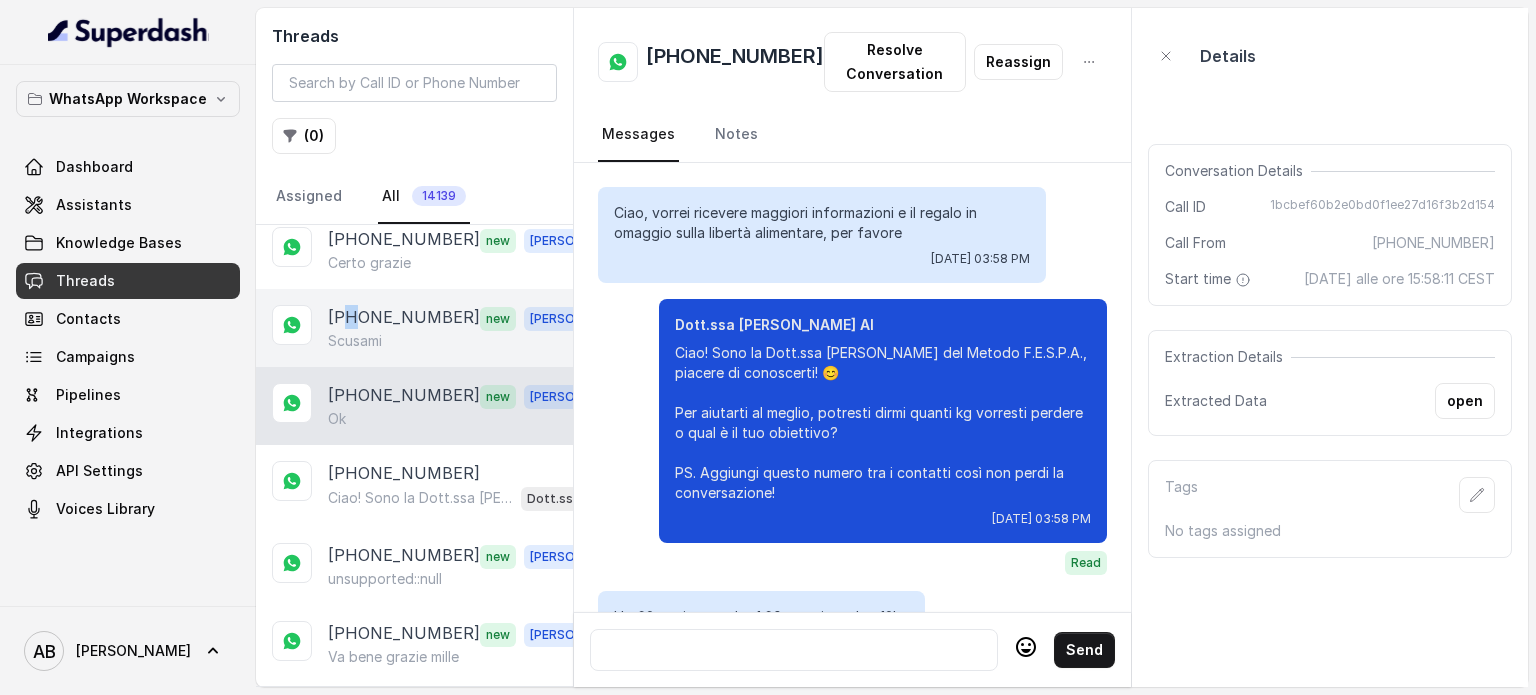 click on "+393471137627" at bounding box center (404, 318) 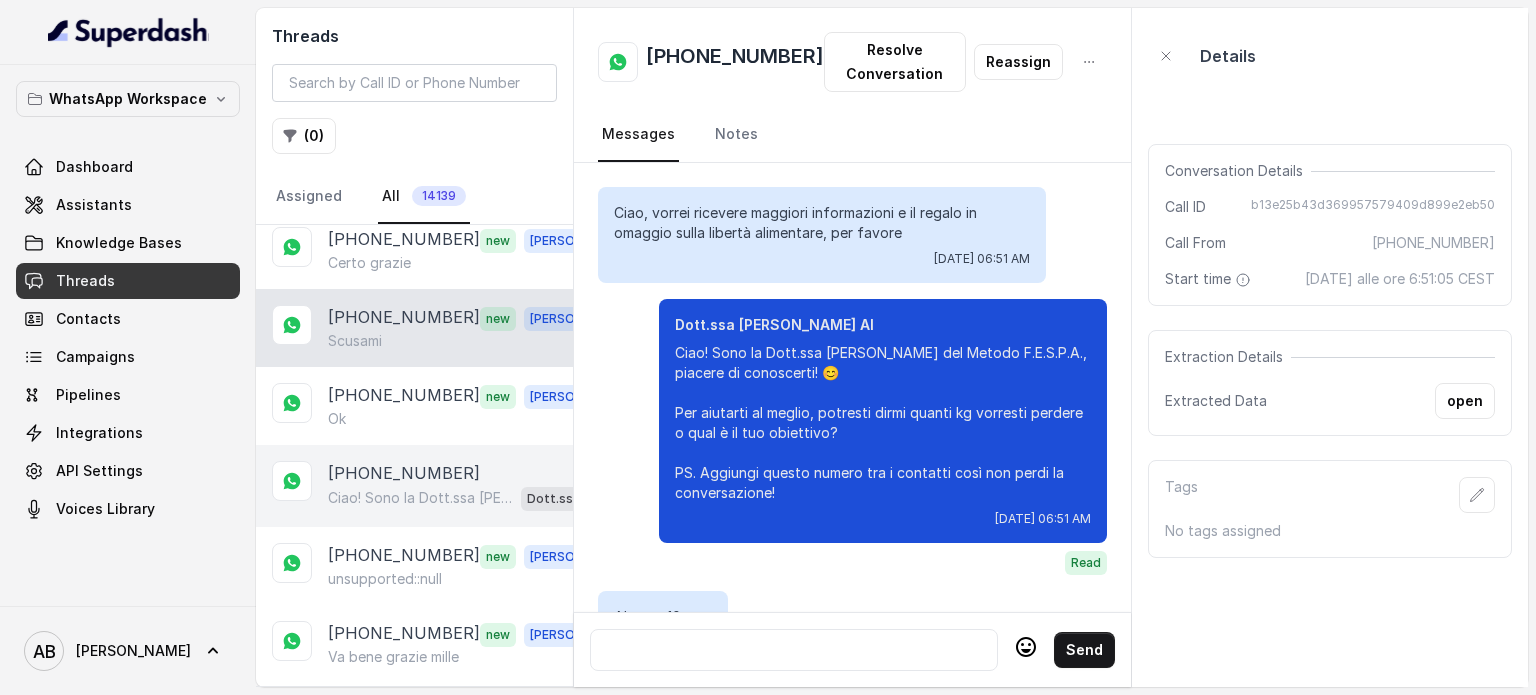 click on "+393408512296   Ciao! Sono la Dott.ssa Federica Saccone del Metodo F.E.S.P.A., piacere di conoscerti! 😊
Per aiutarti al meglio, potresti dirmi quanti kg vorresti perdere o qual è il tuo obiettivo?
PS. Aggiungi questo numero tra i contatti così non perdi la conversazione! Dott.ssa Saccone Federica AI" at bounding box center [414, 486] 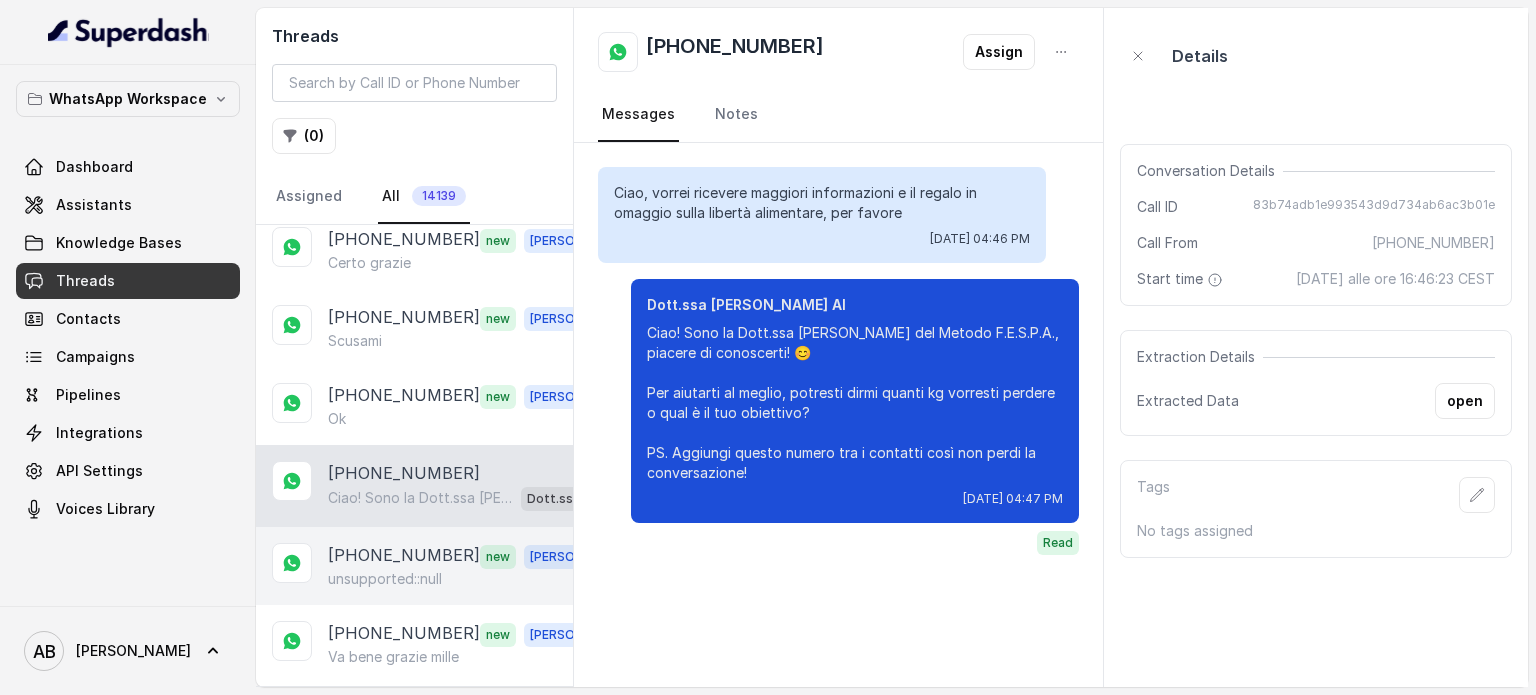 click on "unsupported::null" at bounding box center [385, 579] 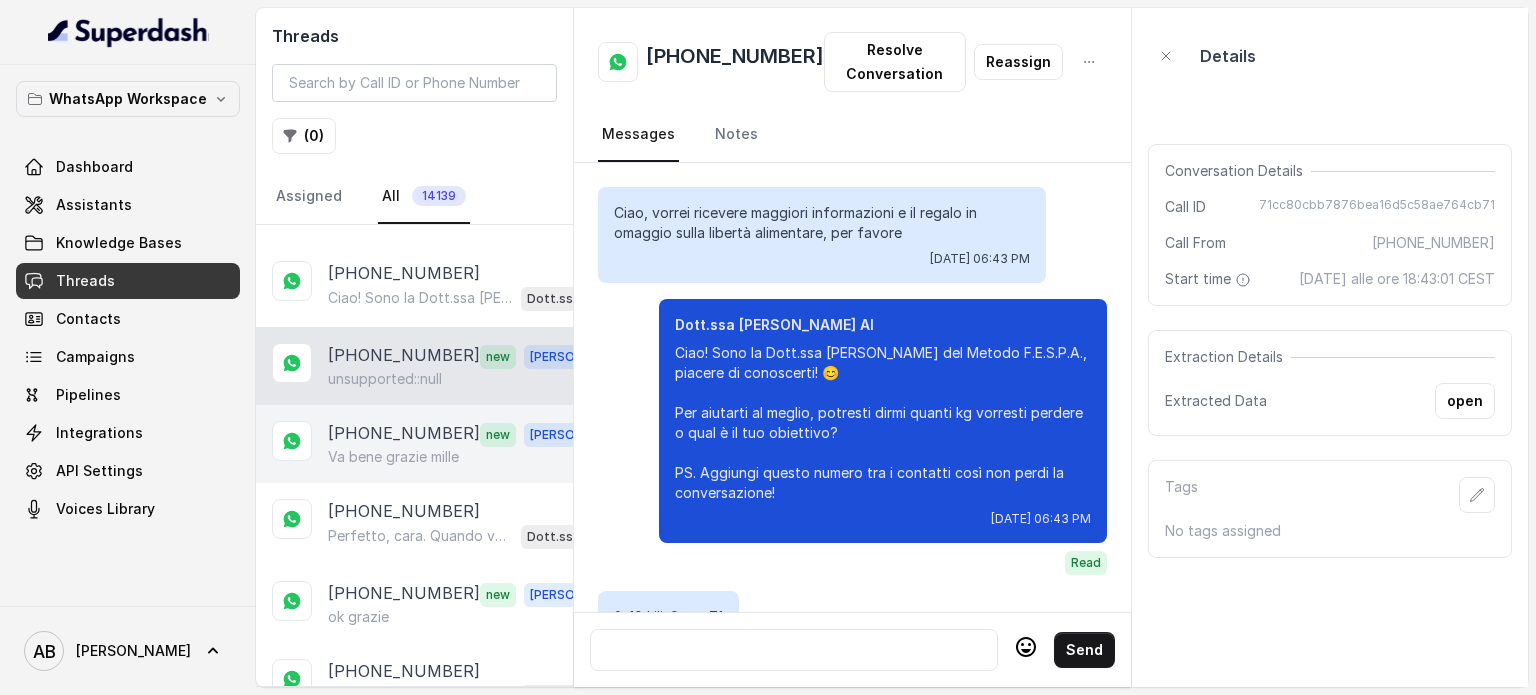 click on "Va bene grazie mille" at bounding box center (393, 457) 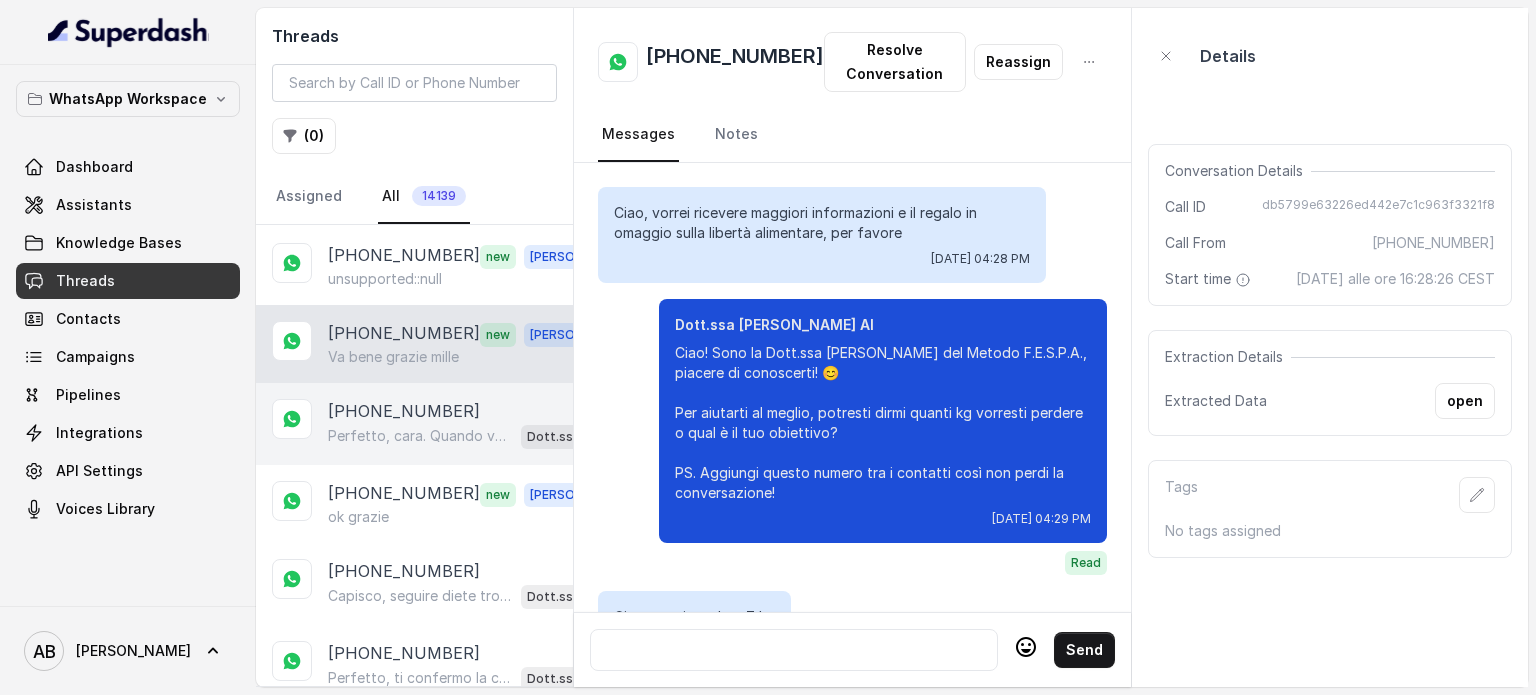 click on "Perfetto, cara. Quando vorrai, sarò qui per aiutarti a raggiungere la libertà alimentare e un corpo magro, tonico ed armonico. Buona giornata e a presto! 😊" at bounding box center (420, 436) 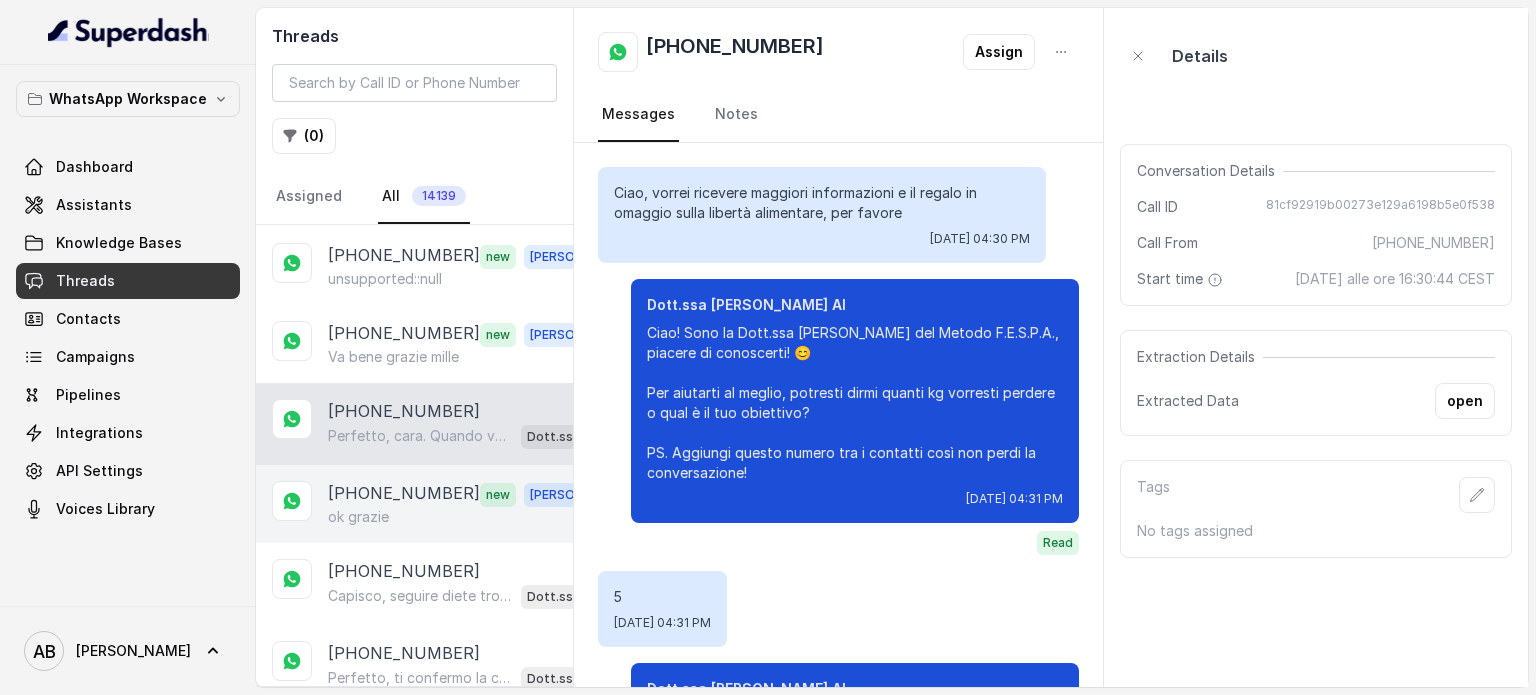 click on "ok grazie" at bounding box center [470, 517] 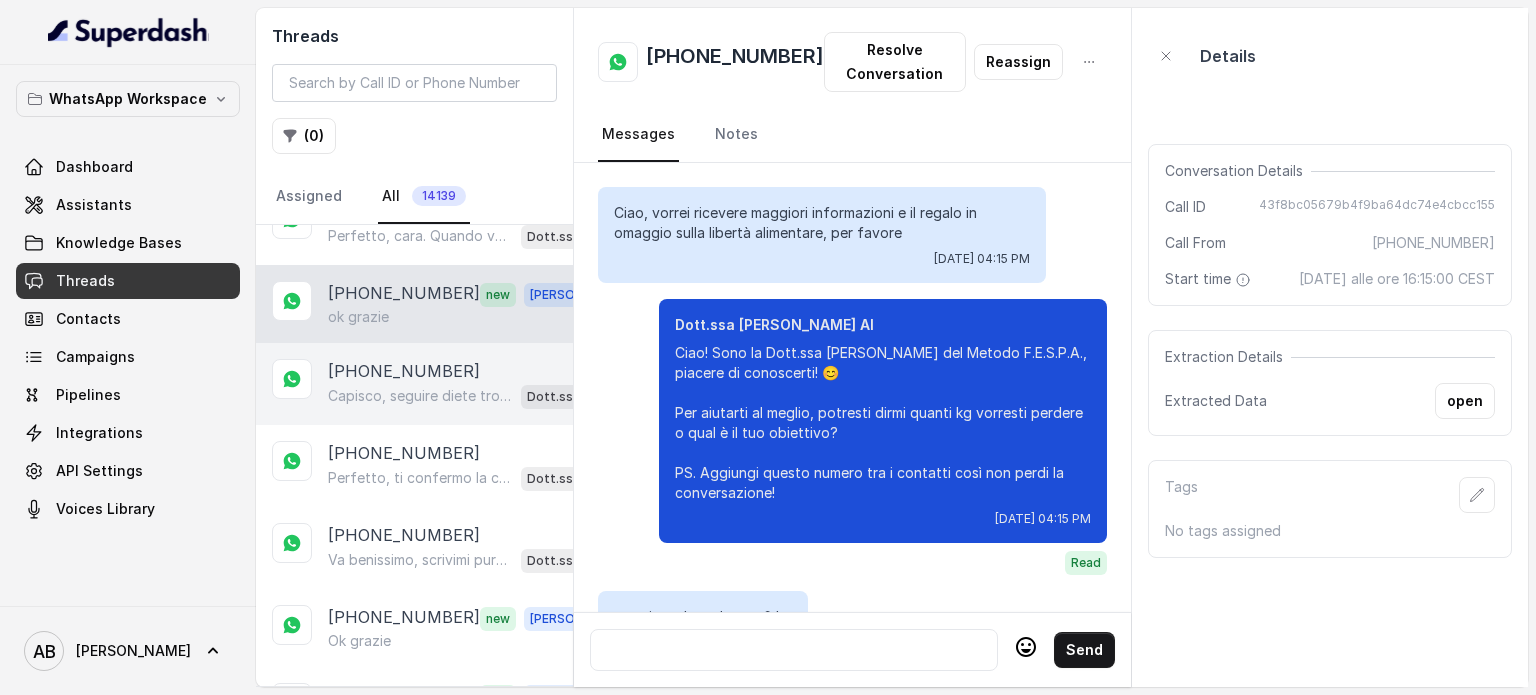 click on "+393913703428" at bounding box center [404, 371] 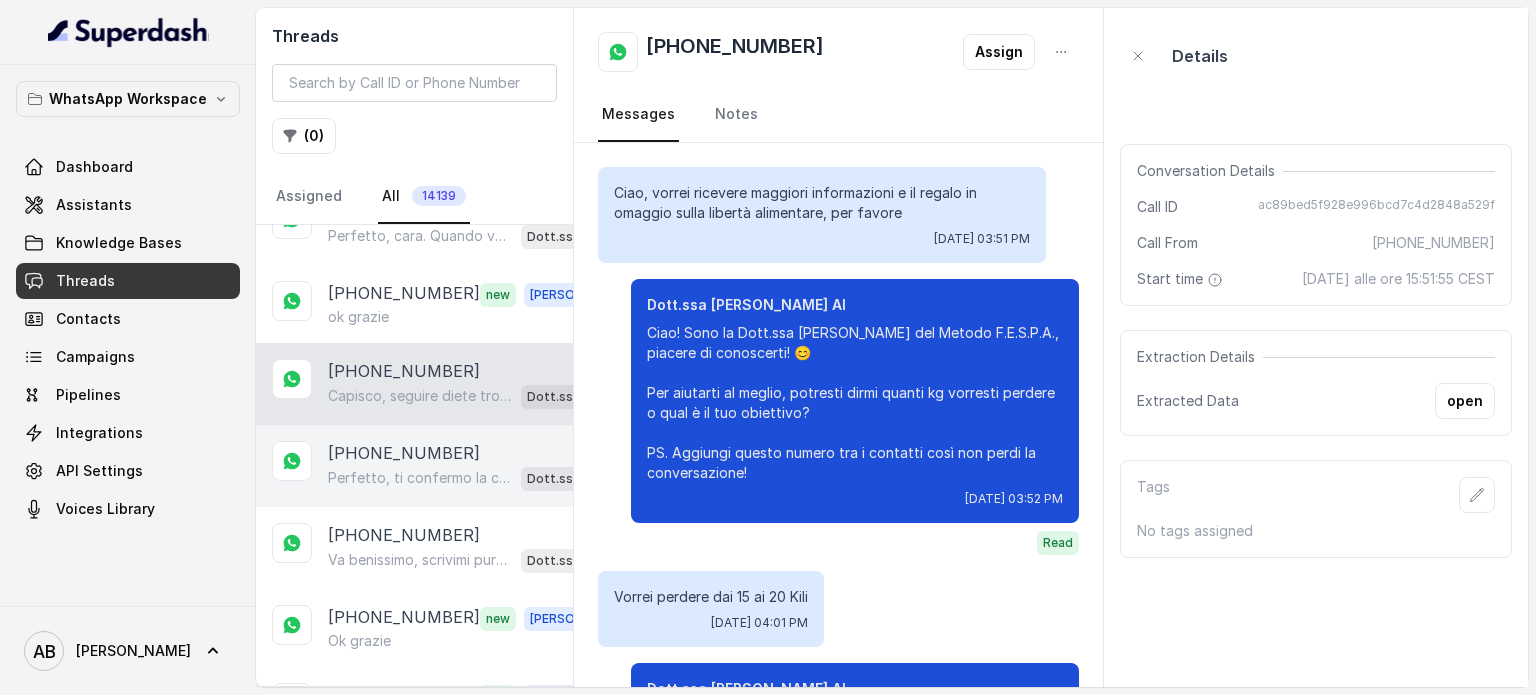 drag, startPoint x: 394, startPoint y: 460, endPoint x: 566, endPoint y: 458, distance: 172.01163 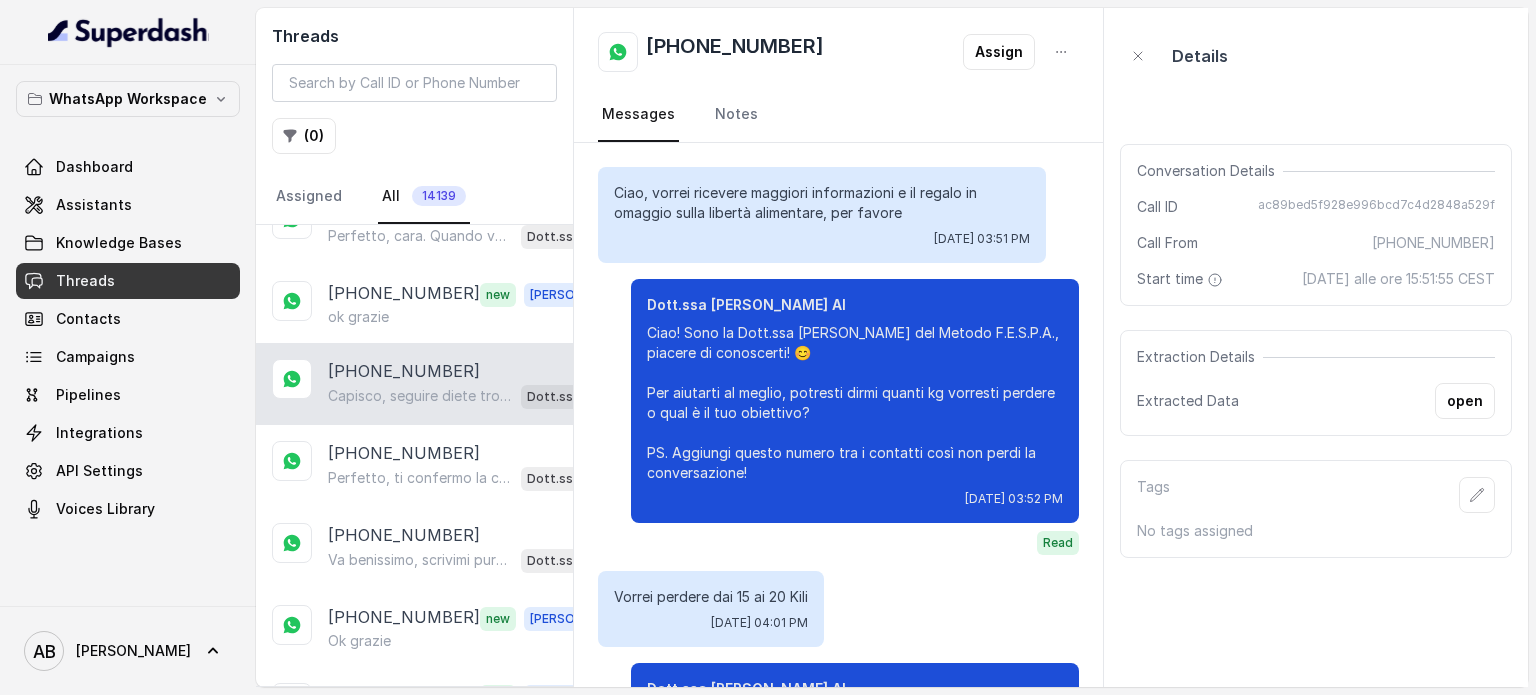 click on "Perfetto, ti confermo la chiamata per oggi alle 17:20!
Un nostro segretario ti chiamerà per spiegarti come il Metodo FESPA può aiutarti a eliminare quei 5/6 kg sull’addome, velocizzare il metabolismo e raggiungere la libertà alimentare.
Intanto ti consiglio di guardare questo video per capire meglio il metodo:
https://www.youtube.com/watch?v=Jxv2h0j77wk&list=PLp86nNx124CpS-mrAGLVkX-ChxUk04KF3&index=1
In bocca al lupo per la chiamata! 😊
PS: la consulenza è gratuita e senza impegno, segna data e orario per aspettarti la chiamata." at bounding box center [420, 478] 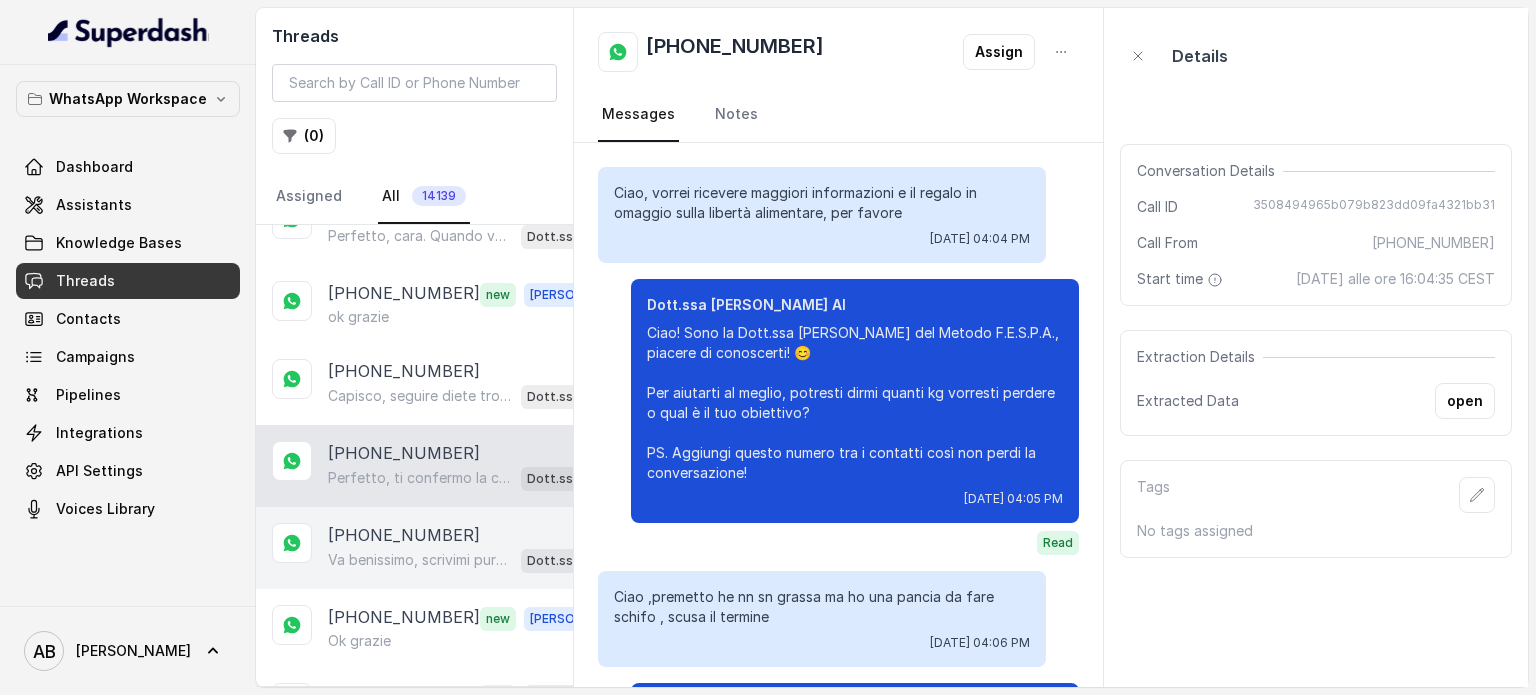 click on "Va benissimo, scrivimi pure quando ti è più comodo.
Ricorda che la chiamata è gratuita e senza impegno, e ti aiuterà a capire come raggiungere la libertà alimentare e un corpo magro, tonico ed armonico.
Resto a disposizione! 😊" at bounding box center [420, 560] 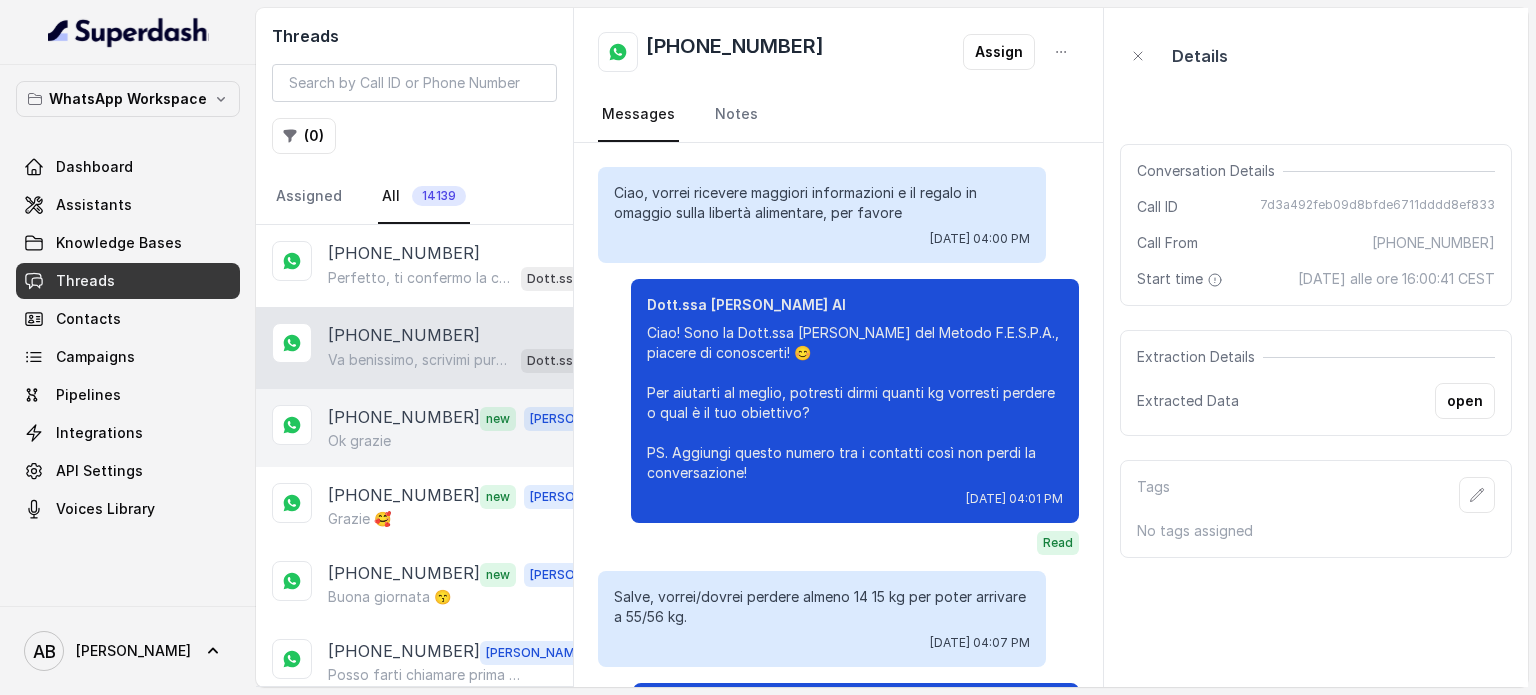 click on "+393533739746   new Alessandro Ok grazie" at bounding box center [414, 428] 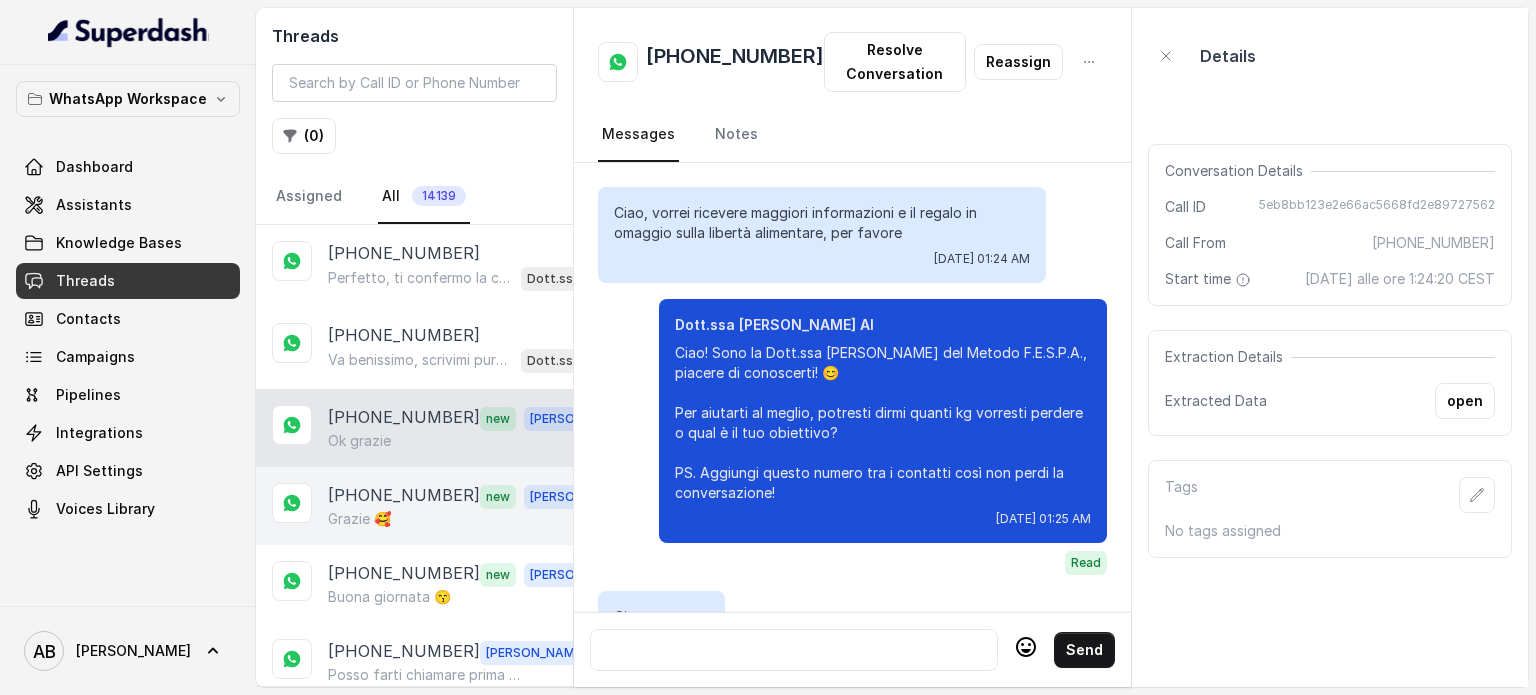 click on "+393899385404" at bounding box center (404, 496) 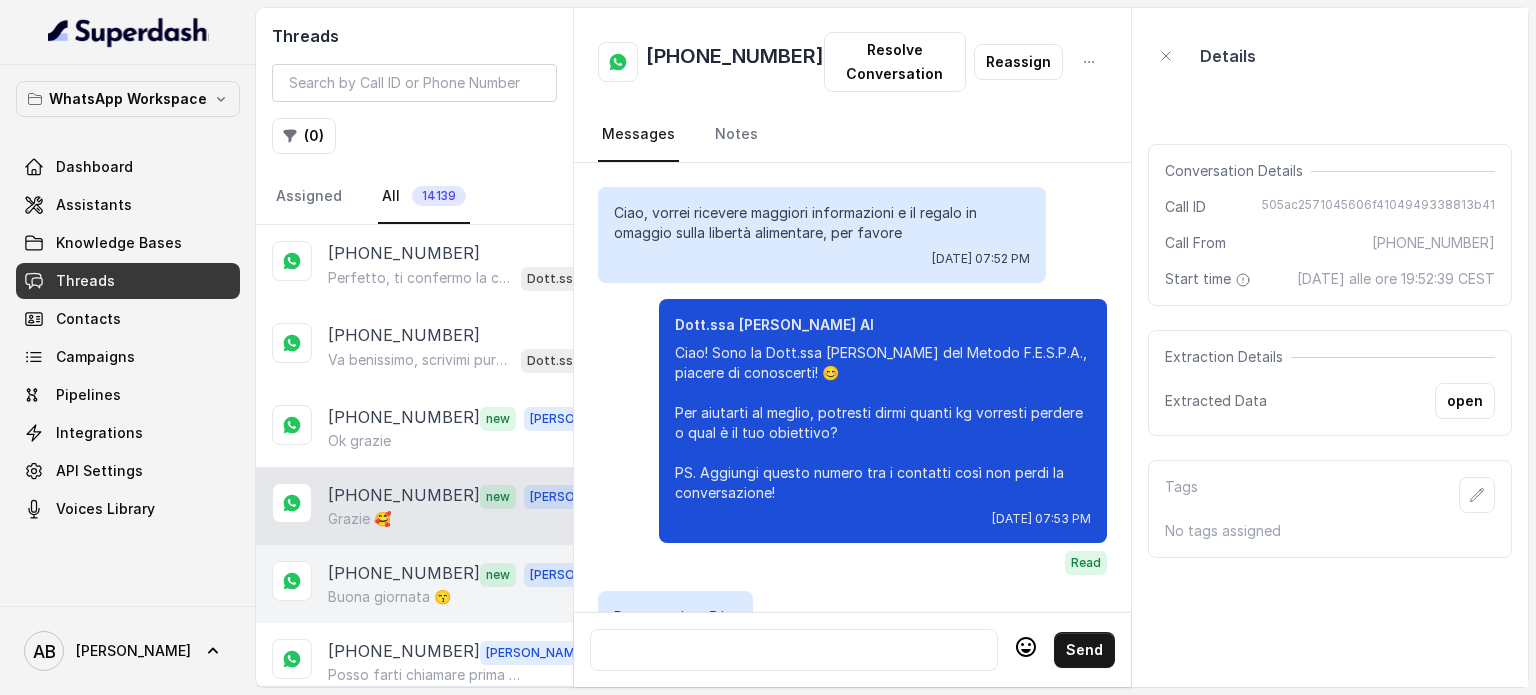 click on "Buona giornata 😙" at bounding box center (389, 597) 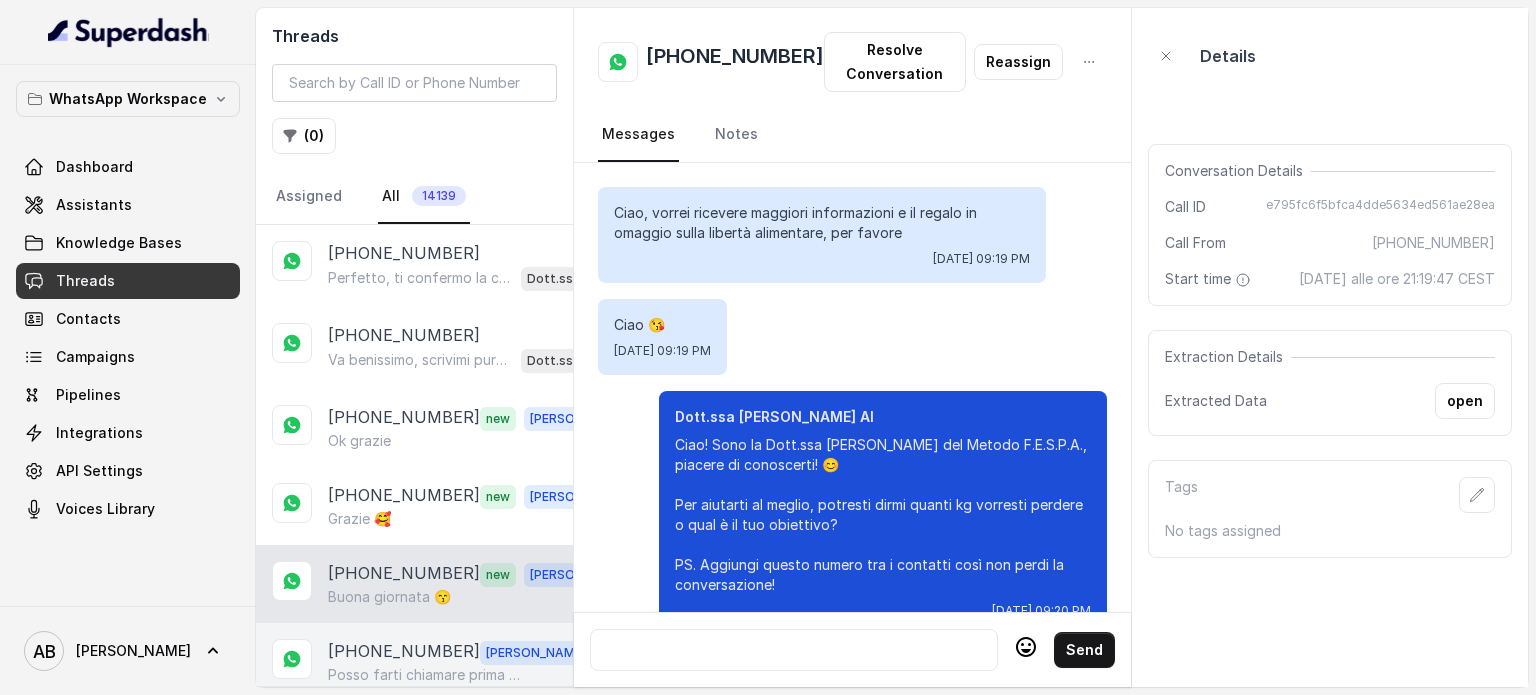 click 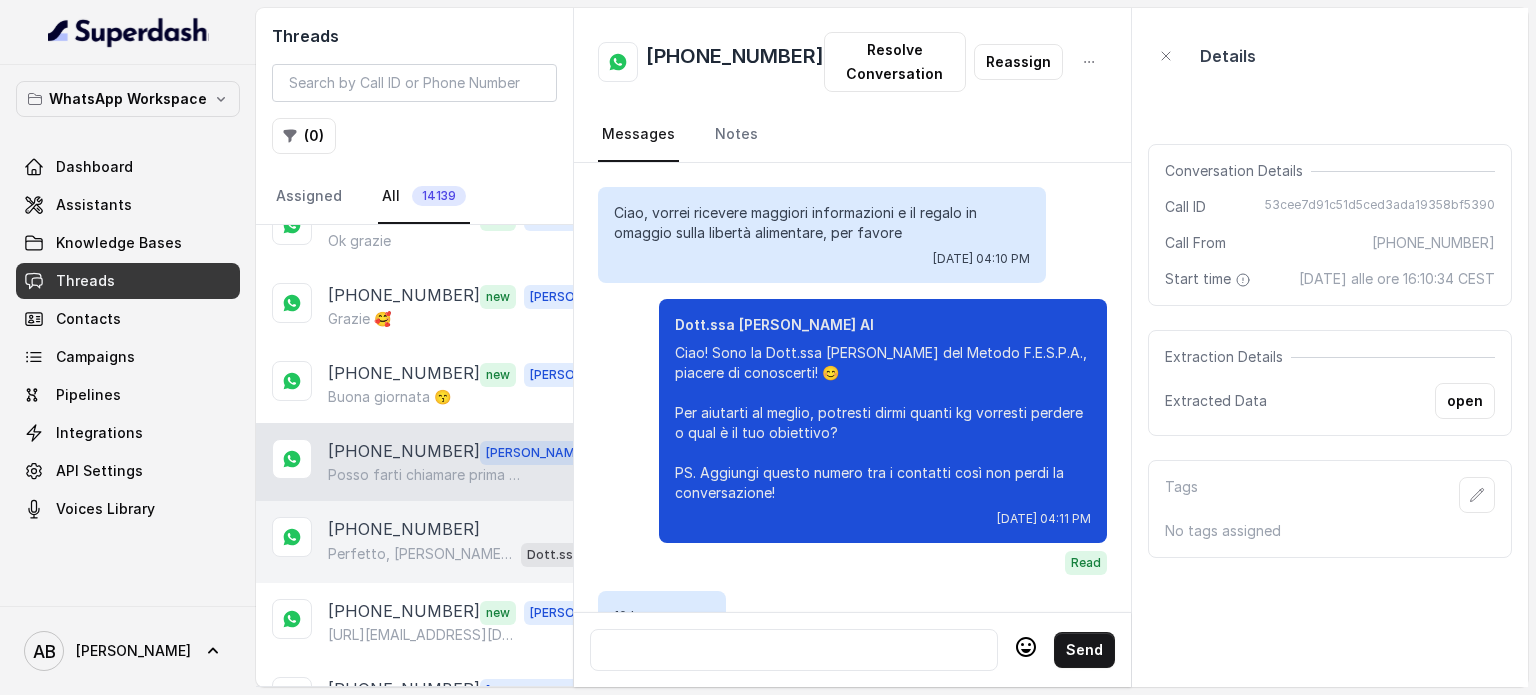 click on "+393937077246" at bounding box center (404, 529) 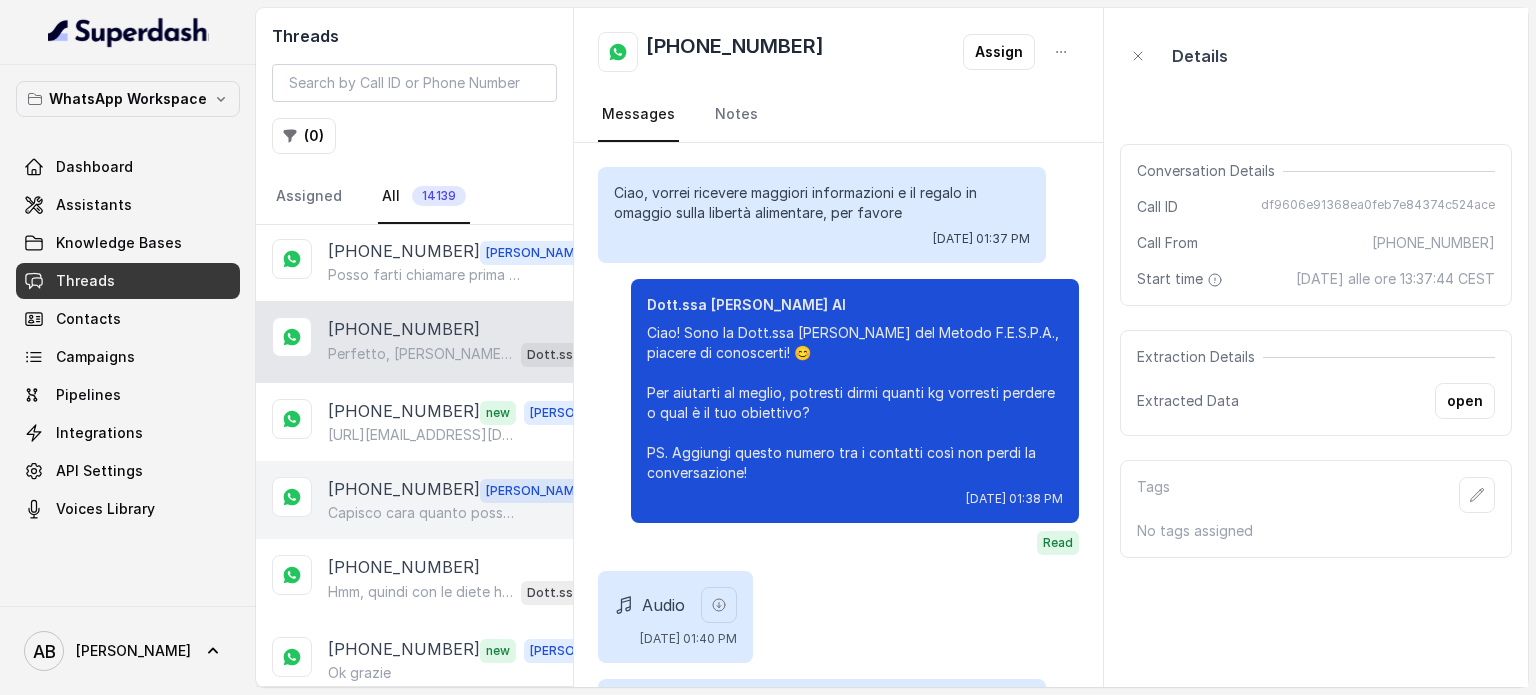 click on "Capisco cara quanto possano essere fastidiose le afte, soprattutto se compaiono spesso e da mesi. Le cause possono essere diverse , dallo stress a carenze nutrizionali, fino a piccole intolleranze o disturbi gastrointestinali. La buona notizia è che, in molti casi, una dieta equilibrata e ricca di nutrienti può davvero fare la differenza e aiutare a migliorare la situazione." at bounding box center (424, 513) 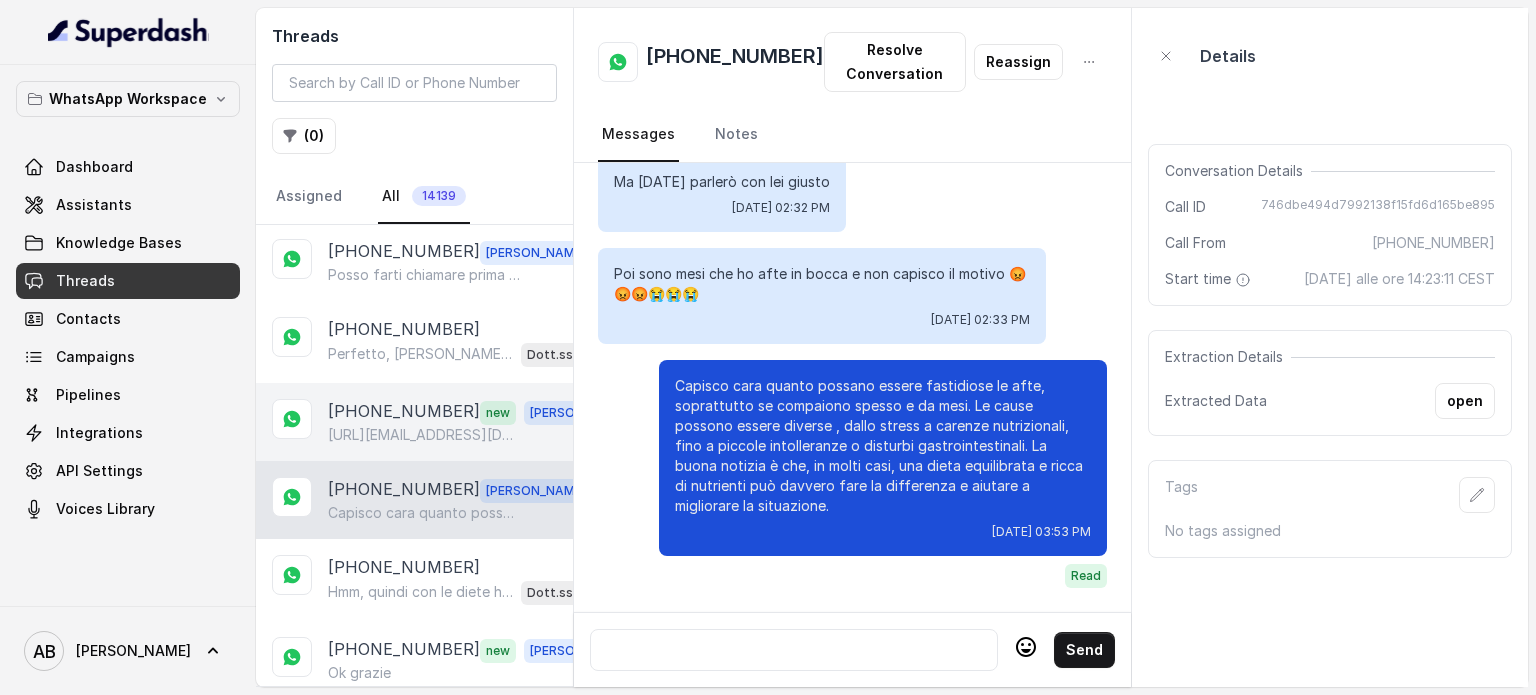 click on "+393394123052" at bounding box center (404, 412) 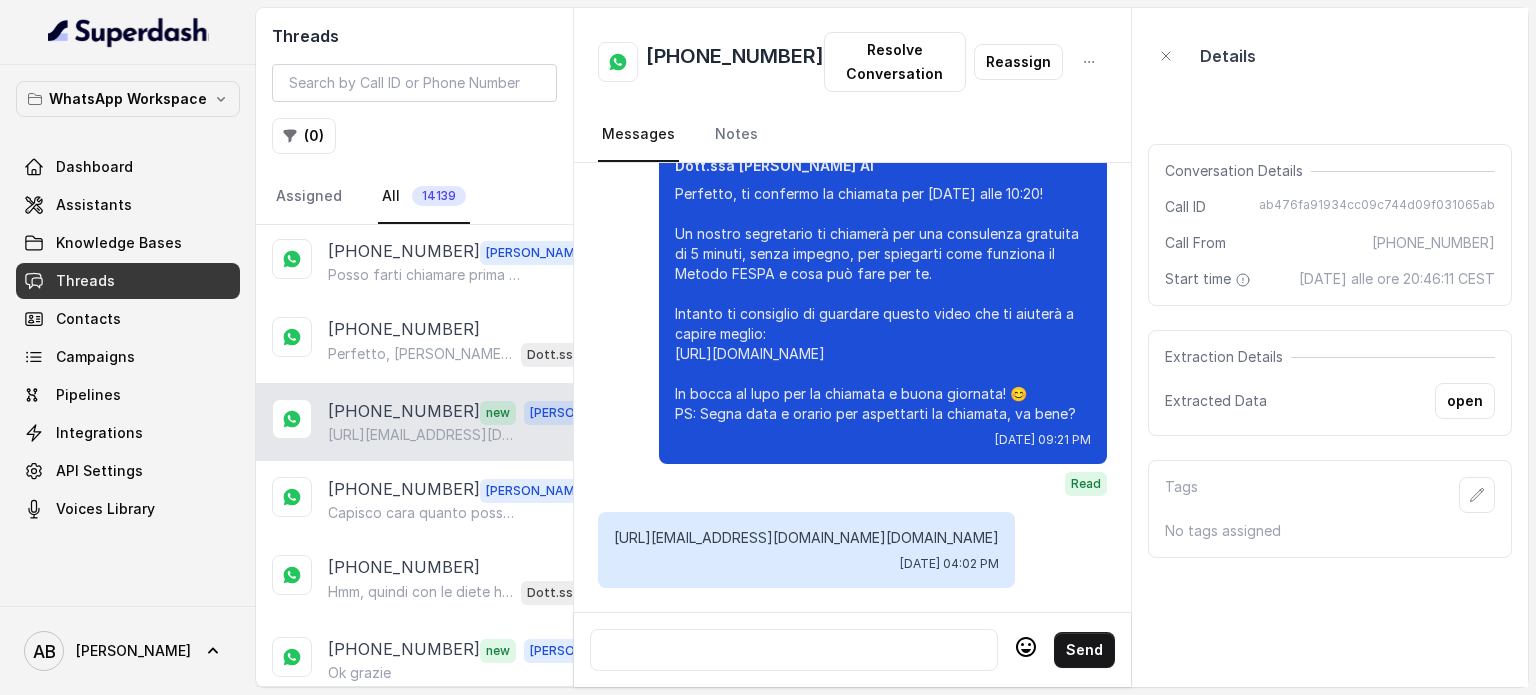 drag, startPoint x: 638, startPoint y: 523, endPoint x: 612, endPoint y: 496, distance: 37.48333 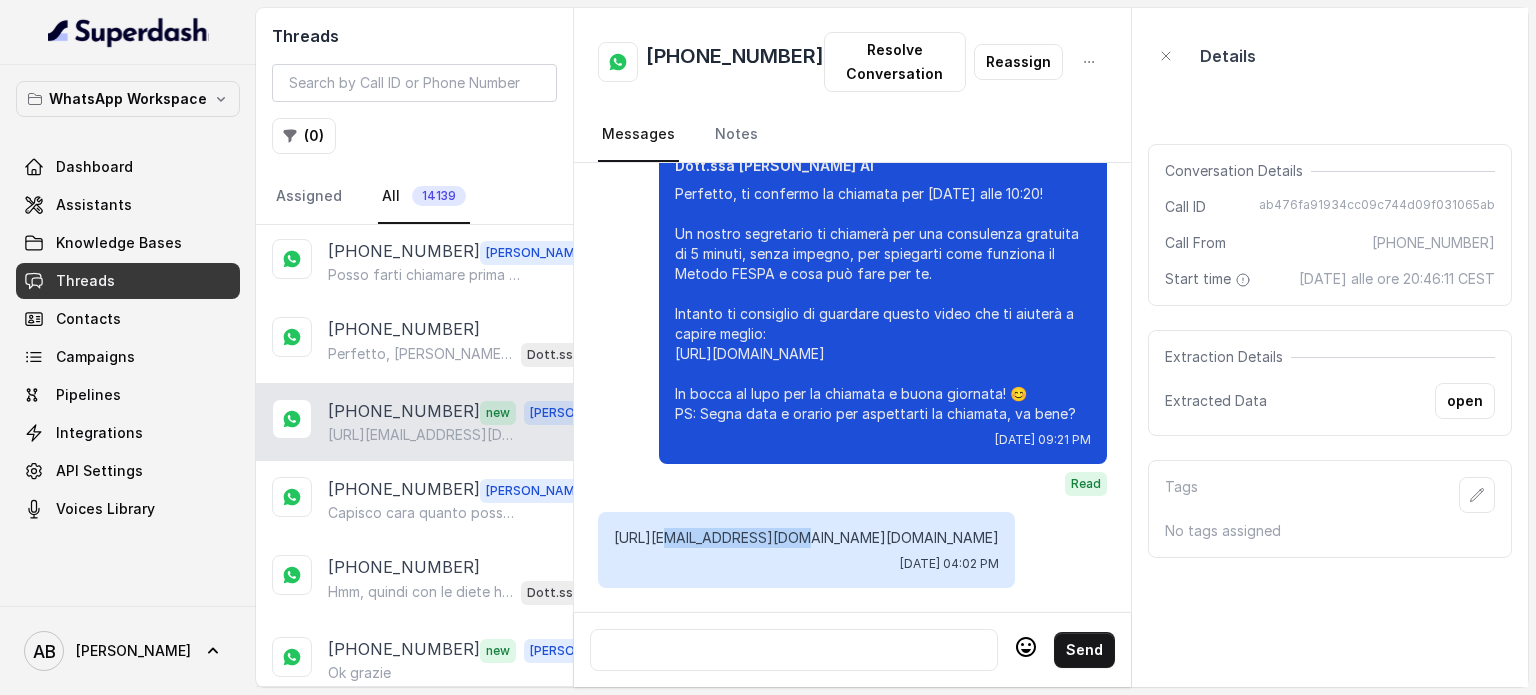 copy on "/soldejaneiro.com" 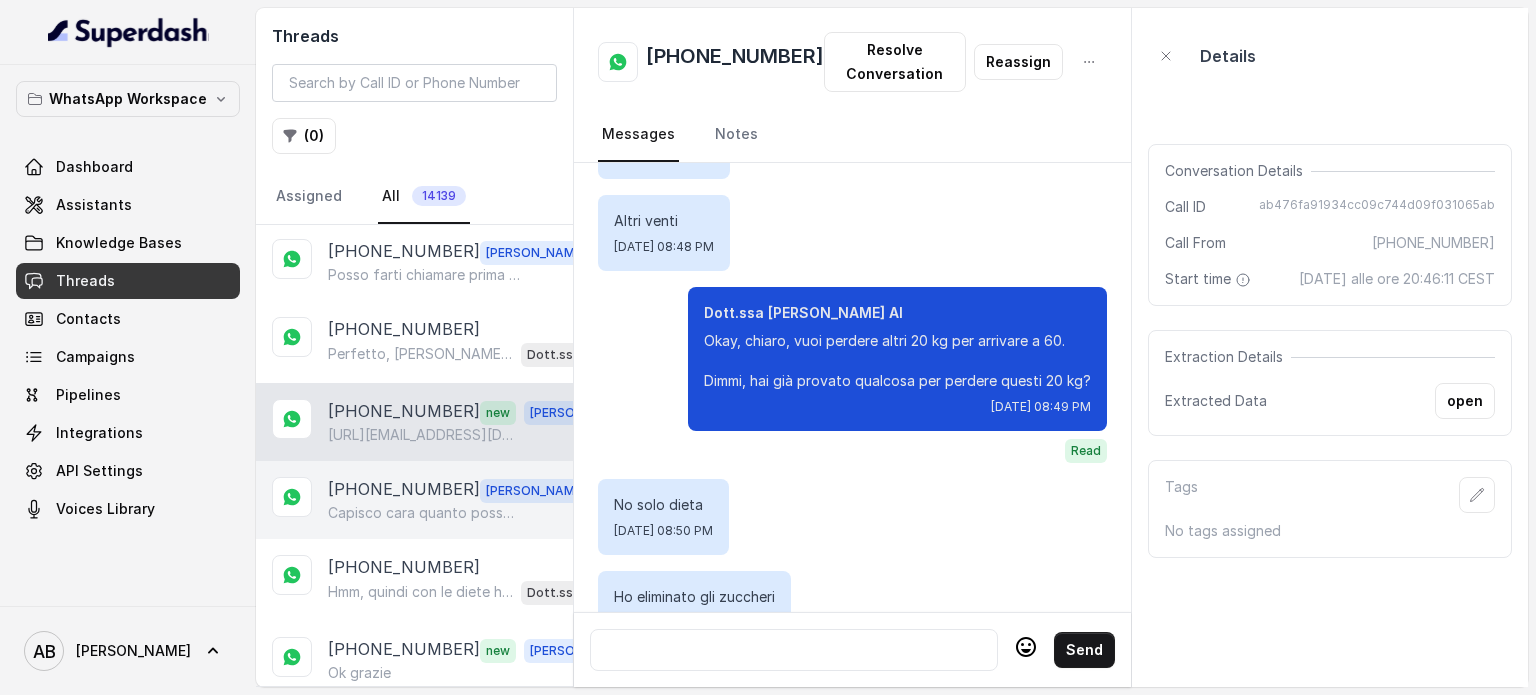 click on "+393473189224   Alessandro Capisco cara quanto possano essere fastidiose le afte, soprattutto se compaiono spesso e da mesi. Le cause possono essere diverse , dallo stress a carenze nutrizionali, fino a piccole intolleranze o disturbi gastrointestinali. La buona notizia è che, in molti casi, una dieta equilibrata e ricca di nutrienti può davvero fare la differenza e aiutare a migliorare la situazione." at bounding box center (414, 500) 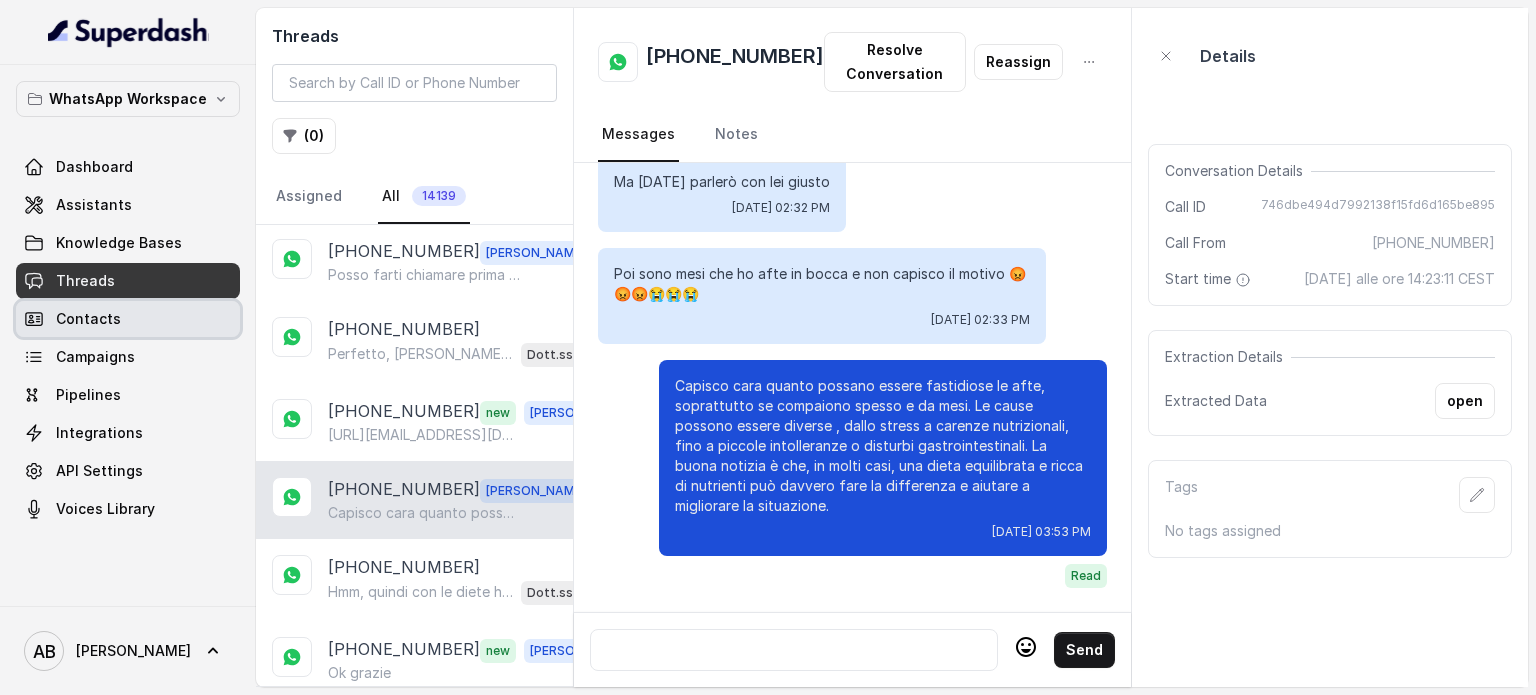 click on "Contacts" at bounding box center (128, 319) 